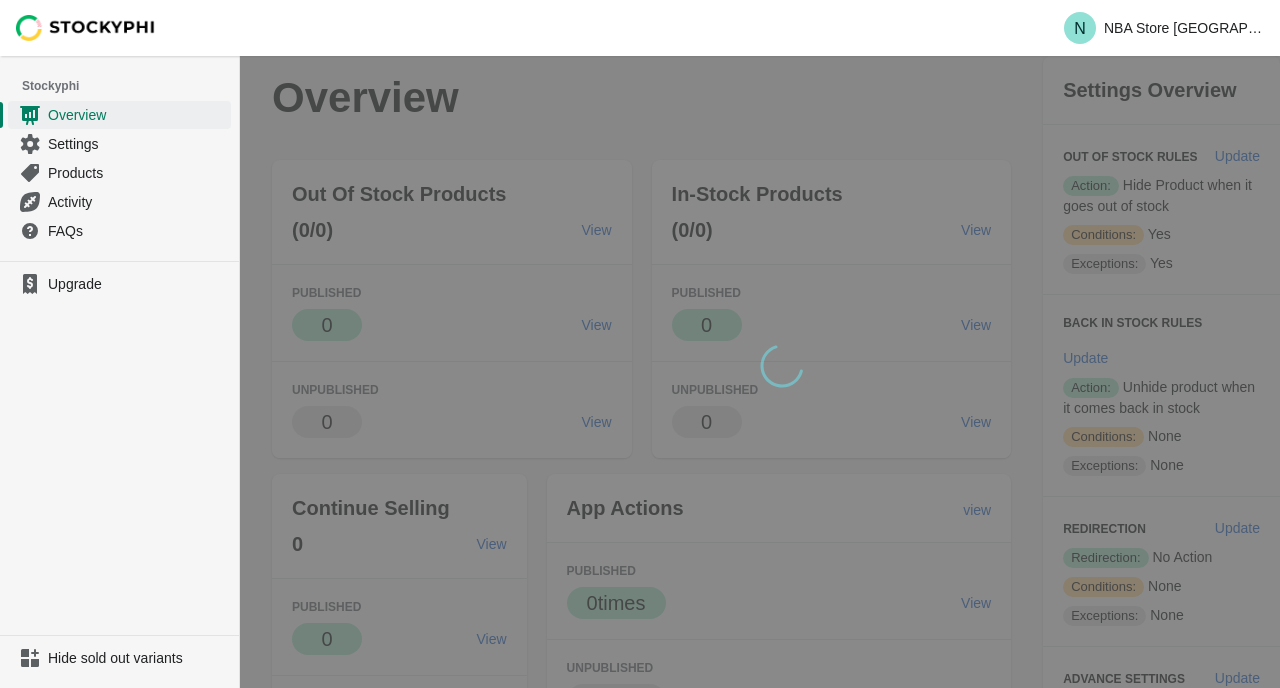click on "wait, its loading..." at bounding box center (760, 559) 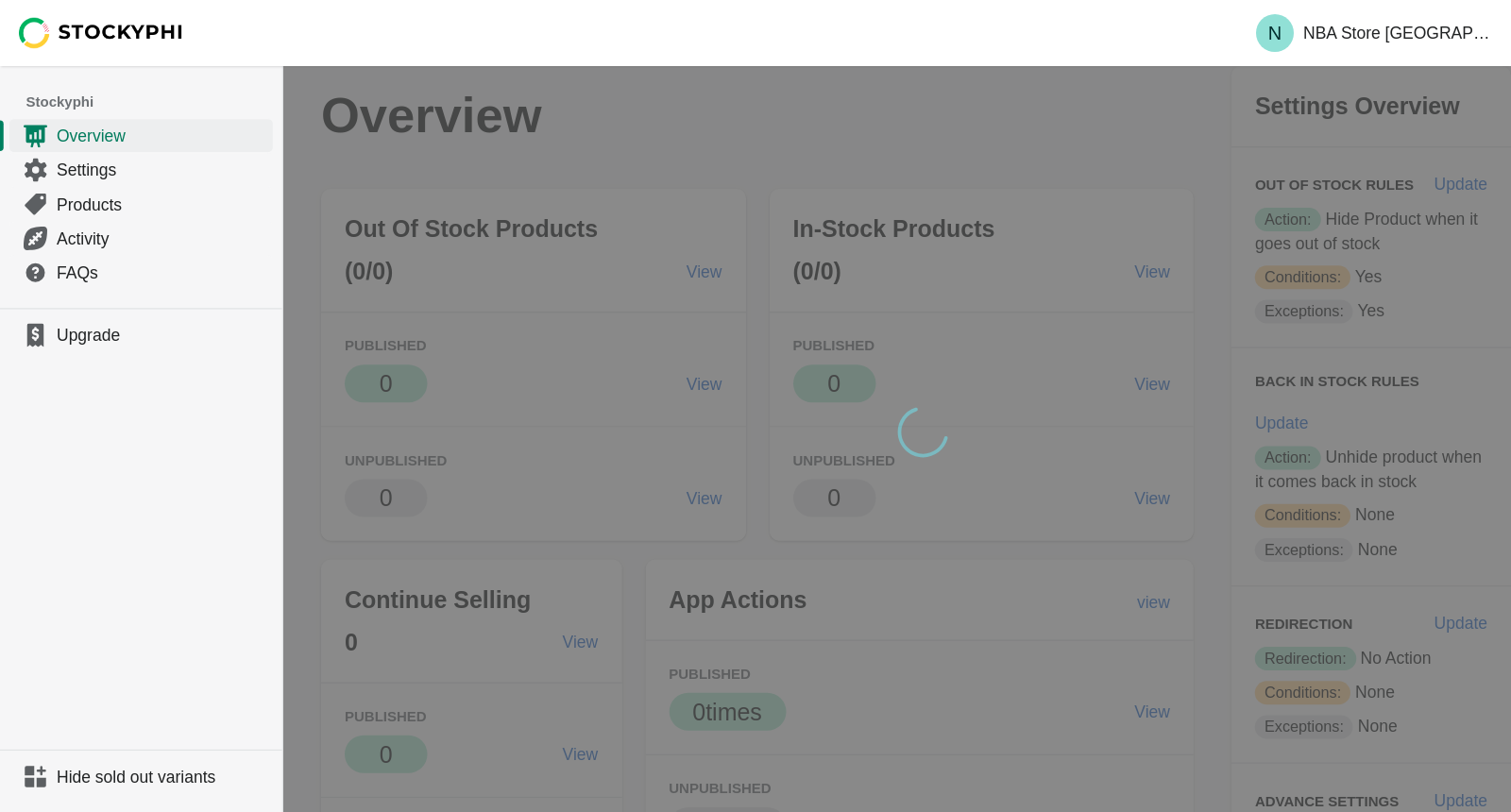 scroll, scrollTop: 0, scrollLeft: 0, axis: both 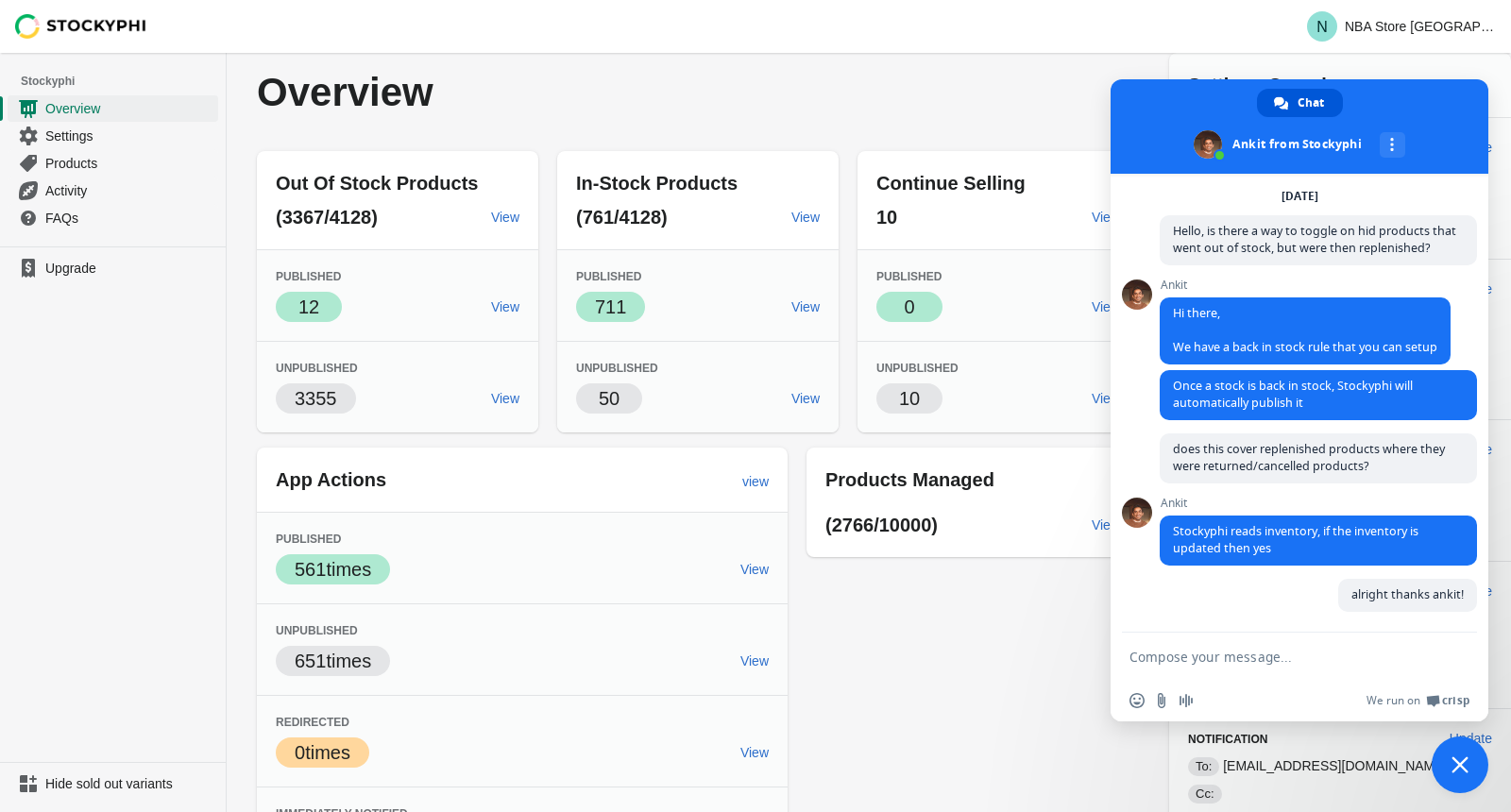 click at bounding box center (1299, 127) 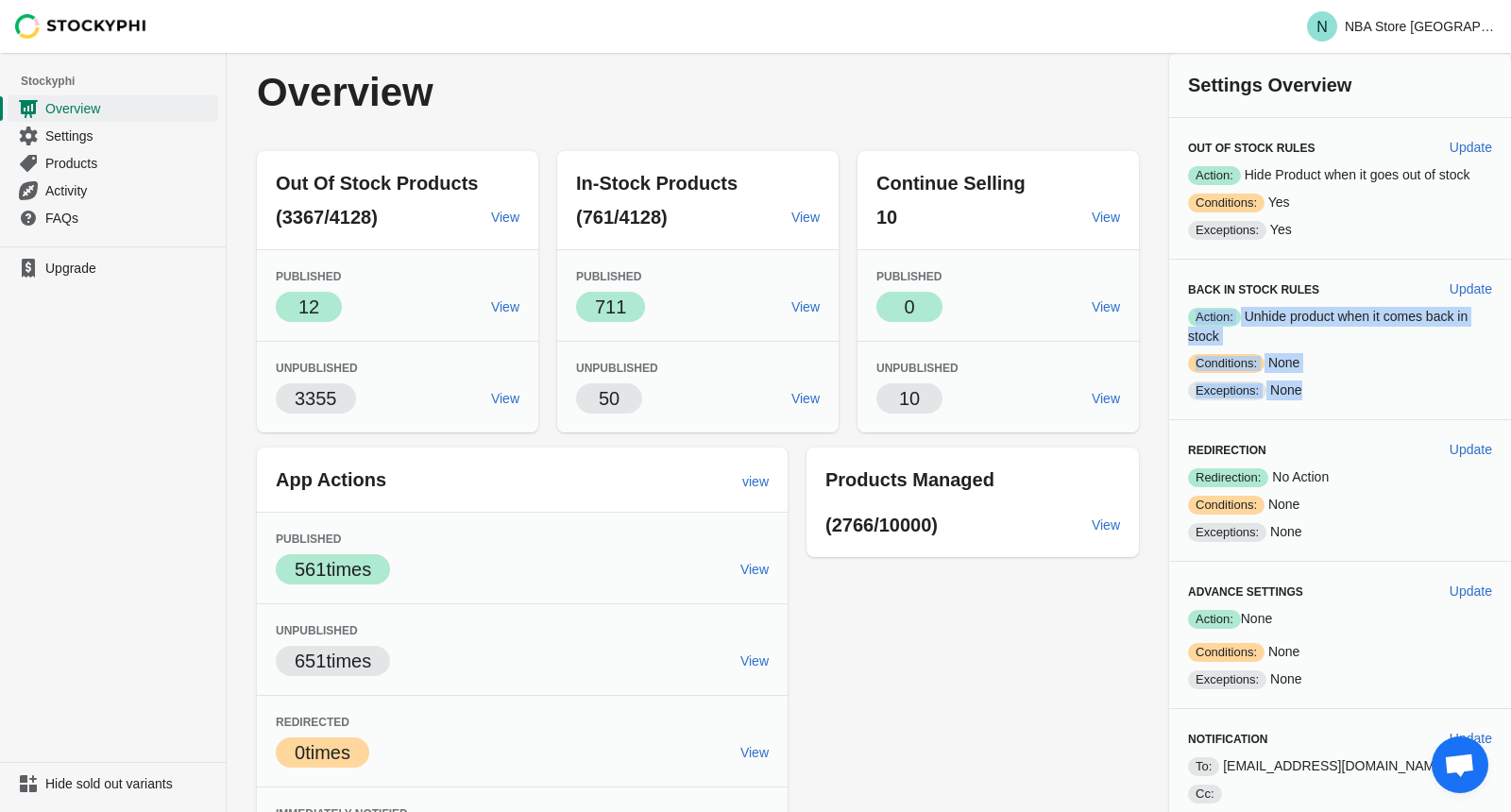 drag, startPoint x: 1316, startPoint y: 364, endPoint x: 1280, endPoint y: 300, distance: 73.43024 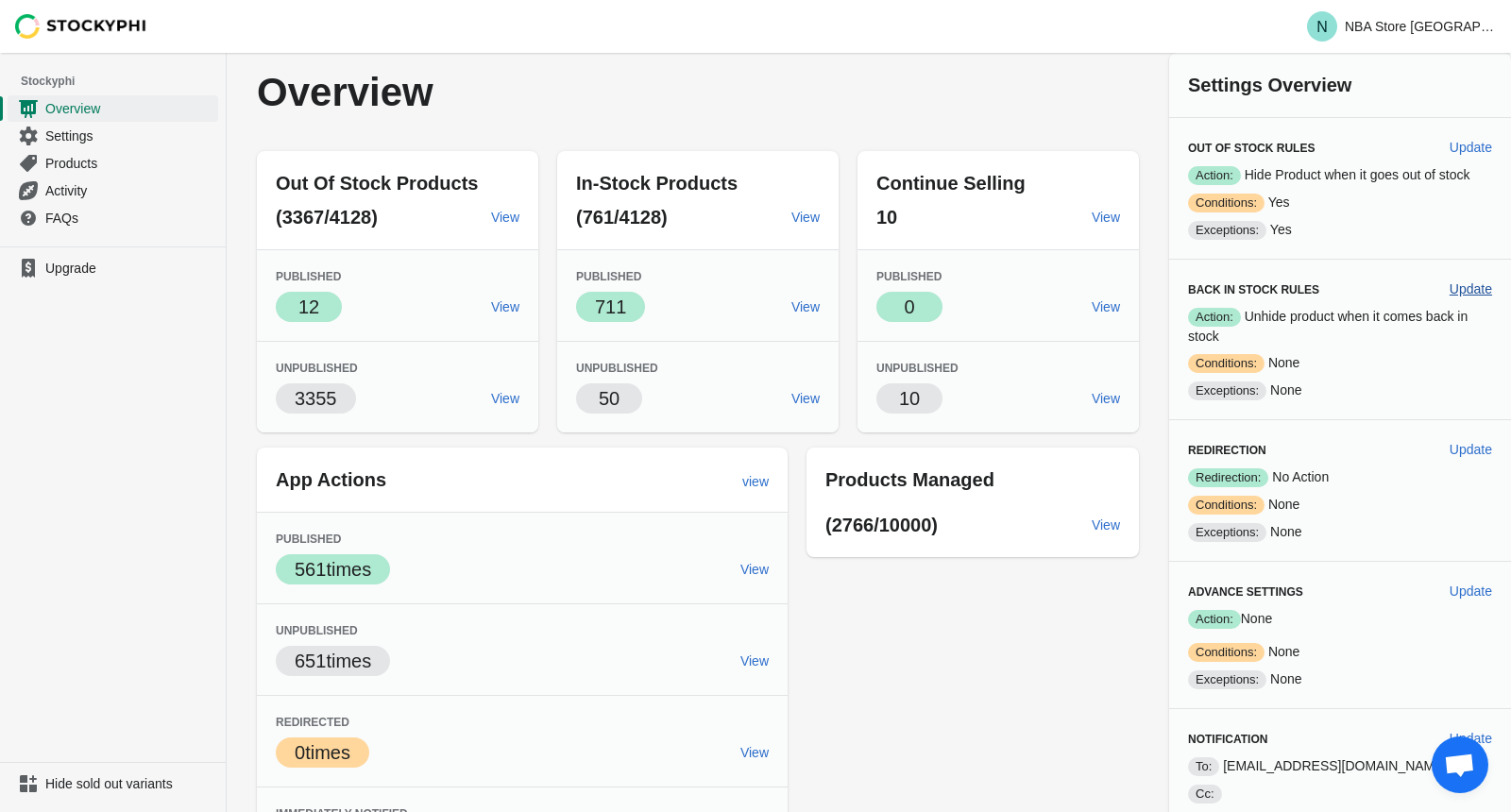 click on "Update" at bounding box center [1470, 289] 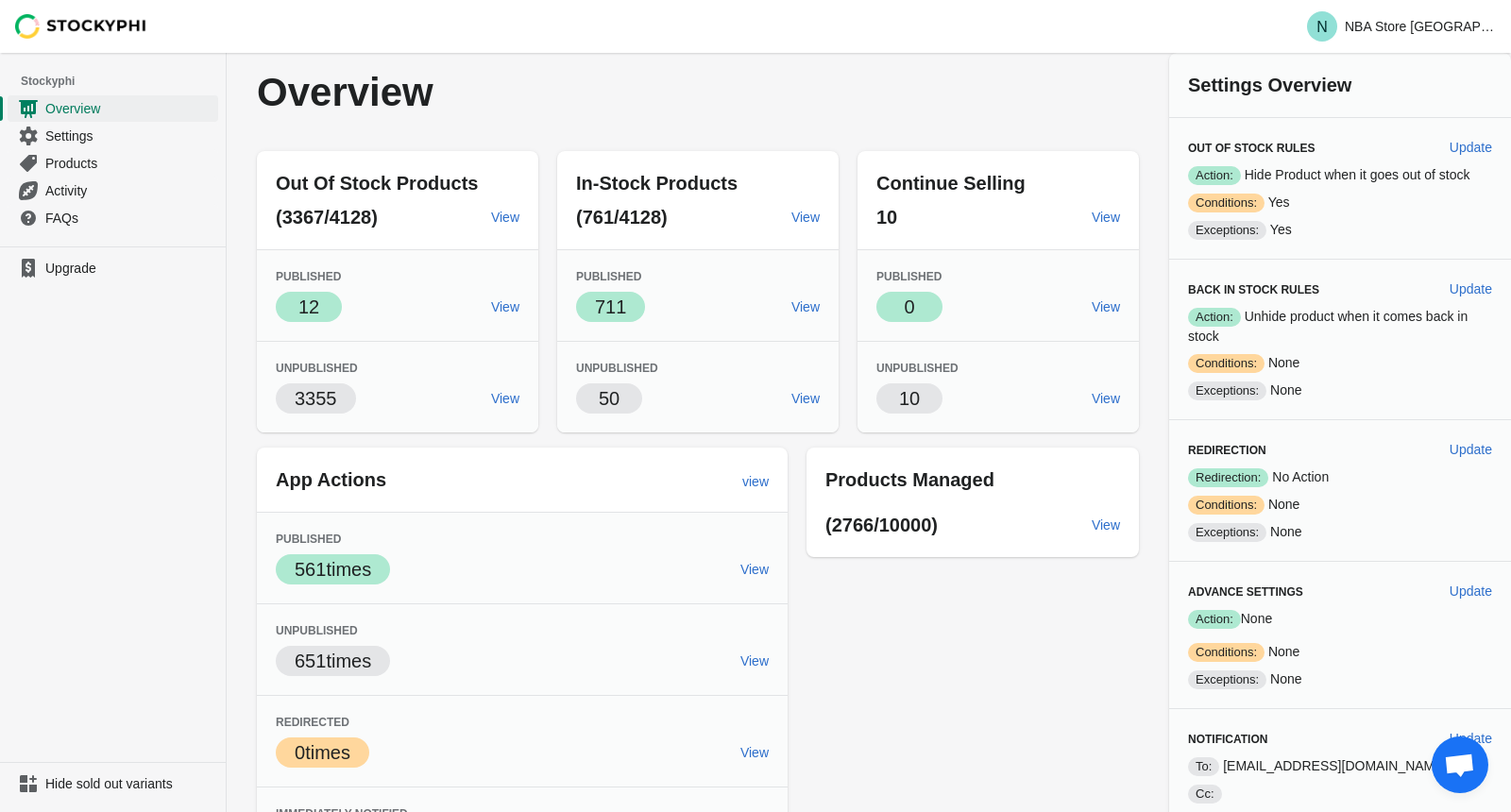 select on "hours" 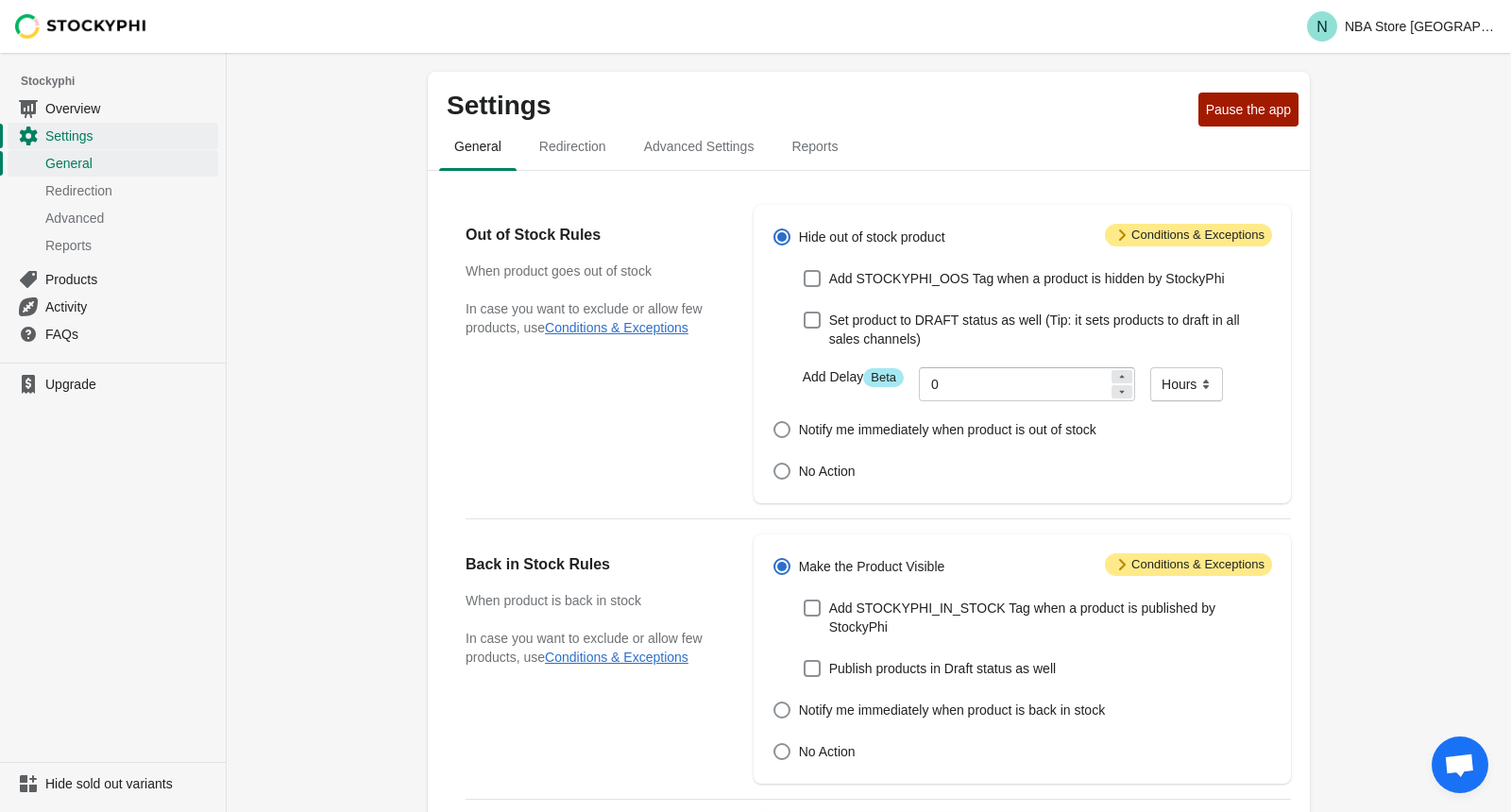 click on "Out of Stock Rules When product goes out of stock In case you want to exclude or allow few products, use  Conditions & Exceptions" at bounding box center (600, 354) 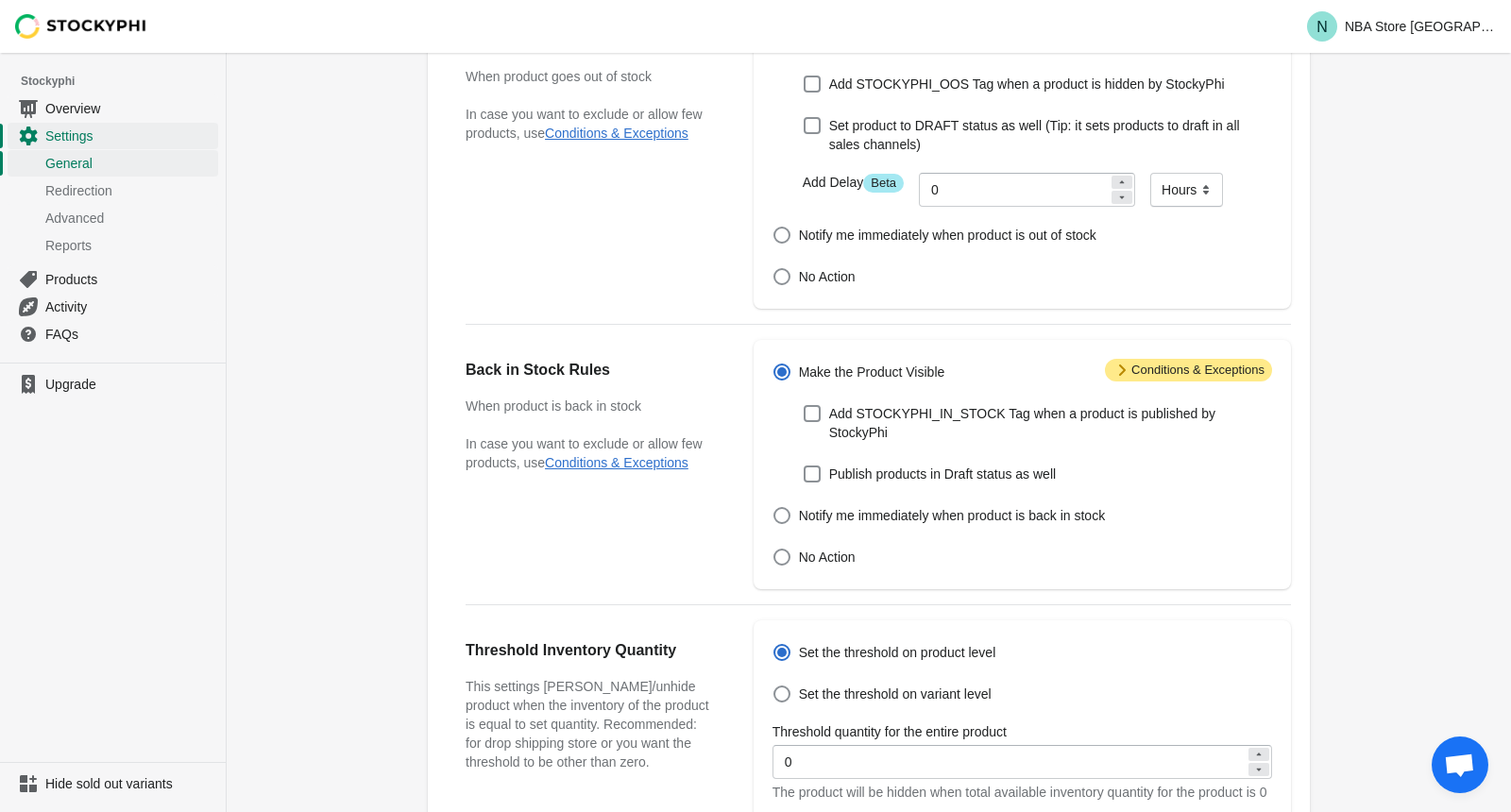 scroll, scrollTop: 221, scrollLeft: 0, axis: vertical 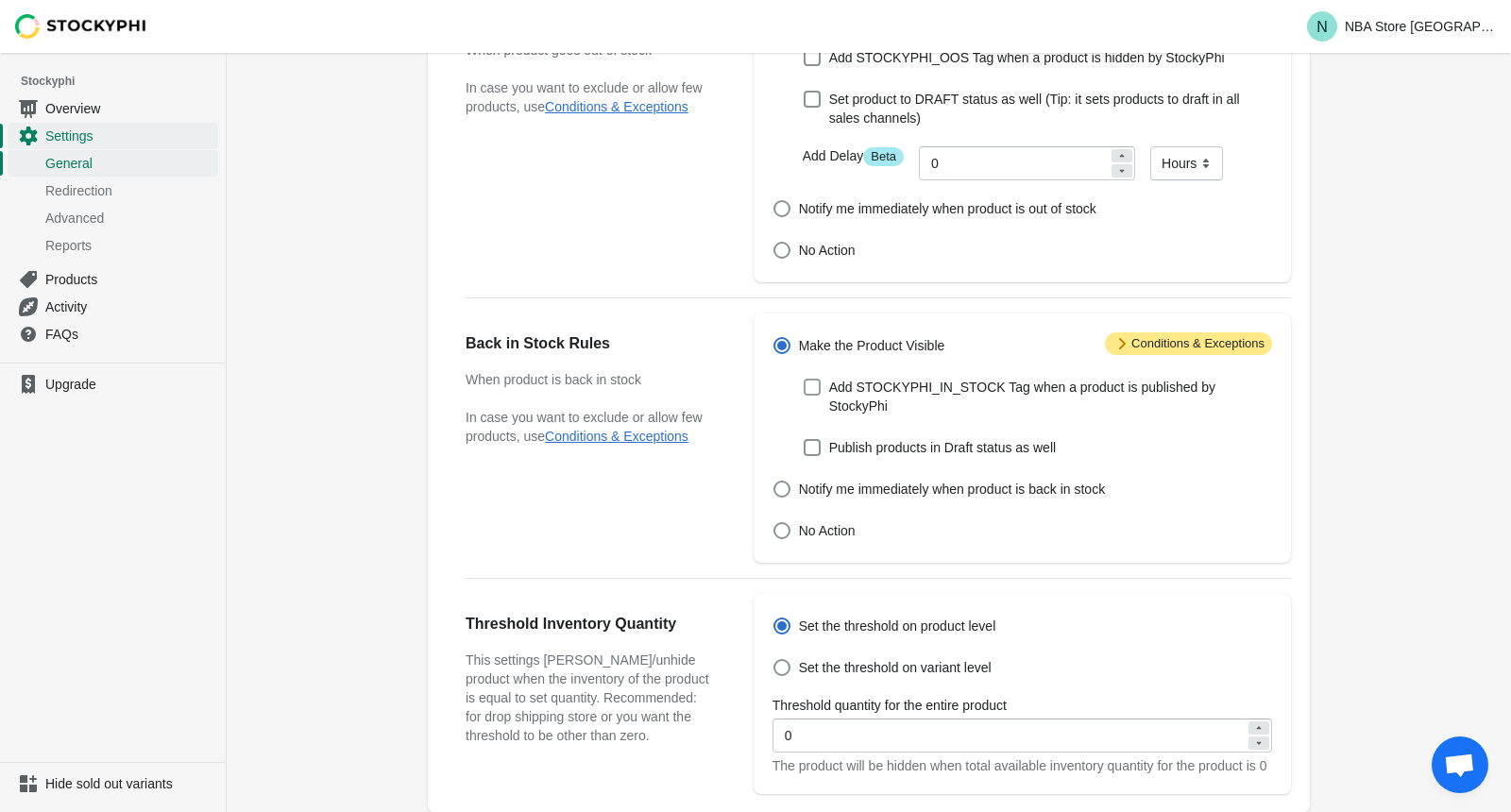click on "Add STOCKYPHI_IN_STOCK Tag when a product is published by StockyPhi" at bounding box center (1050, 397) 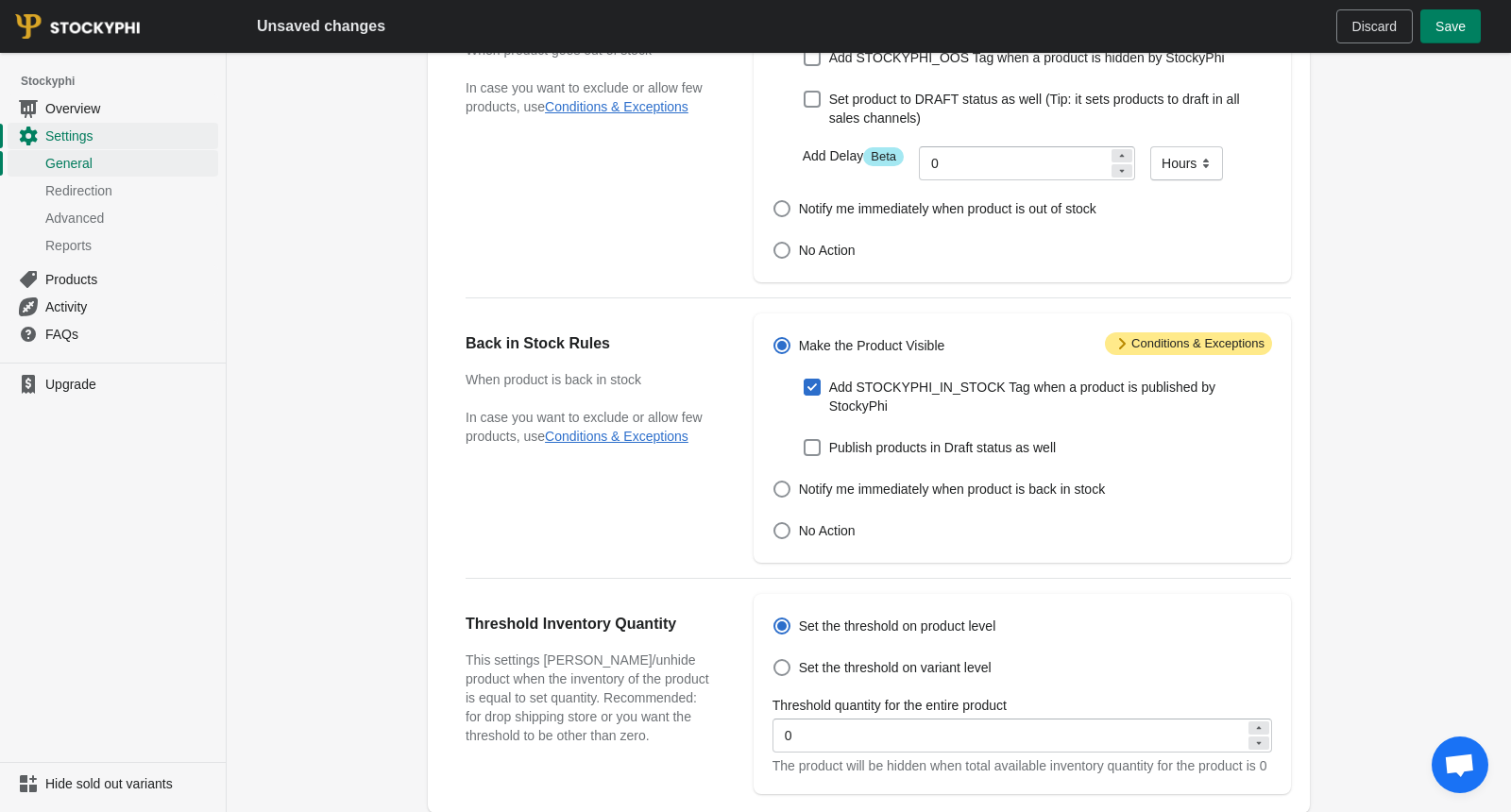 click on "Add STOCKYPHI_IN_STOCK Tag when a product is published by StockyPhi" at bounding box center [1050, 397] 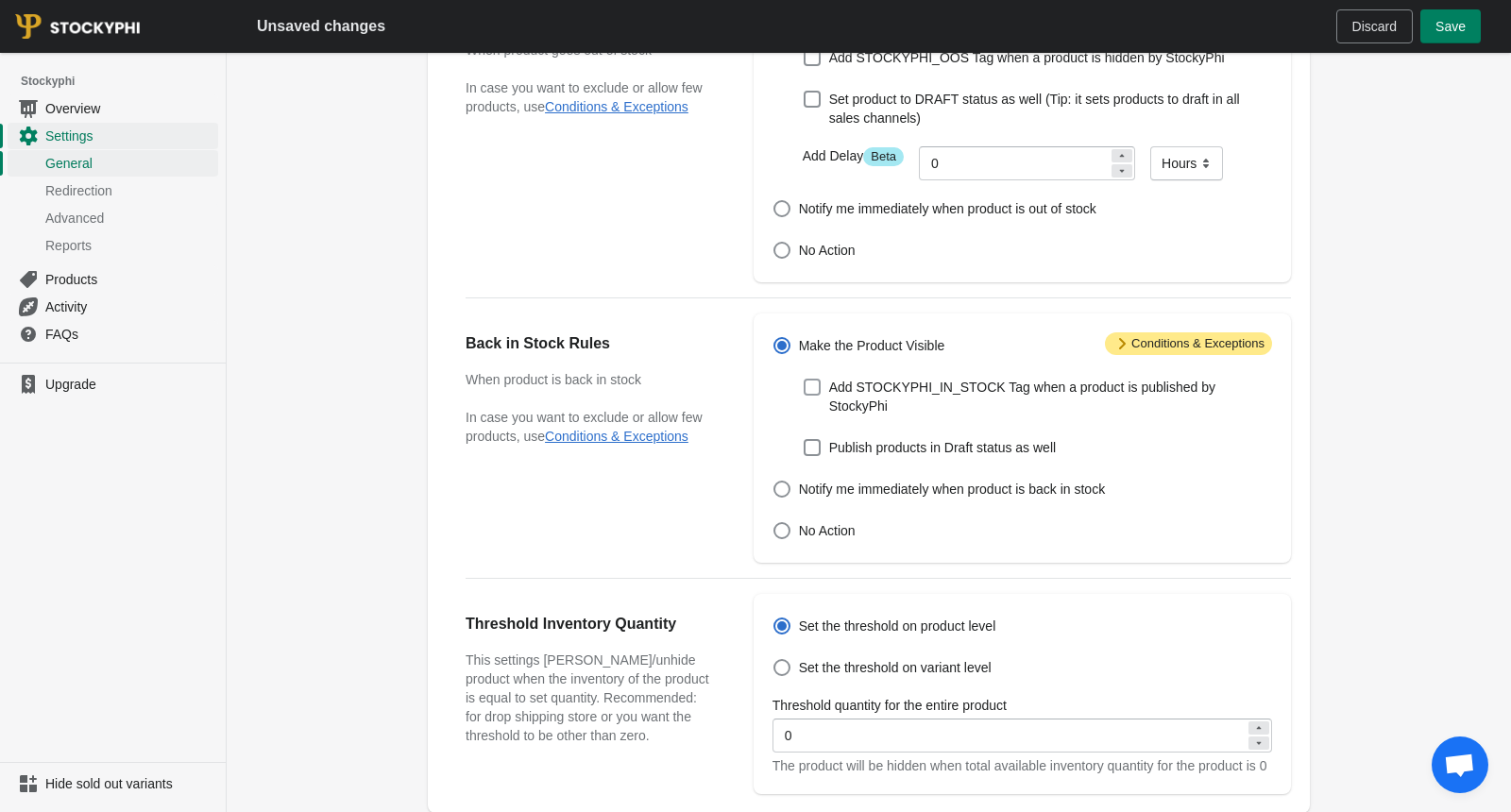 checkbox on "false" 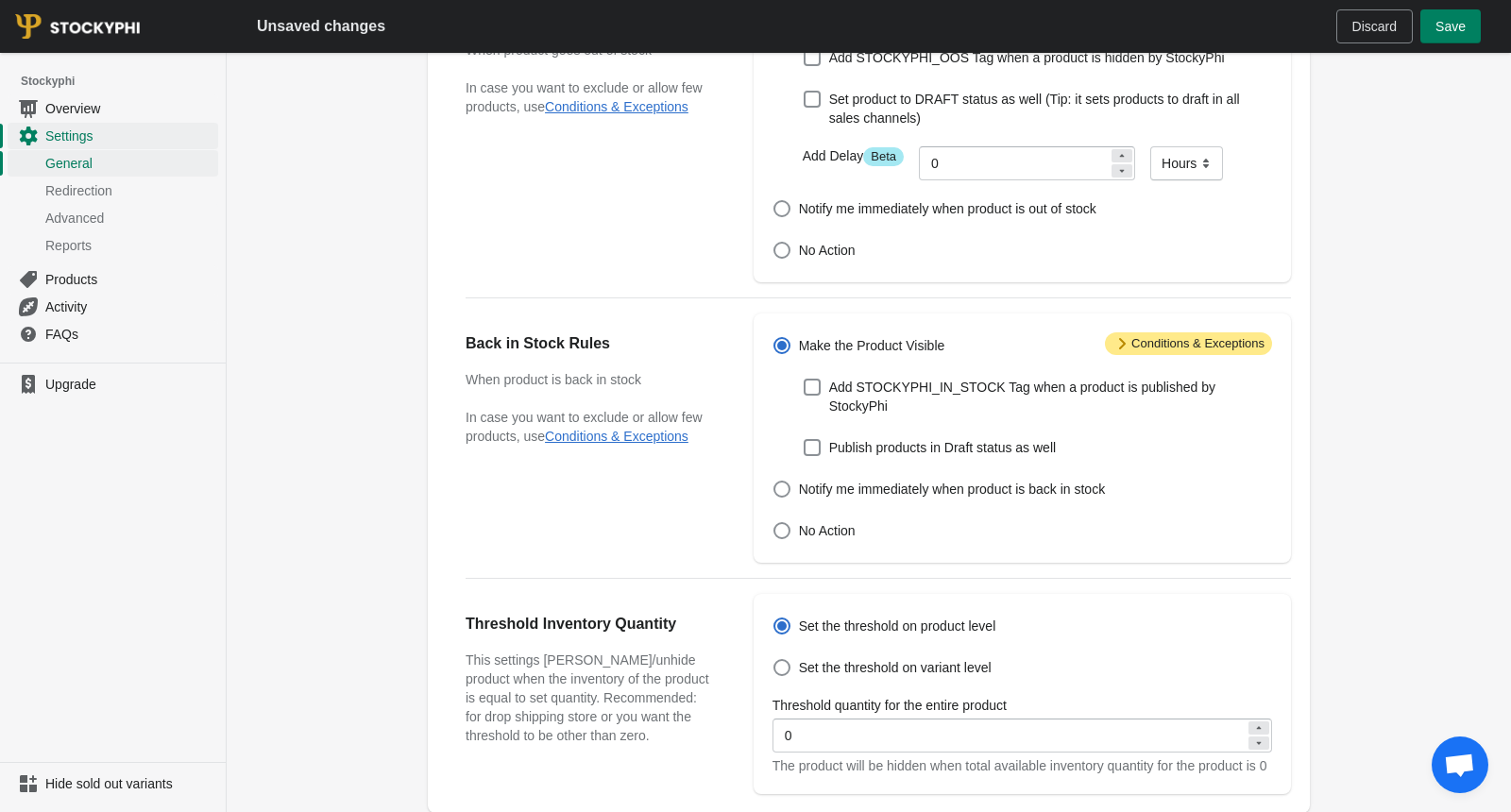click on "Attention  Conditions & Exceptions" at bounding box center [1188, 344] 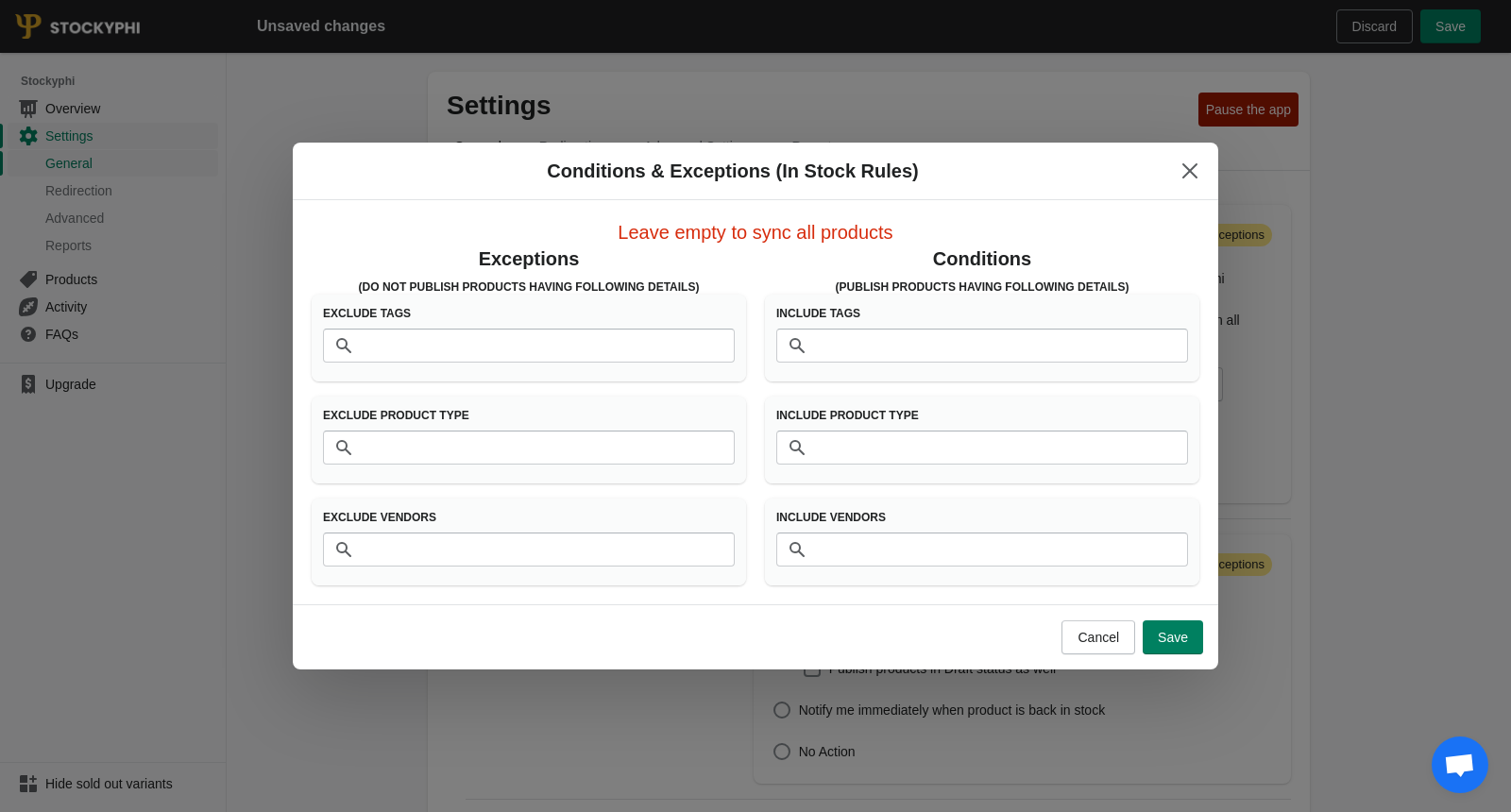 scroll, scrollTop: 0, scrollLeft: 0, axis: both 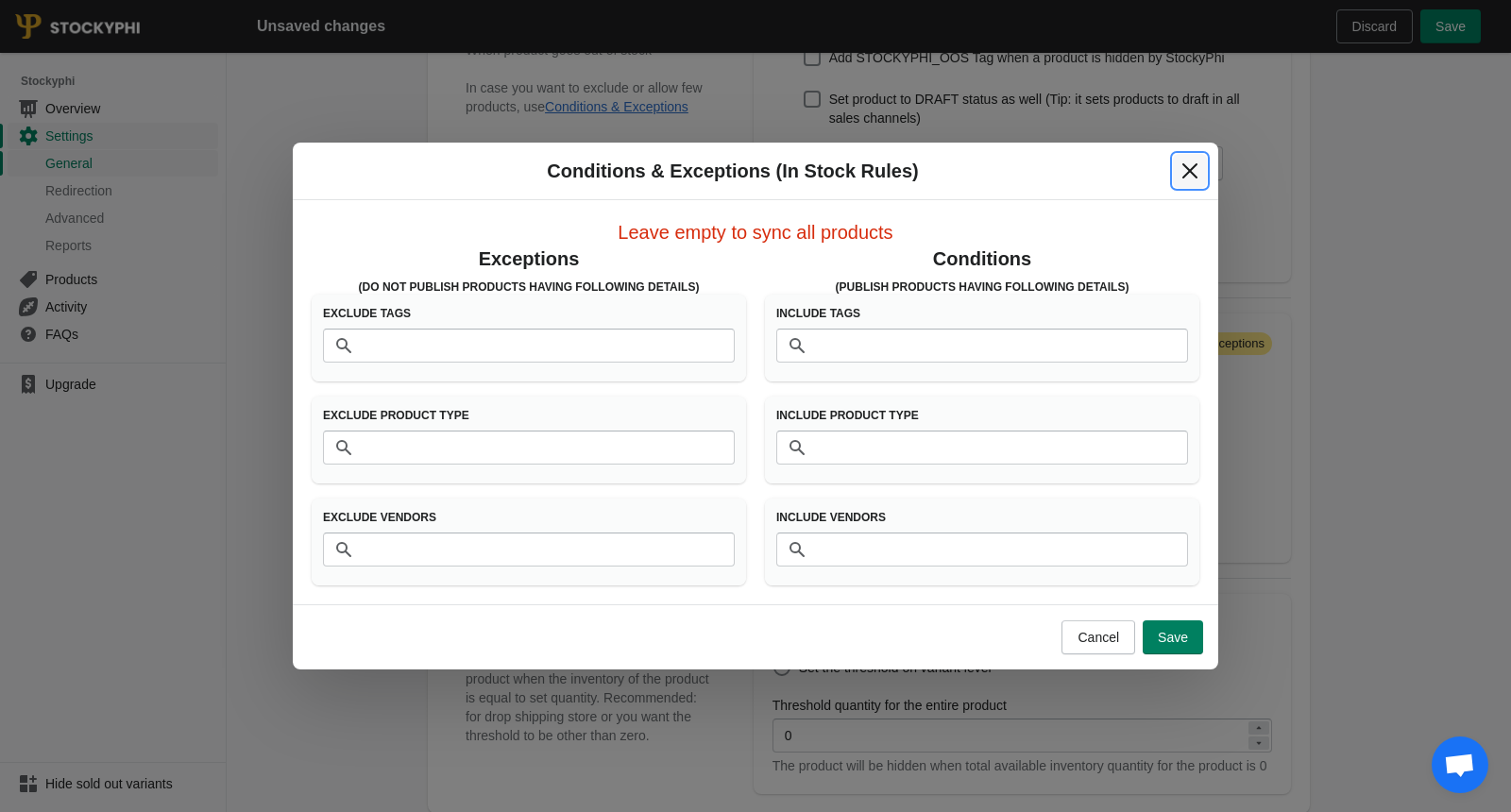 click 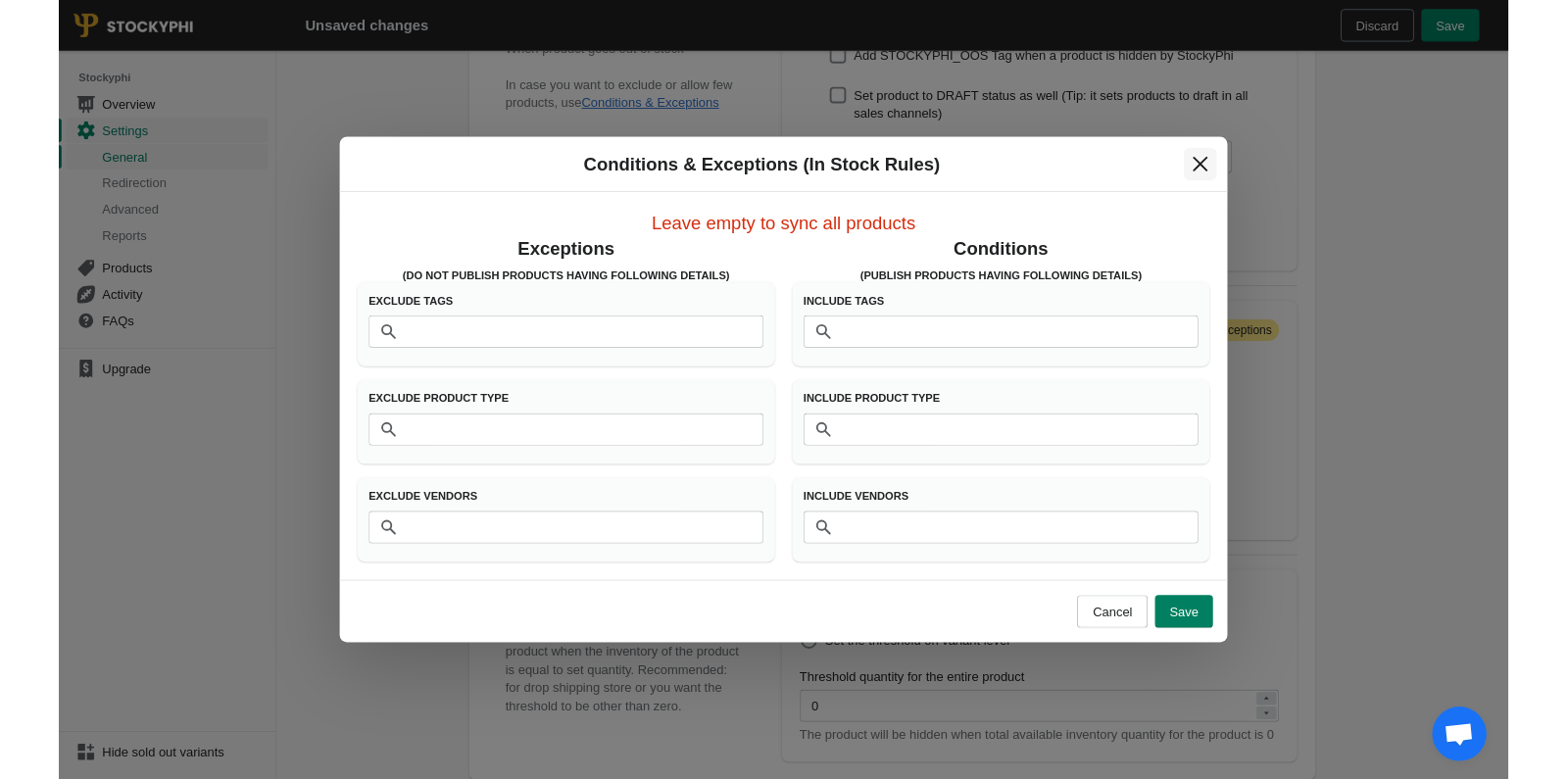 scroll, scrollTop: 229, scrollLeft: 0, axis: vertical 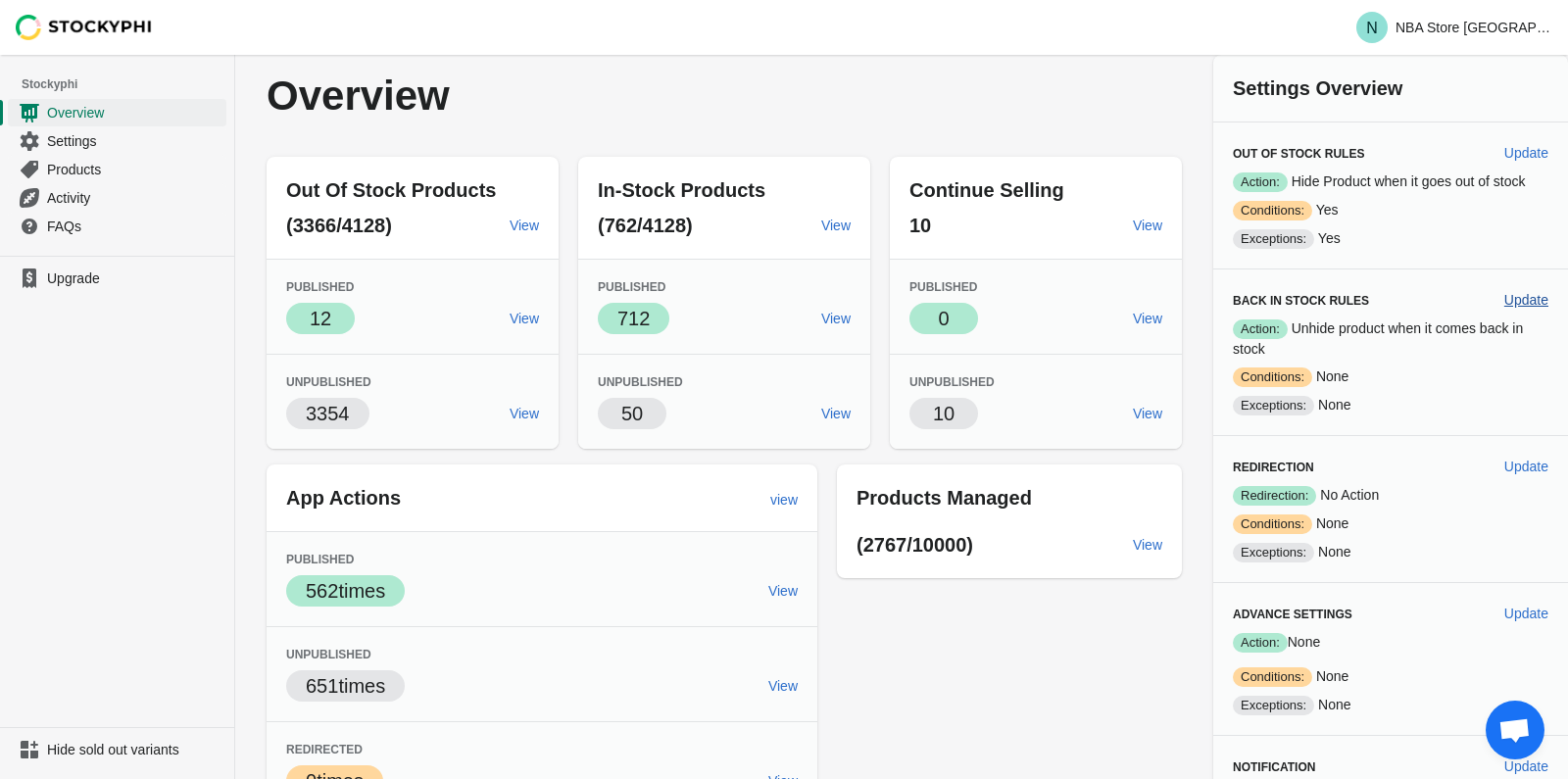 click on "Update" at bounding box center [1526, 300] 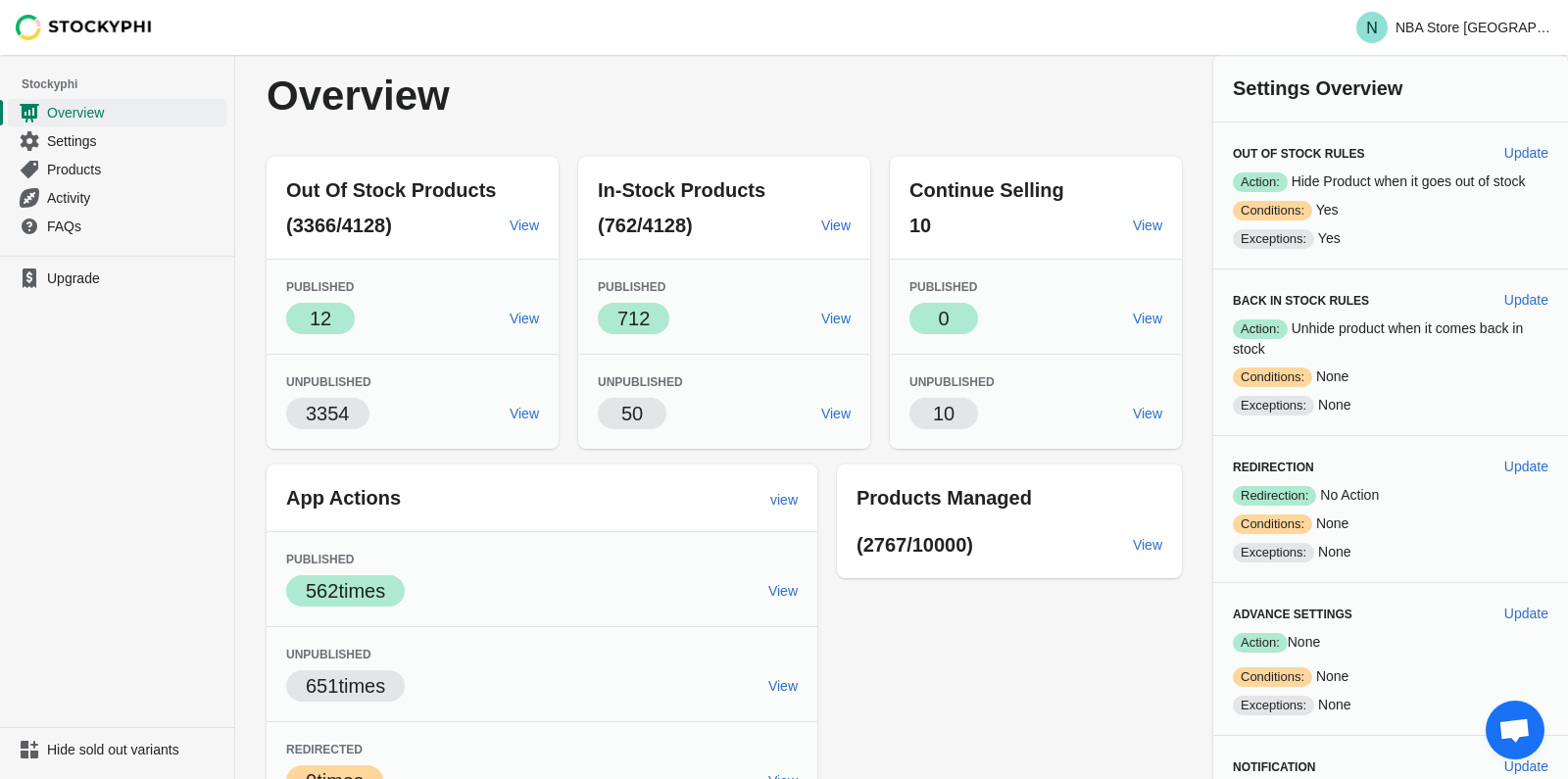 select on "hours" 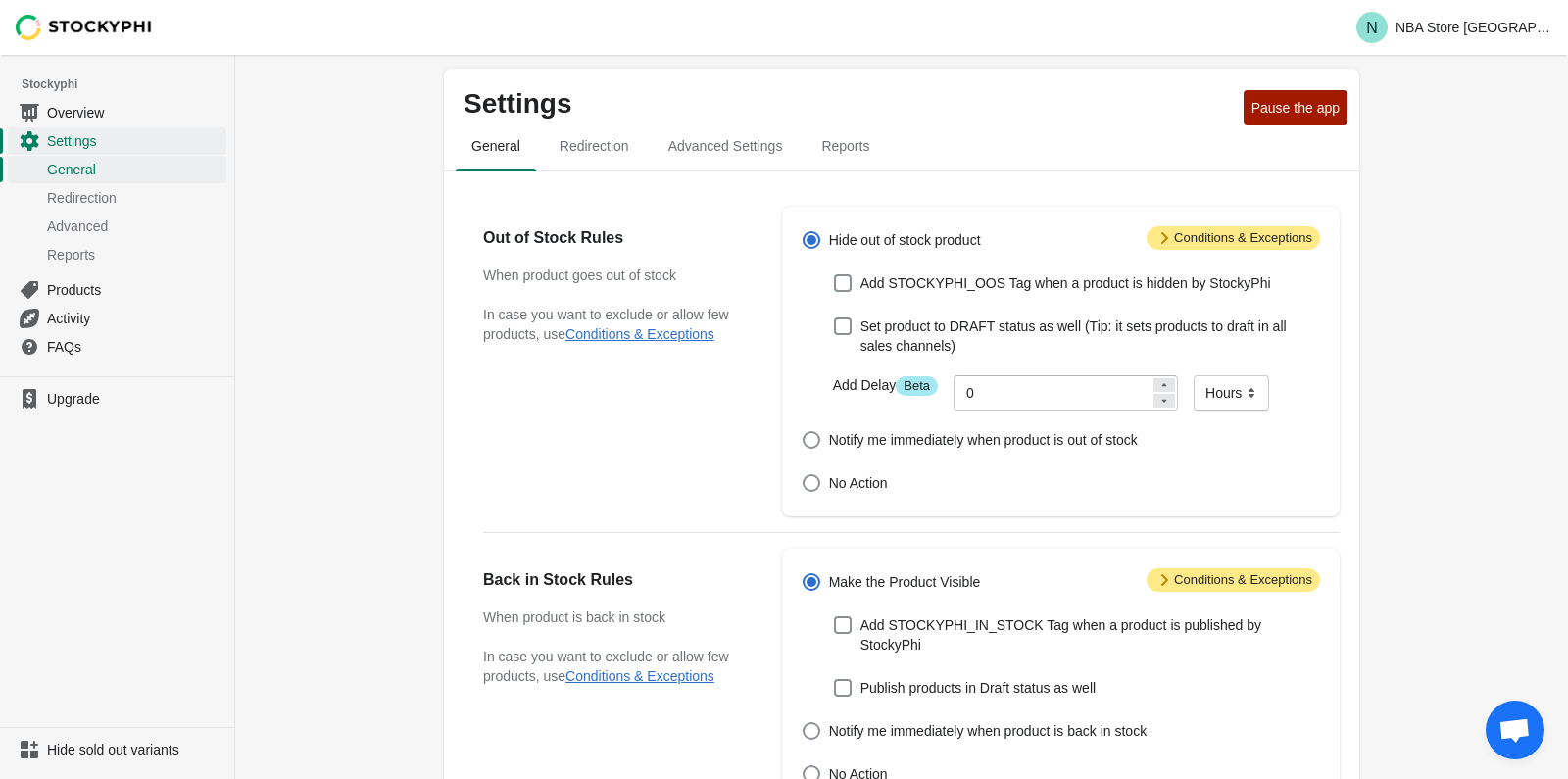 scroll, scrollTop: 268, scrollLeft: 0, axis: vertical 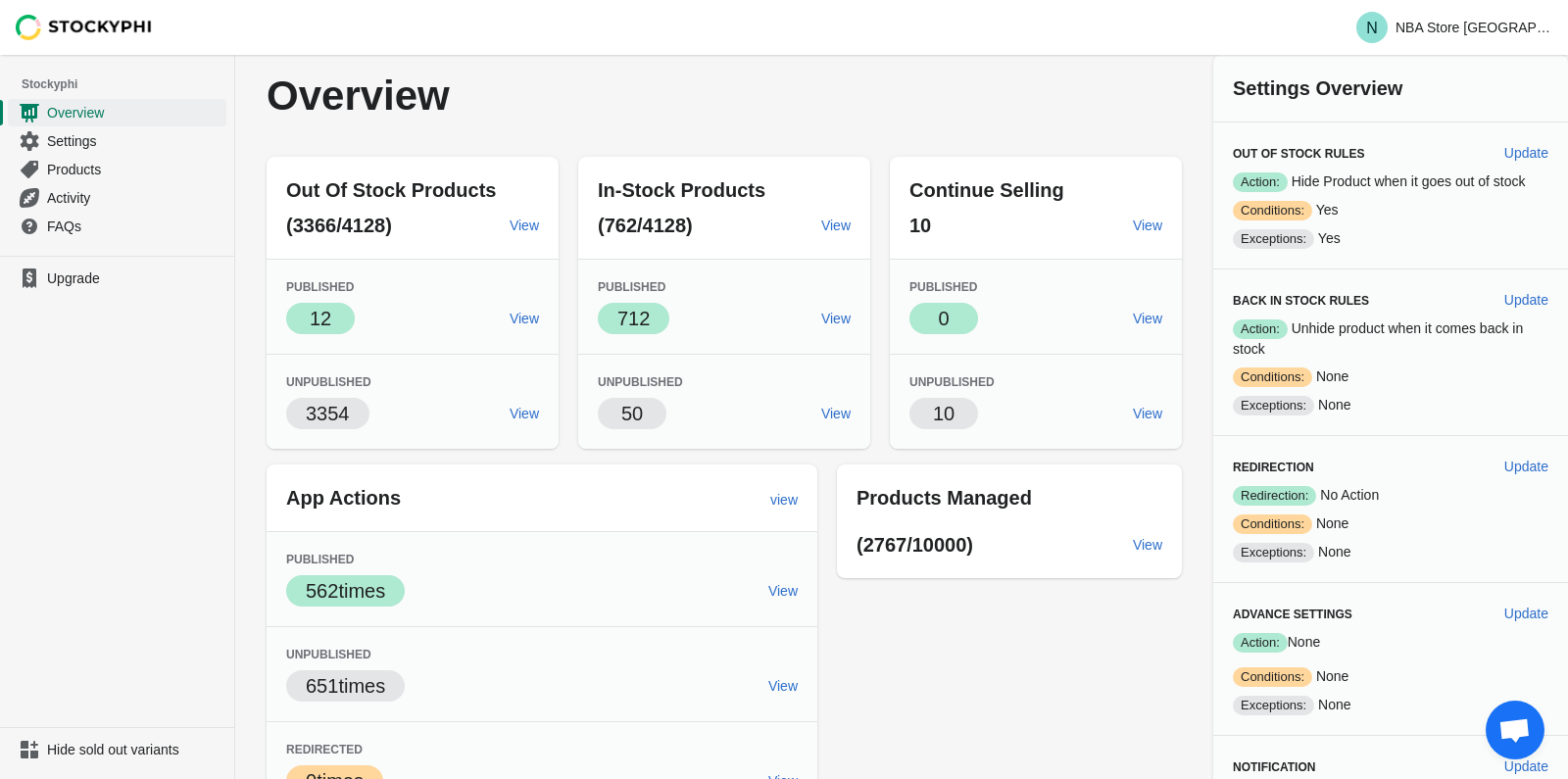 click on "Success  Action:   Unhide product when it comes back in stock" at bounding box center (1391, 338) 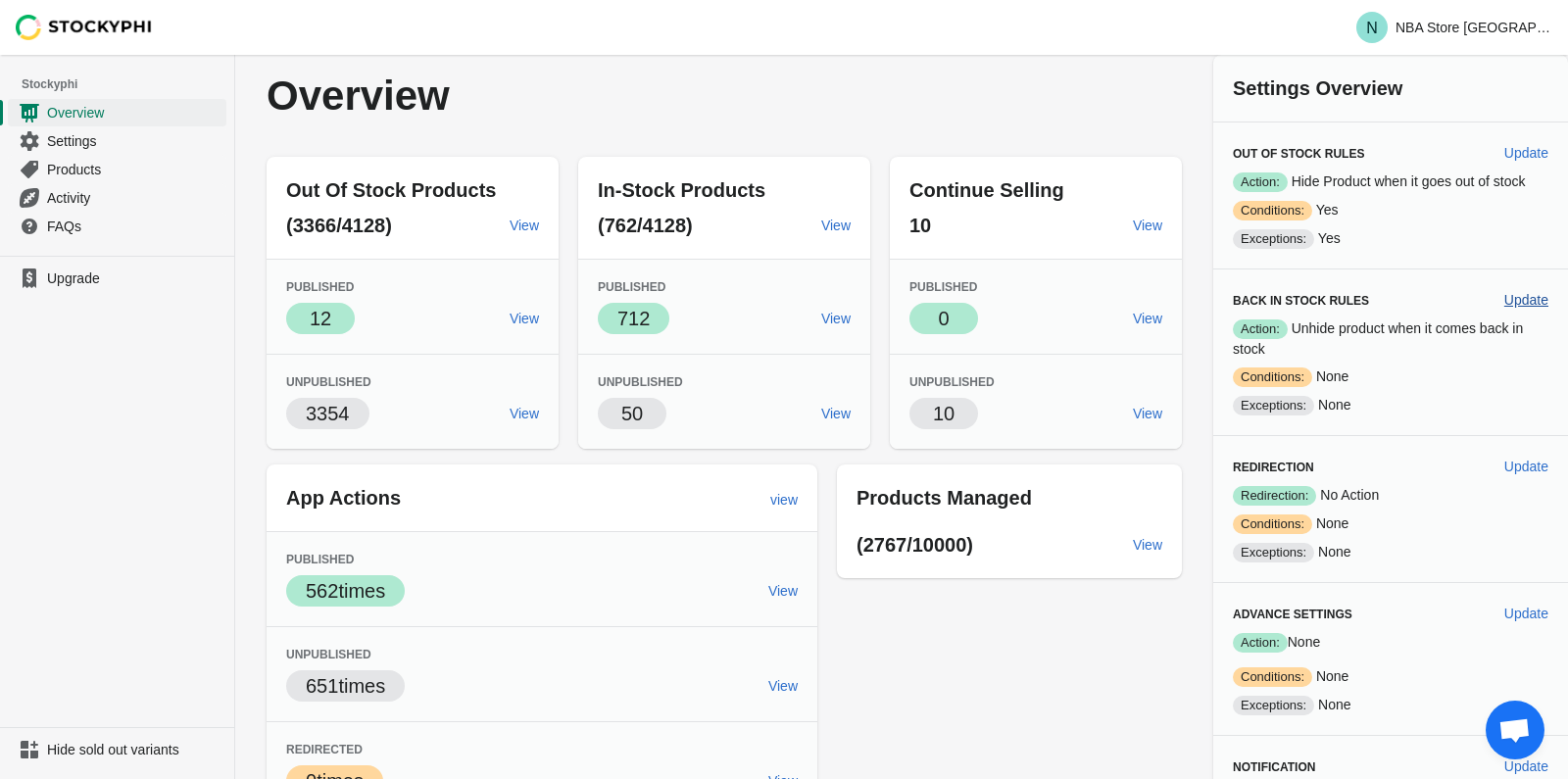 click on "Update" at bounding box center (1526, 300) 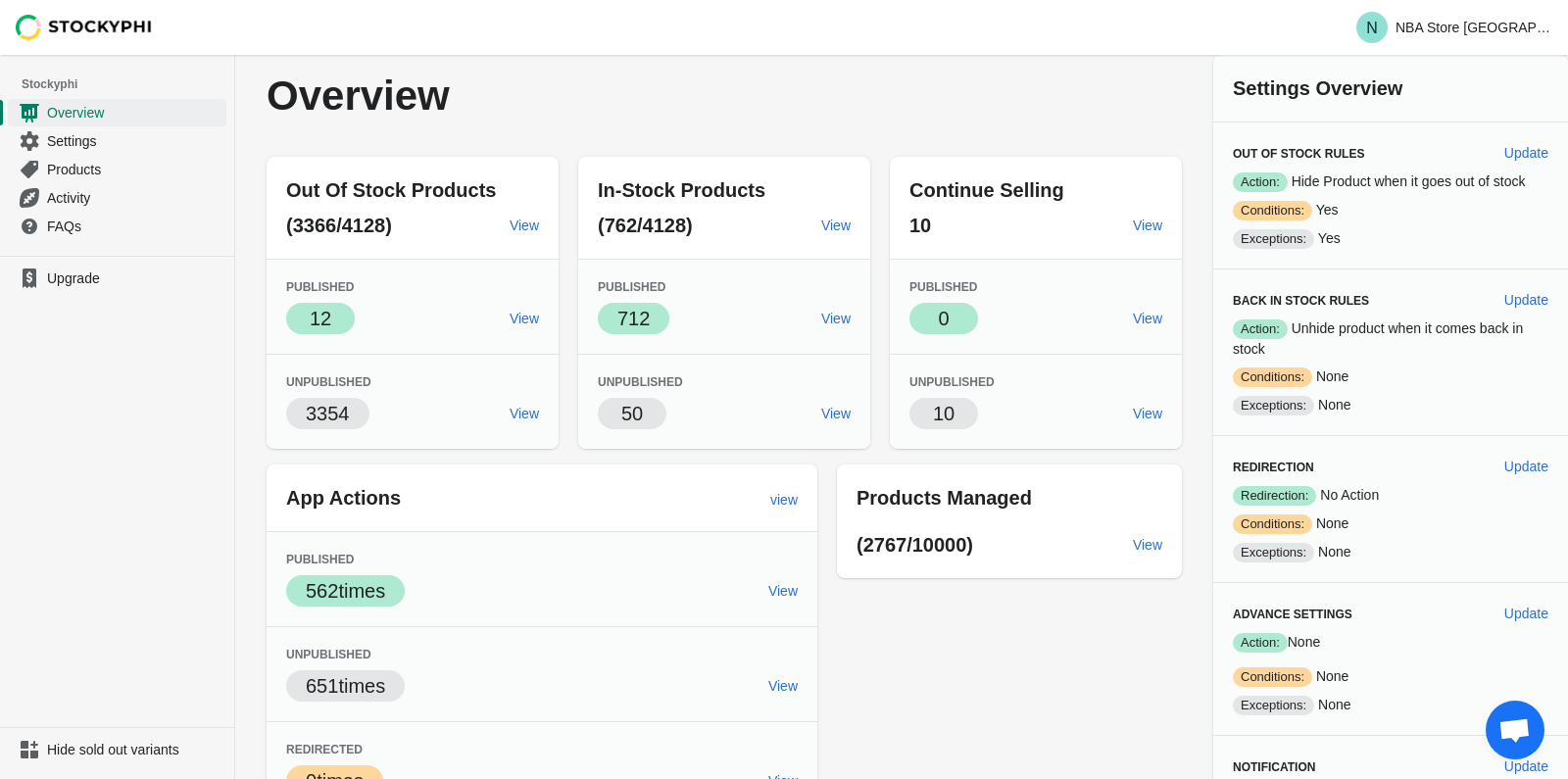 select on "hours" 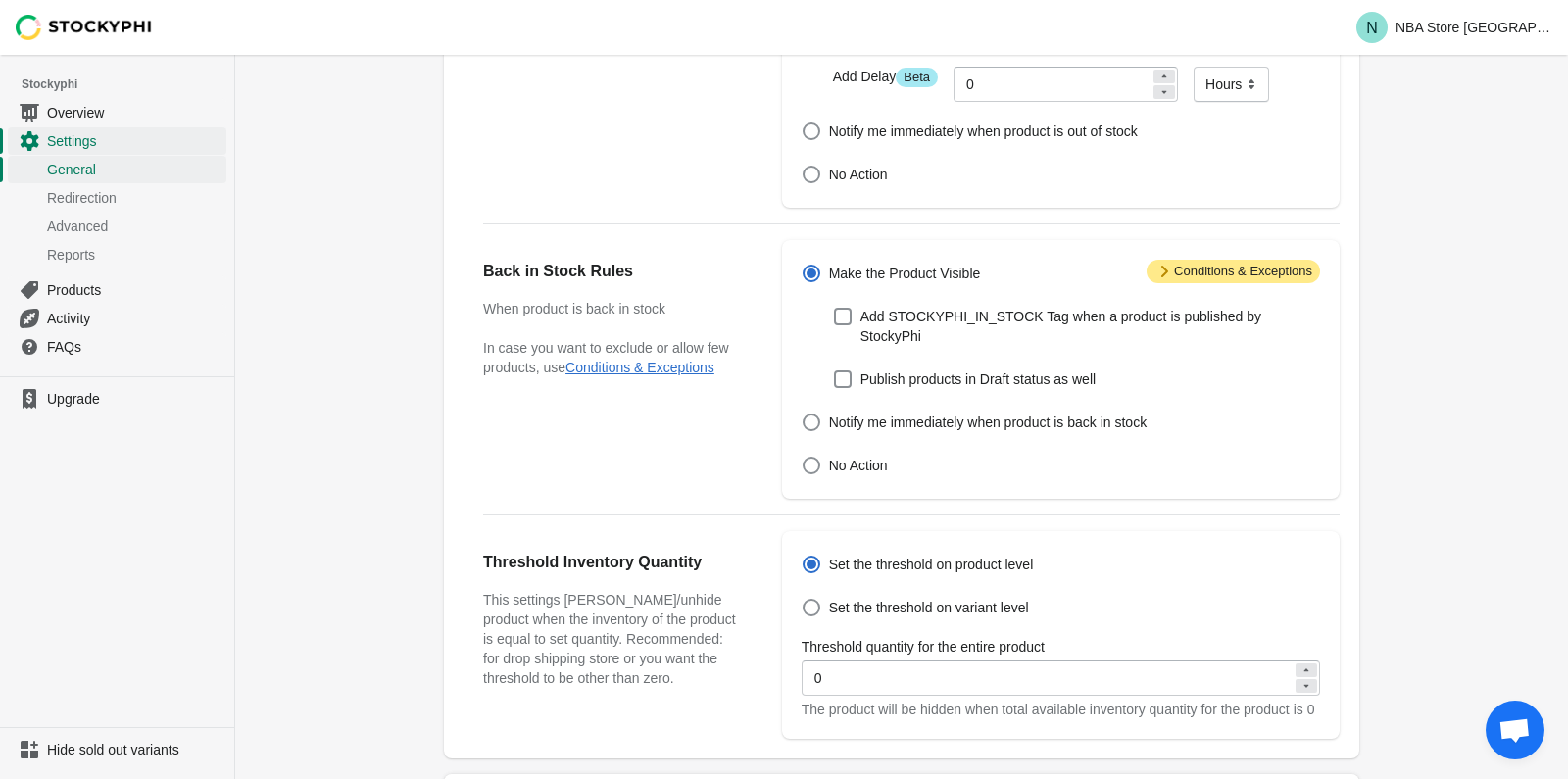 scroll, scrollTop: 341, scrollLeft: 0, axis: vertical 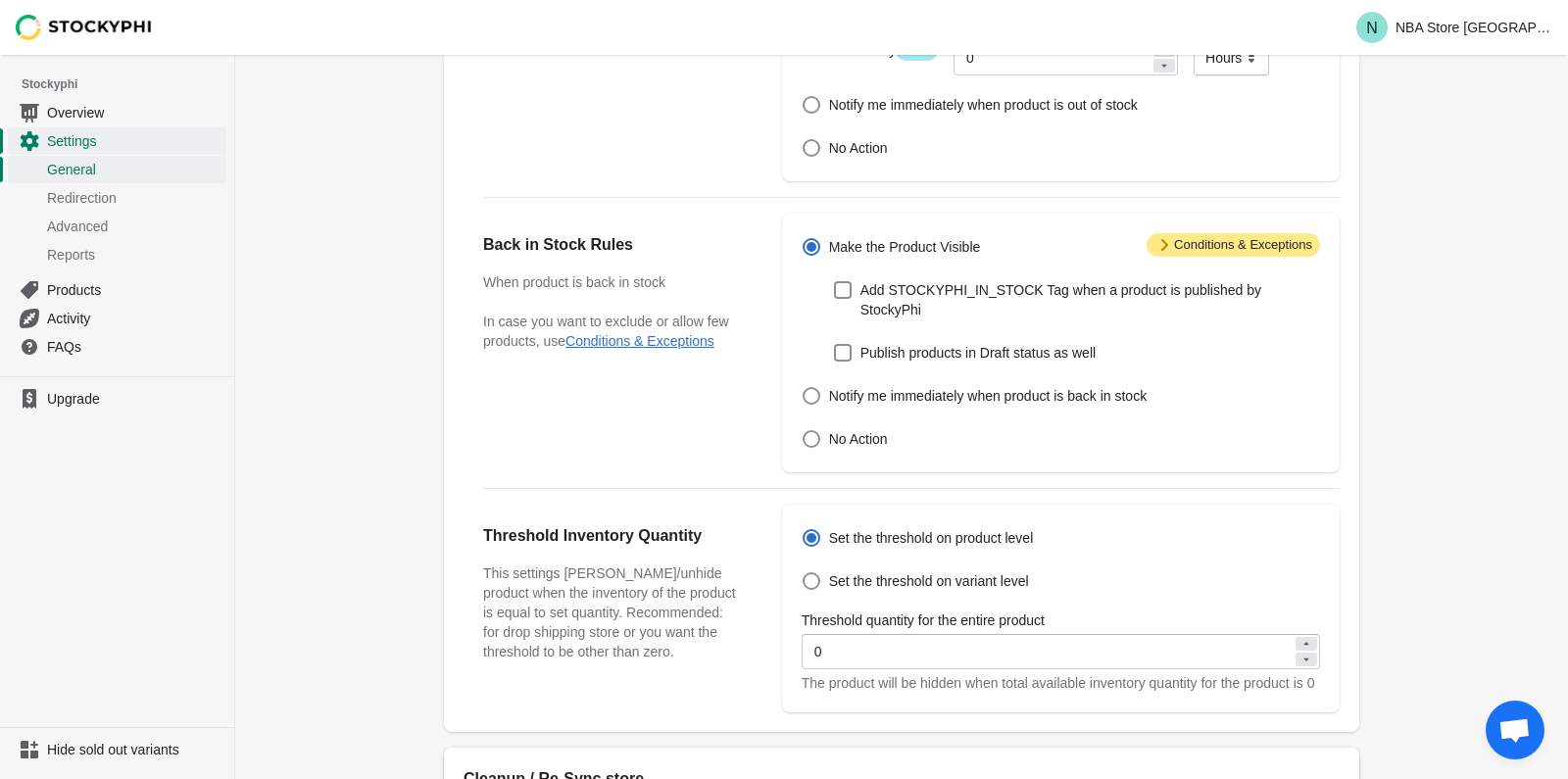 click on "Attention  Conditions & Exceptions" at bounding box center (1233, 245) 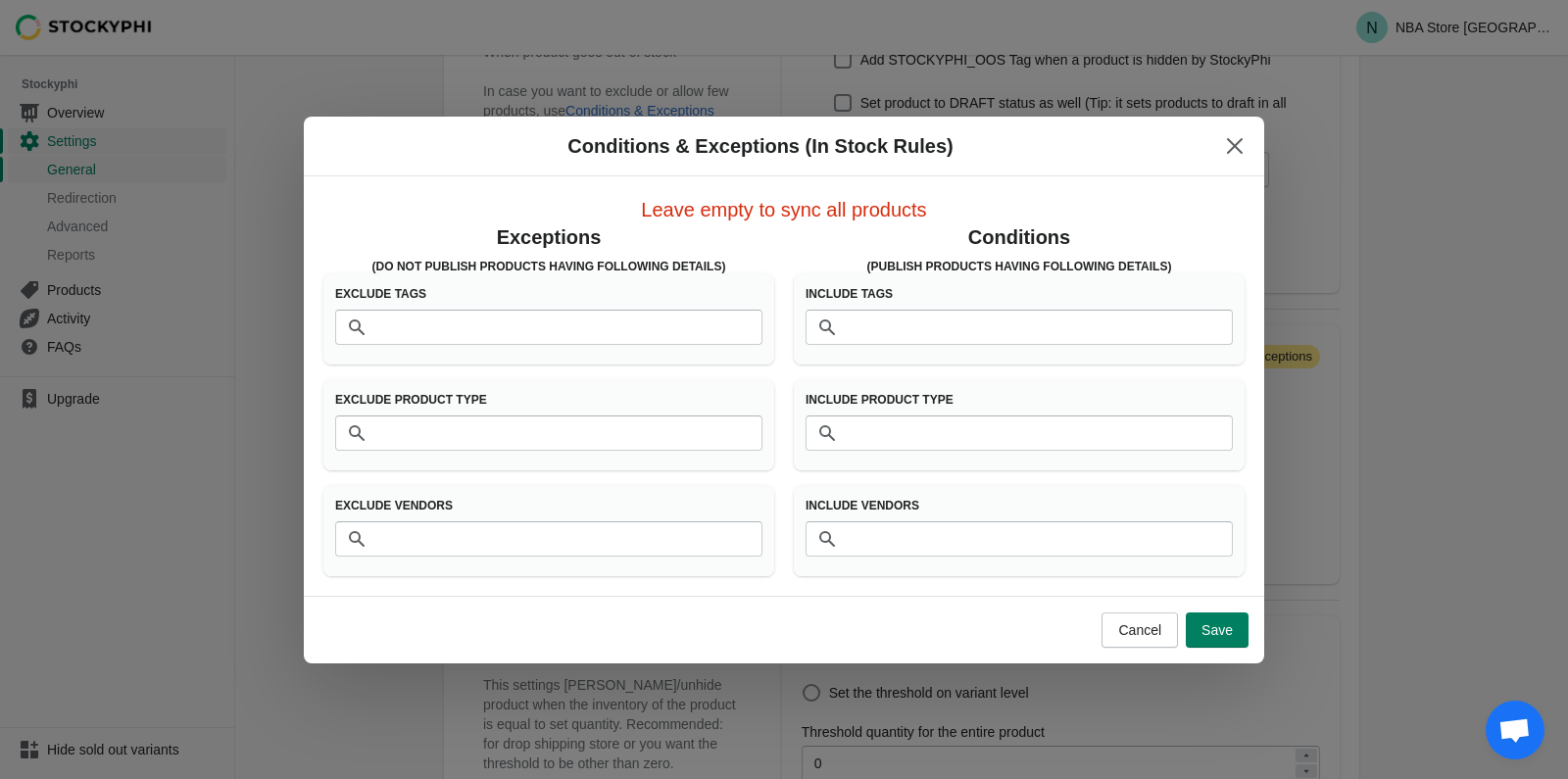 scroll, scrollTop: 341, scrollLeft: 0, axis: vertical 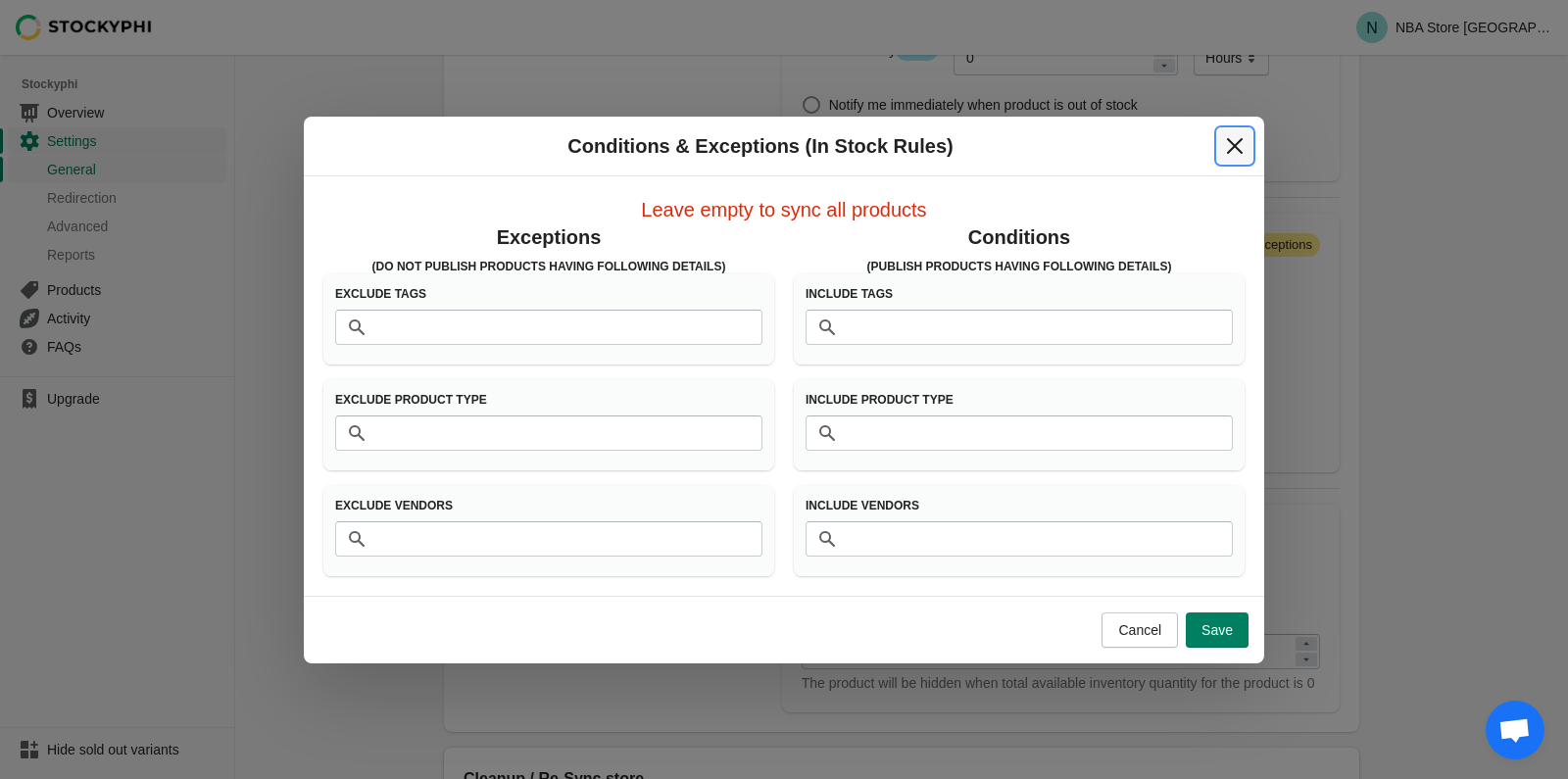 click 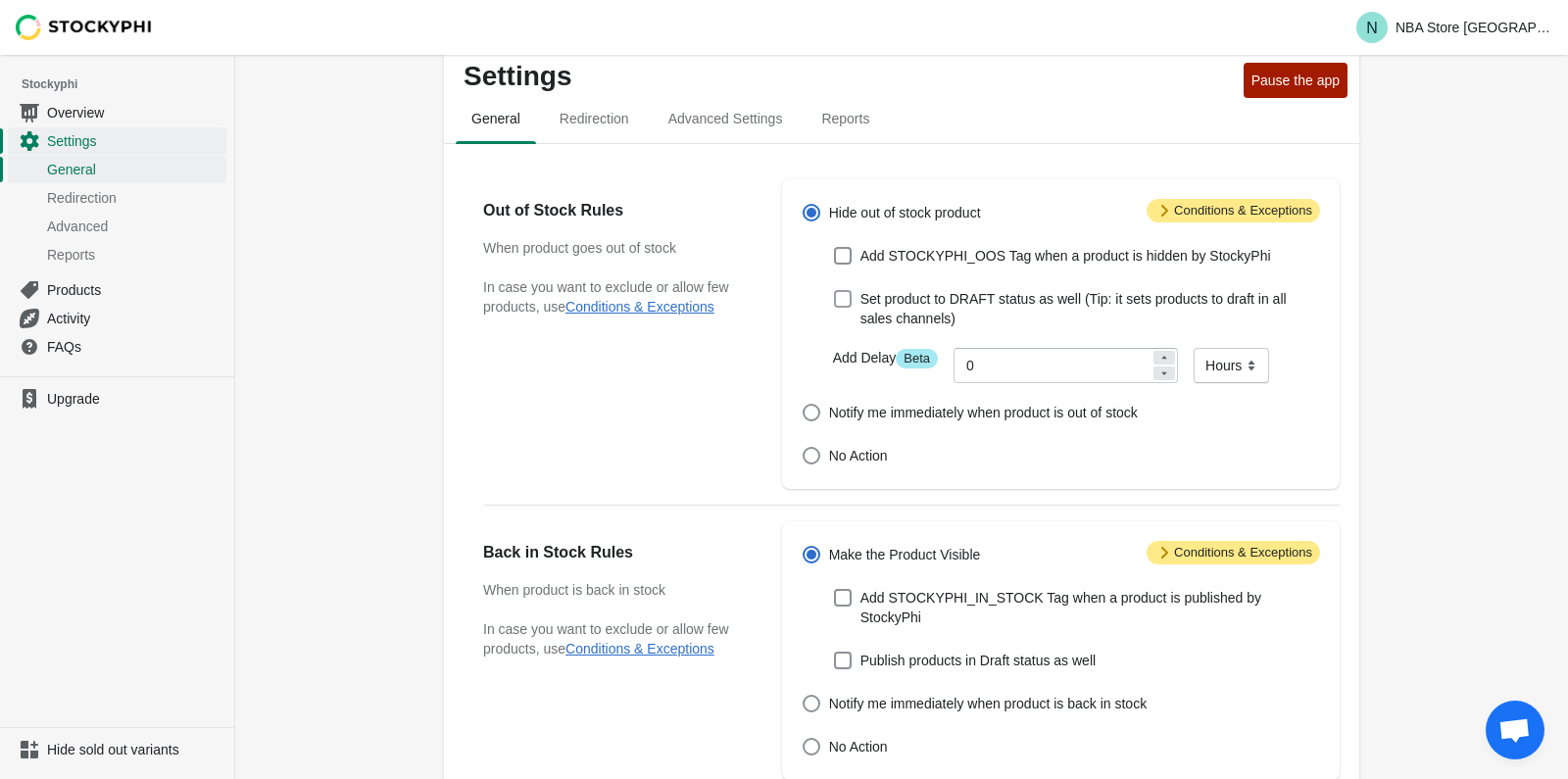 scroll, scrollTop: 32, scrollLeft: 0, axis: vertical 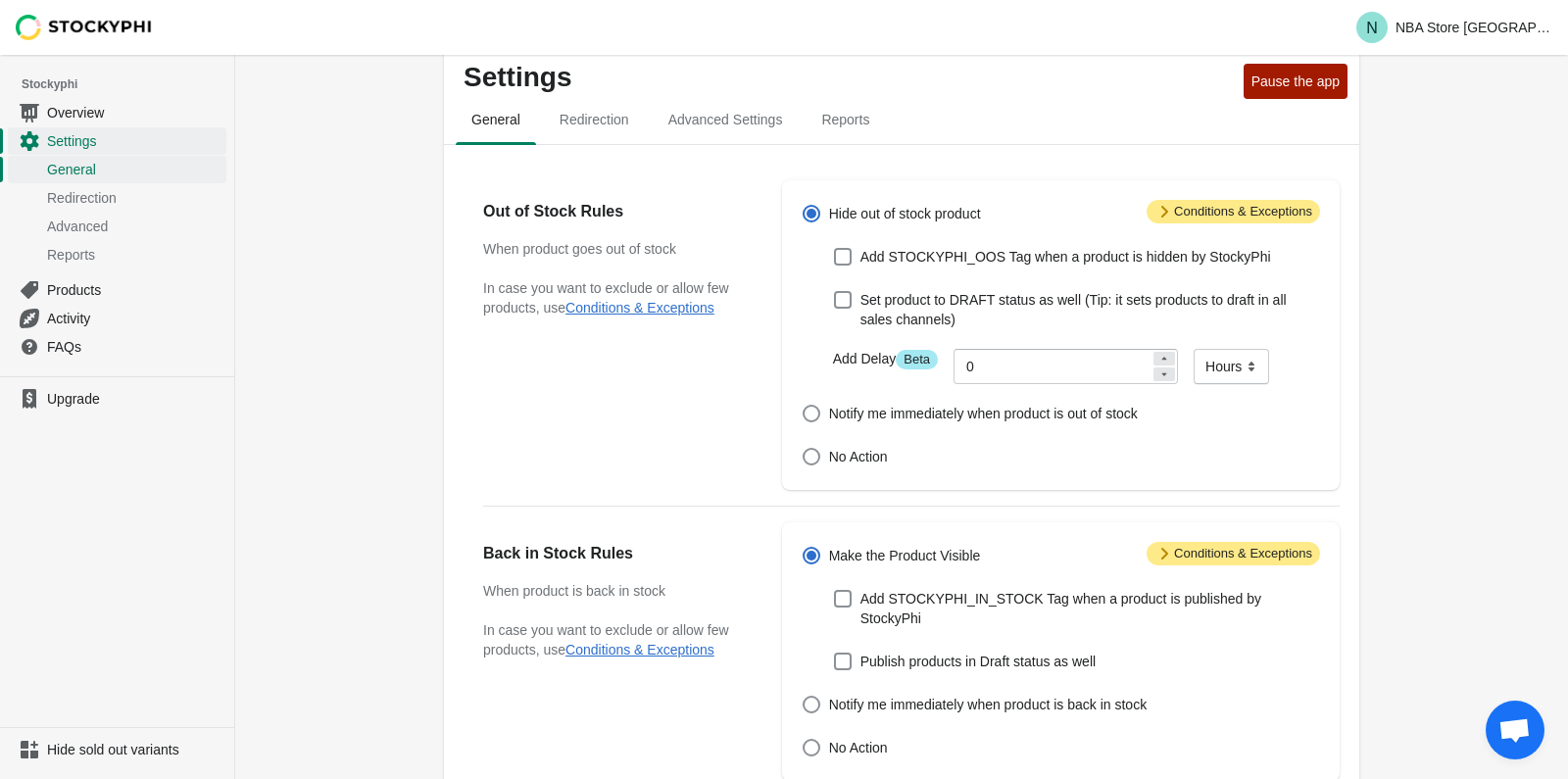 click on "Attention  Conditions & Exceptions" at bounding box center (1233, 212) 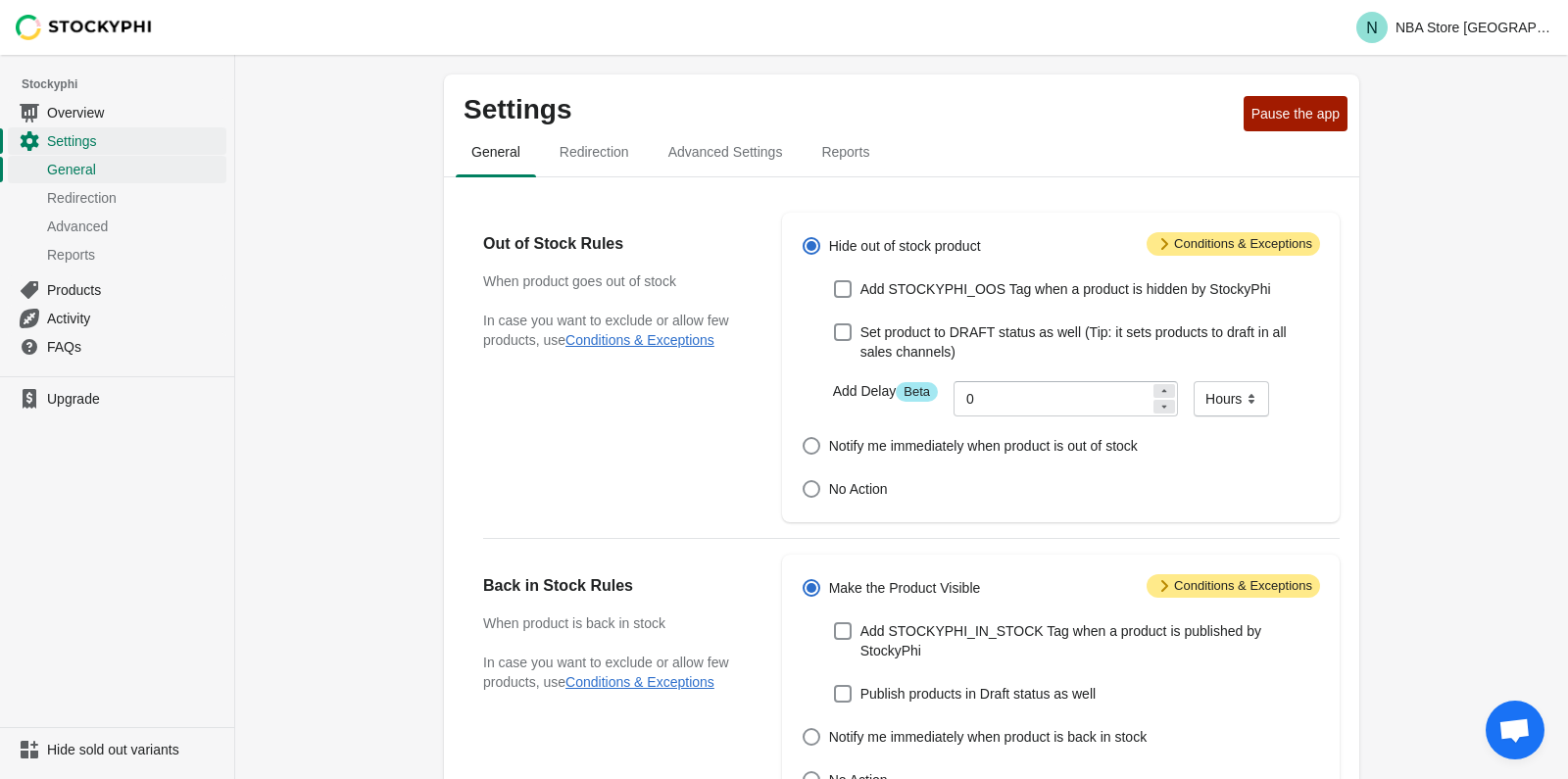 scroll, scrollTop: 32, scrollLeft: 0, axis: vertical 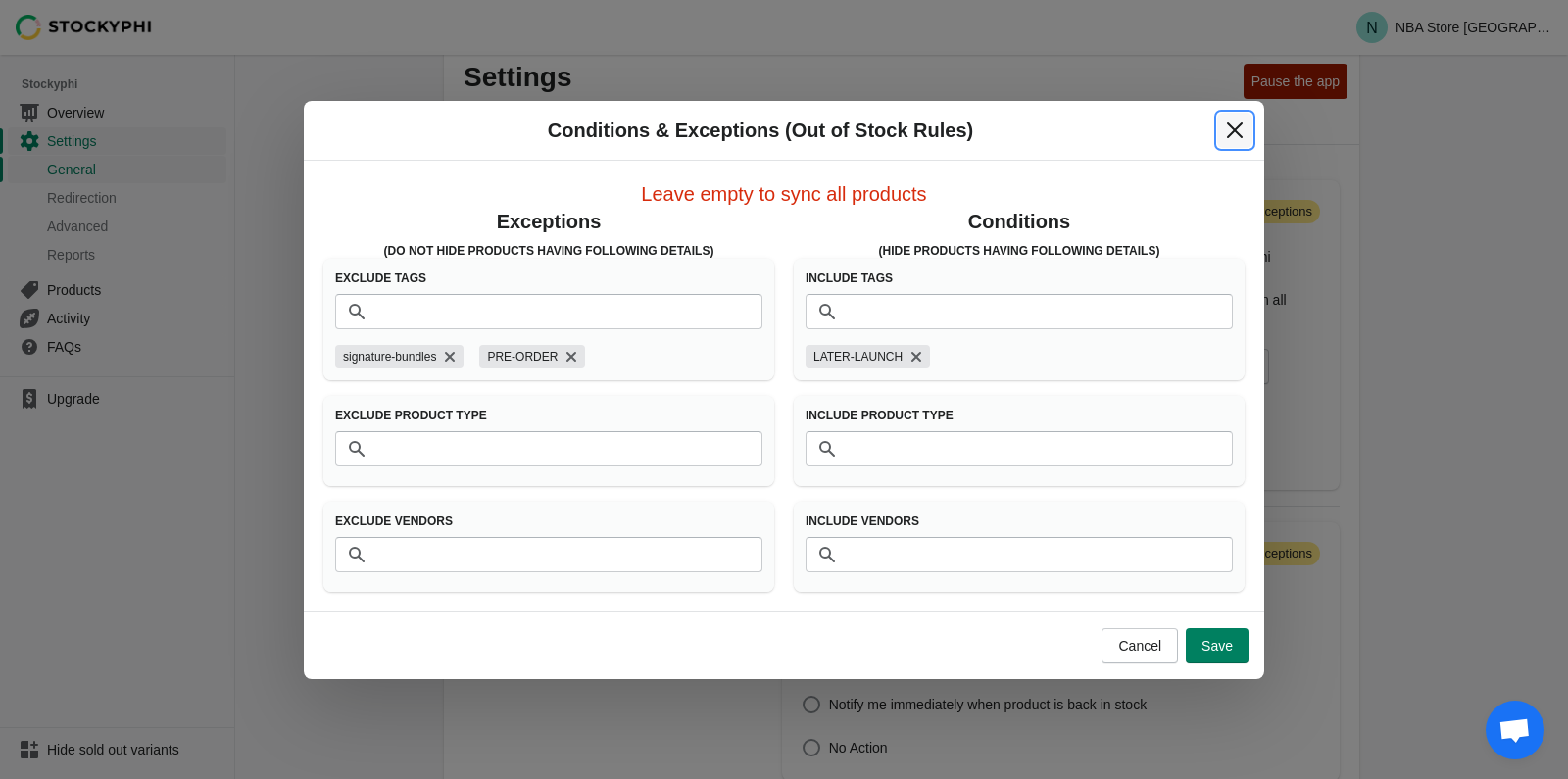 click at bounding box center [1235, 130] 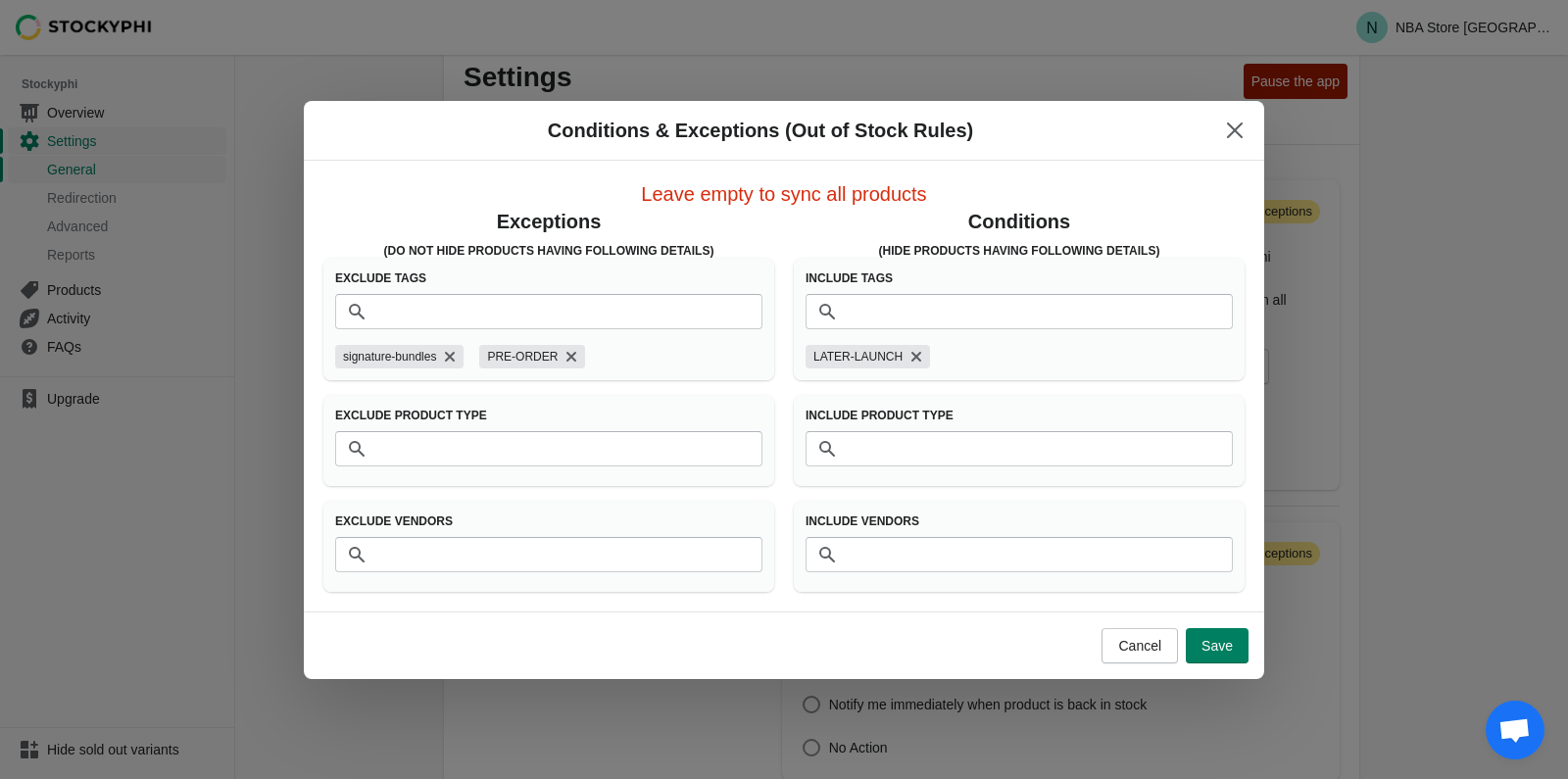 scroll, scrollTop: 32, scrollLeft: 0, axis: vertical 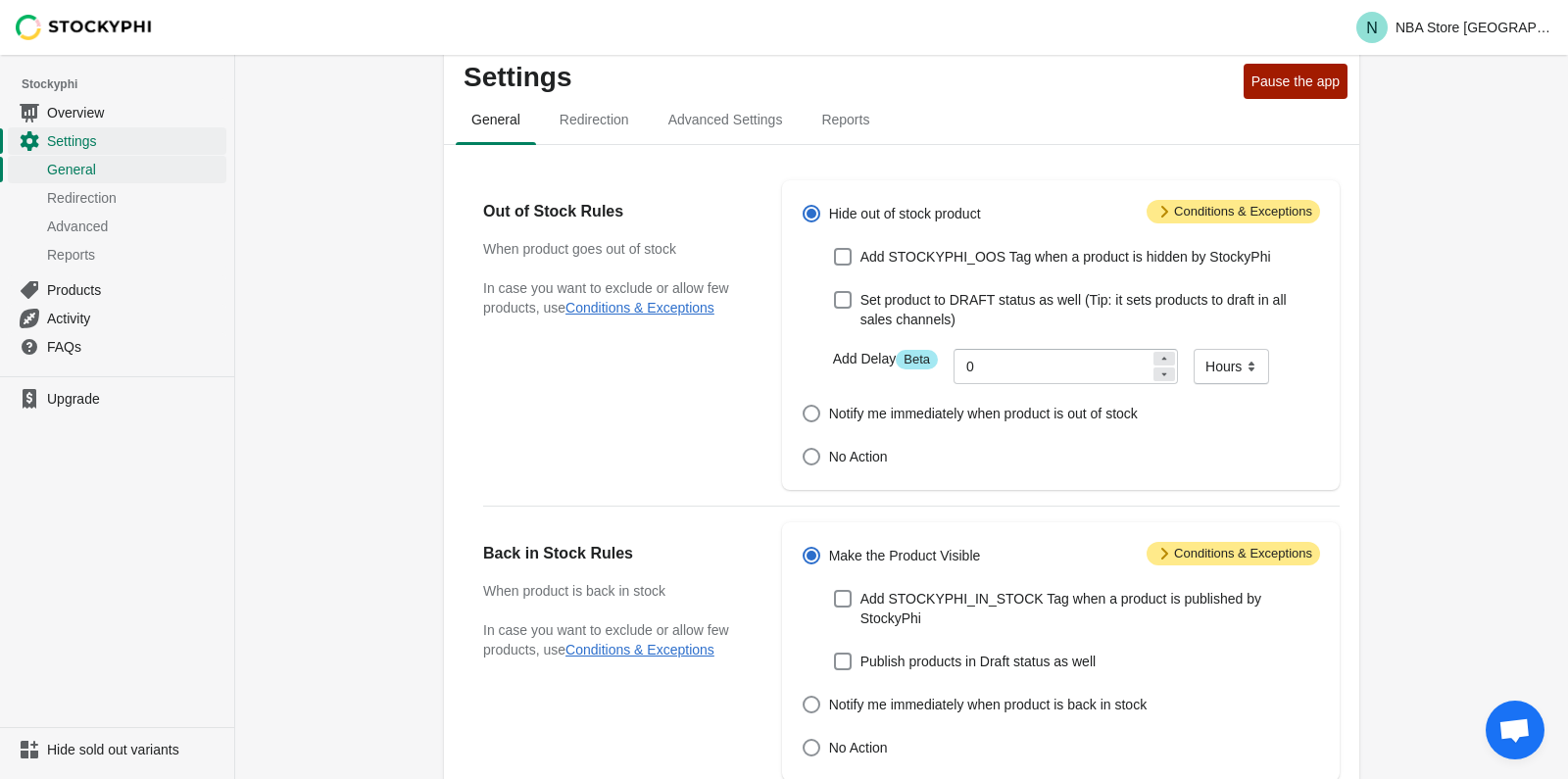 click on "Attention  Conditions & Exceptions" at bounding box center [1233, 554] 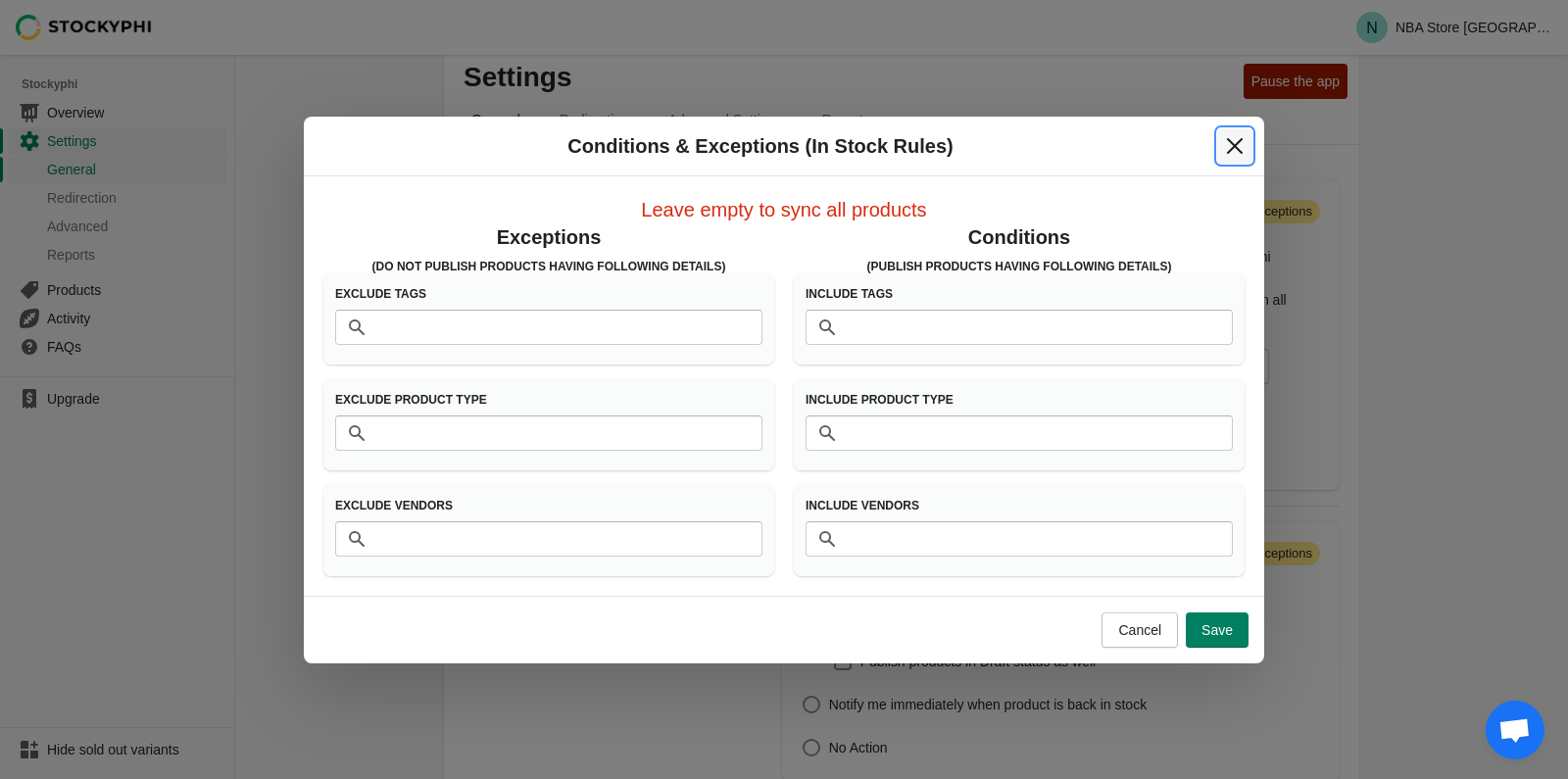 click at bounding box center [1235, 146] 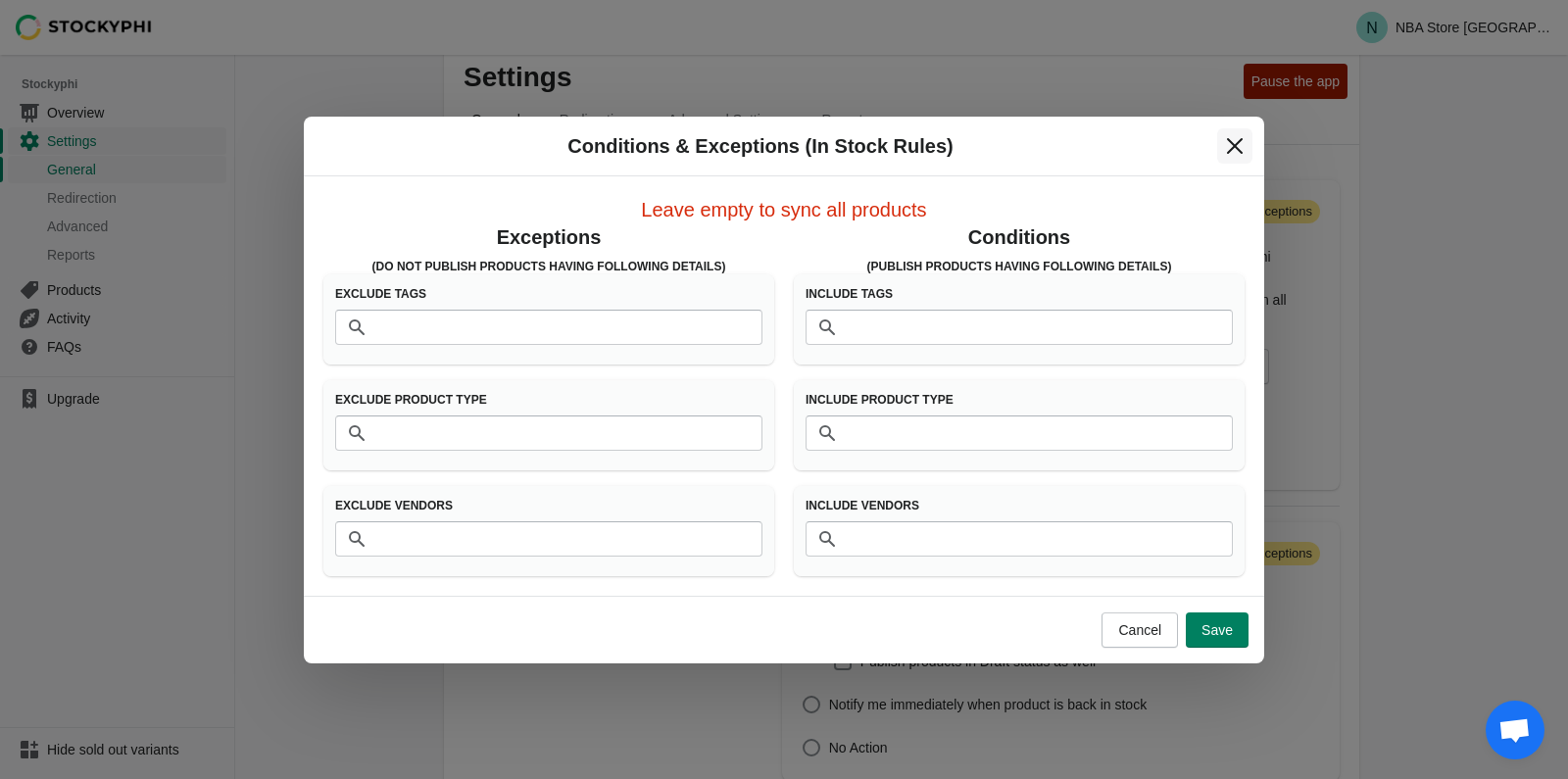 scroll, scrollTop: 32, scrollLeft: 0, axis: vertical 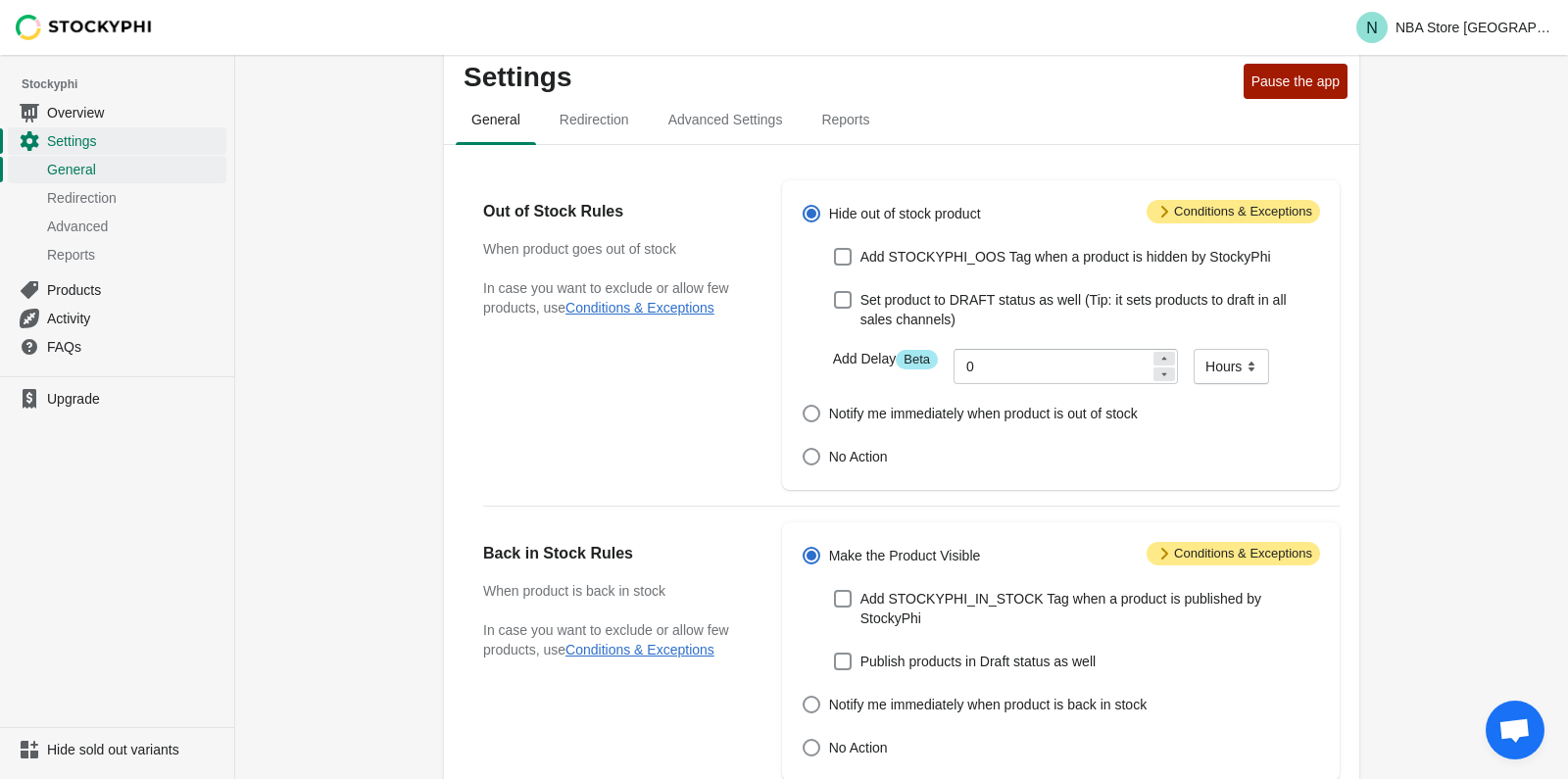 click on "Attention  Conditions & Exceptions" at bounding box center [1233, 554] 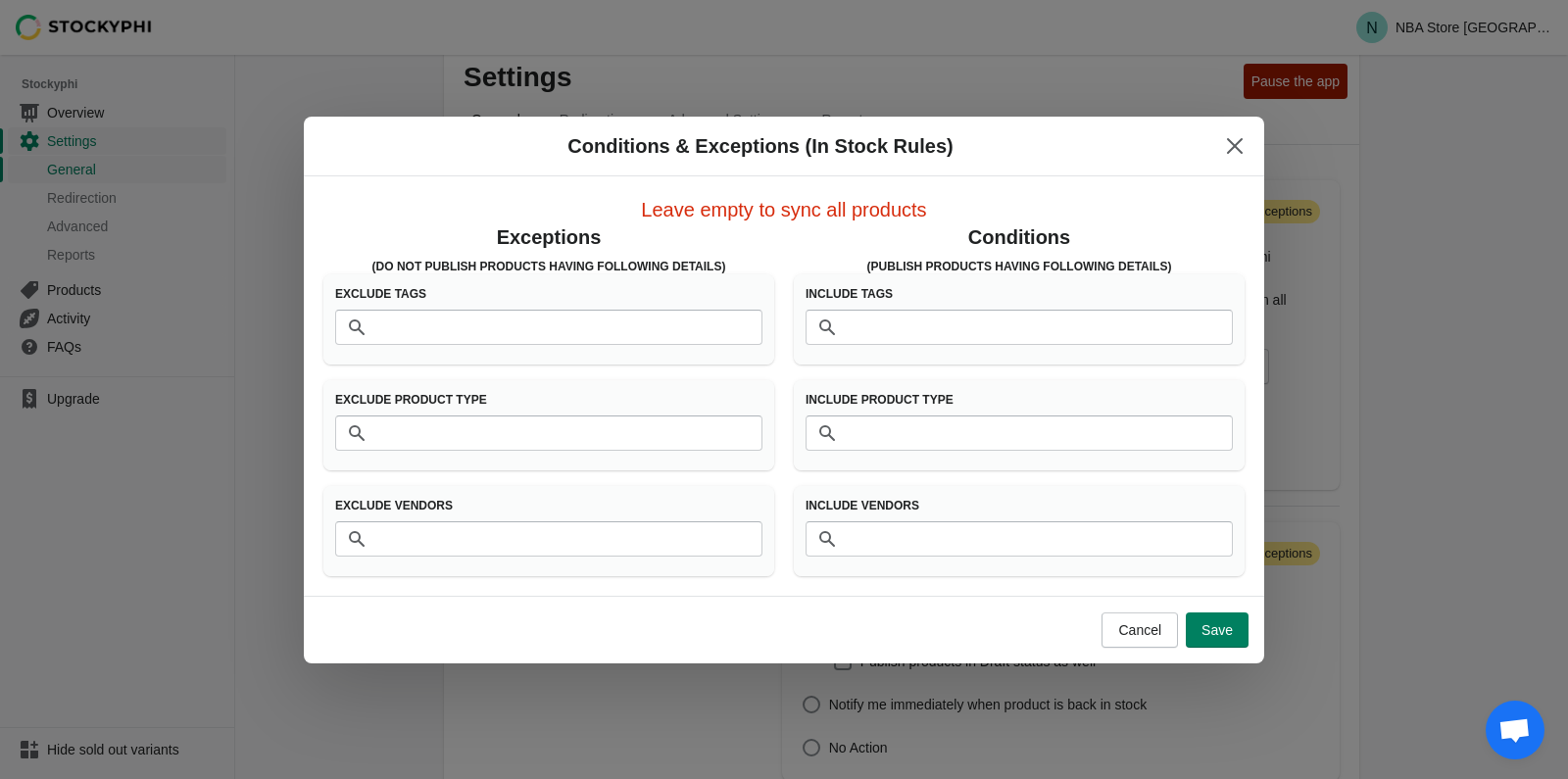 scroll, scrollTop: 0, scrollLeft: 0, axis: both 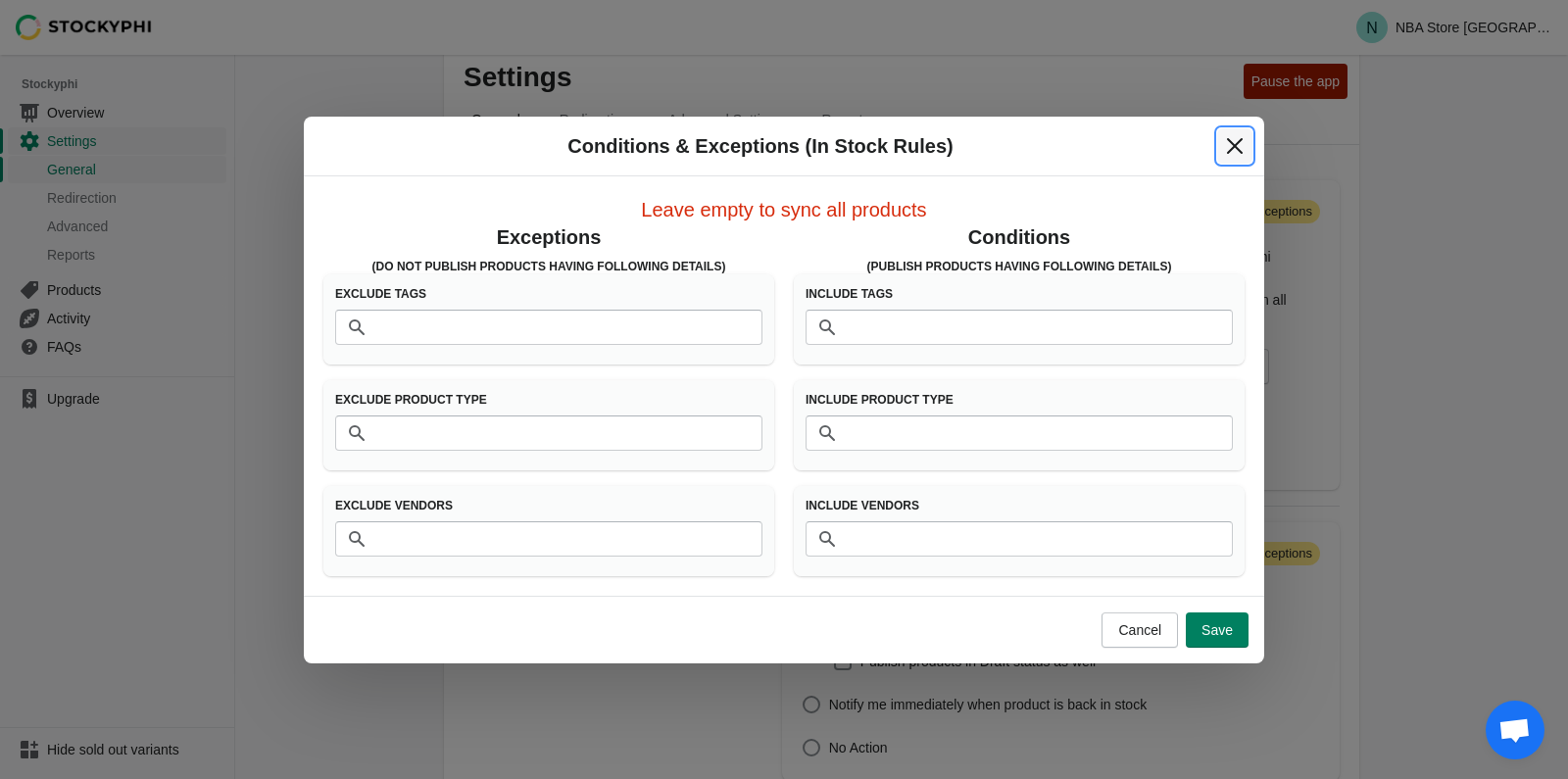 click 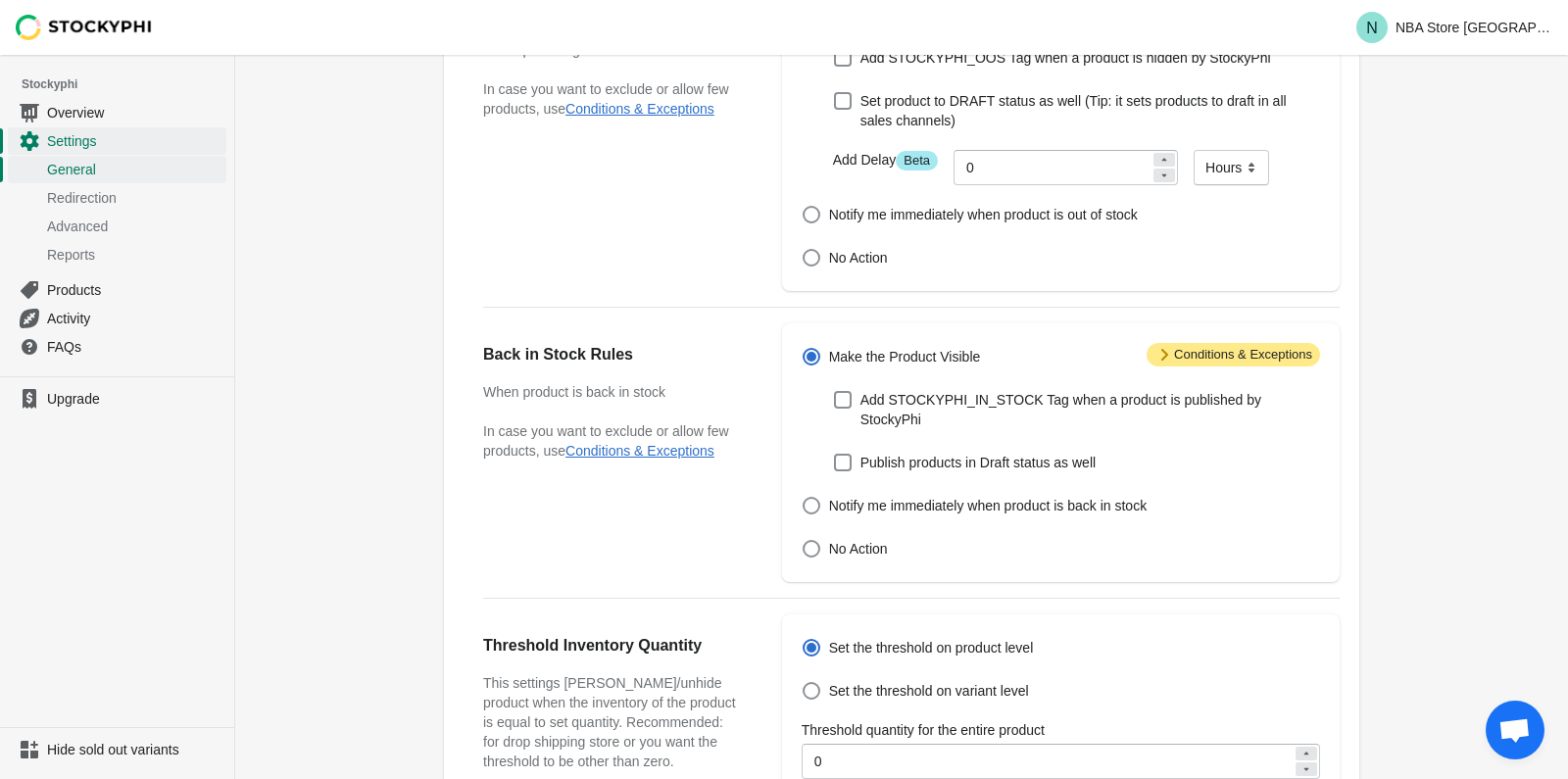 scroll, scrollTop: 174, scrollLeft: 0, axis: vertical 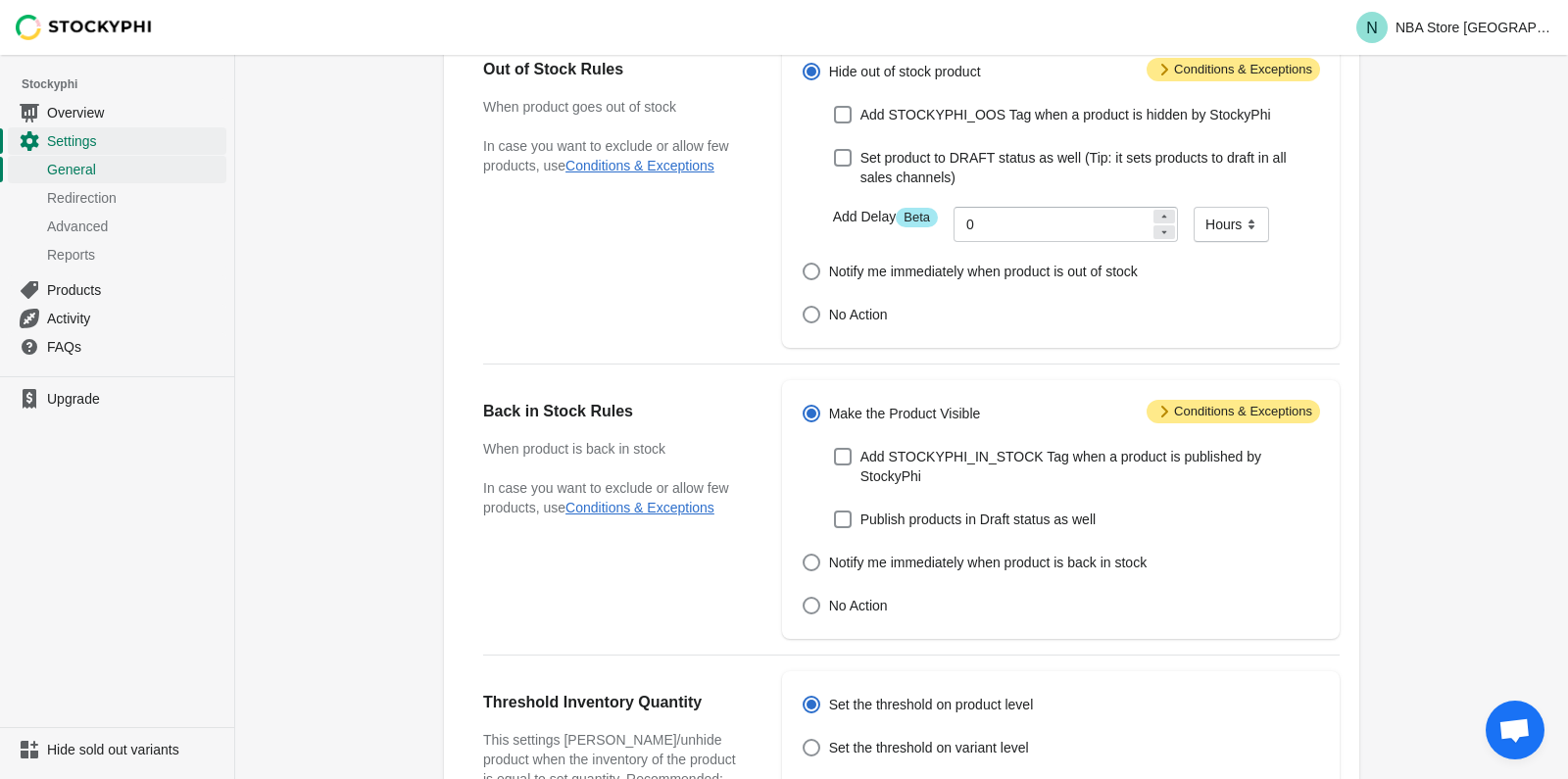 click on "Attention  Conditions & Exceptions" at bounding box center (1233, 412) 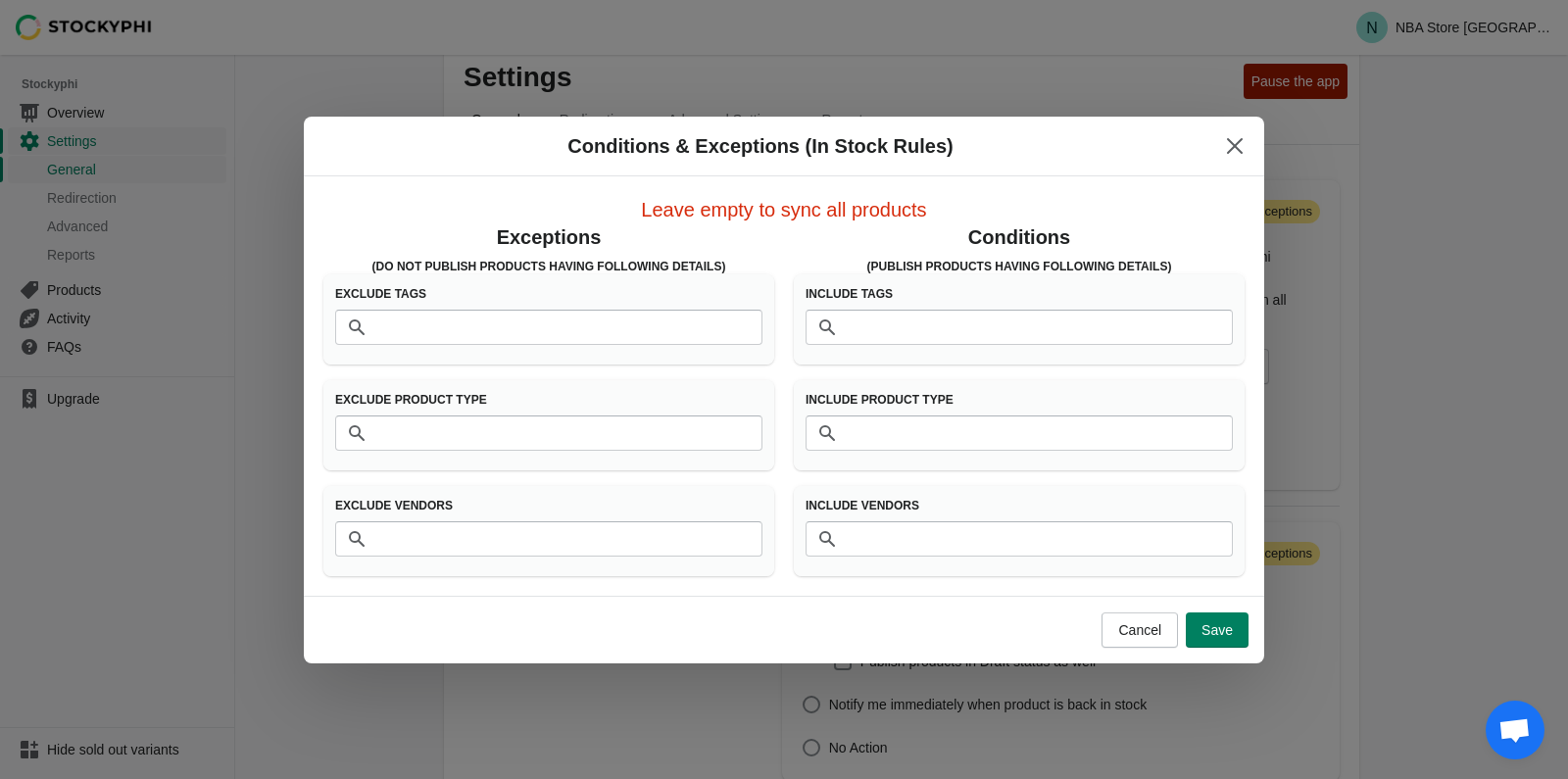 scroll, scrollTop: 0, scrollLeft: 0, axis: both 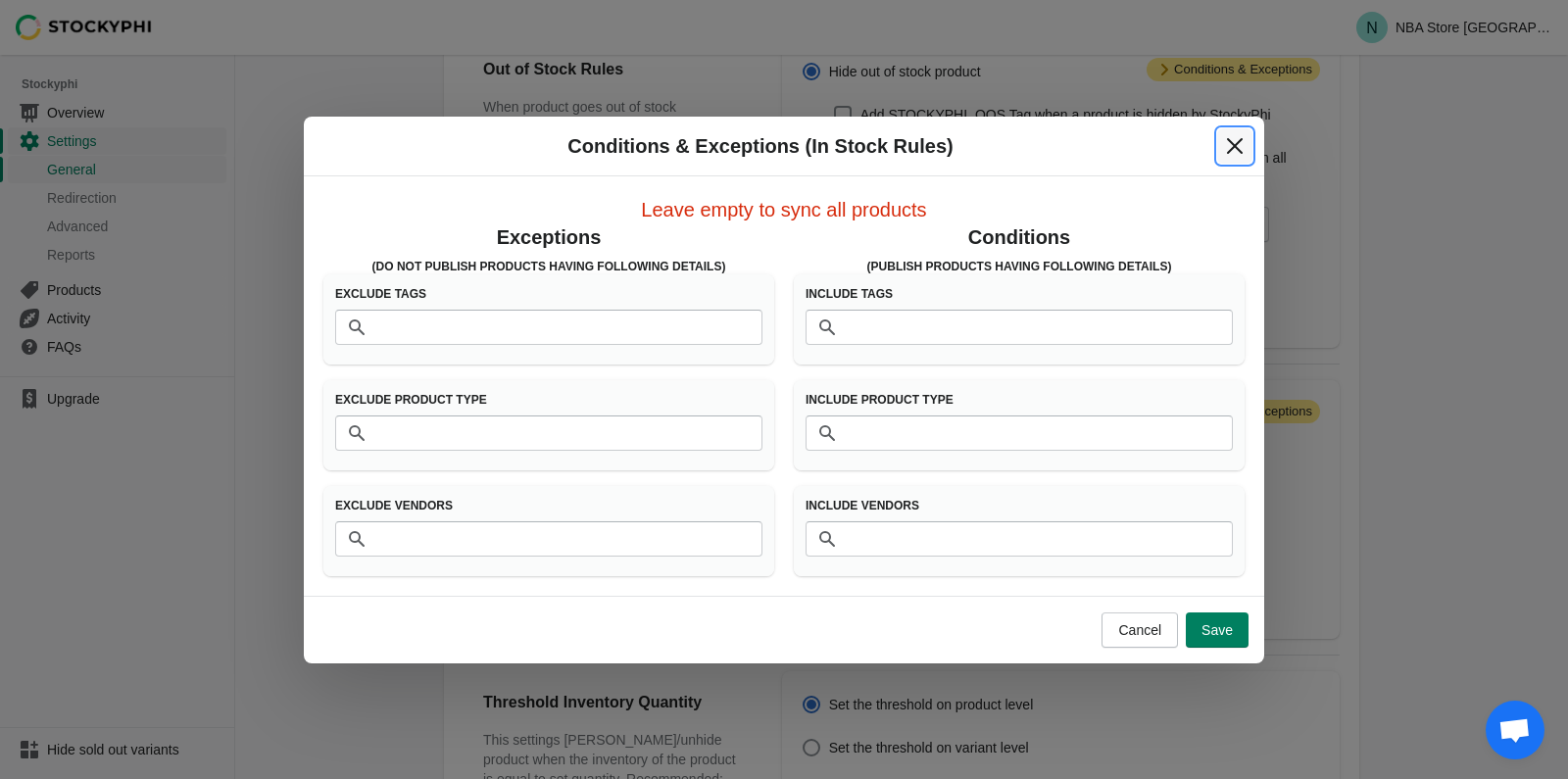 click 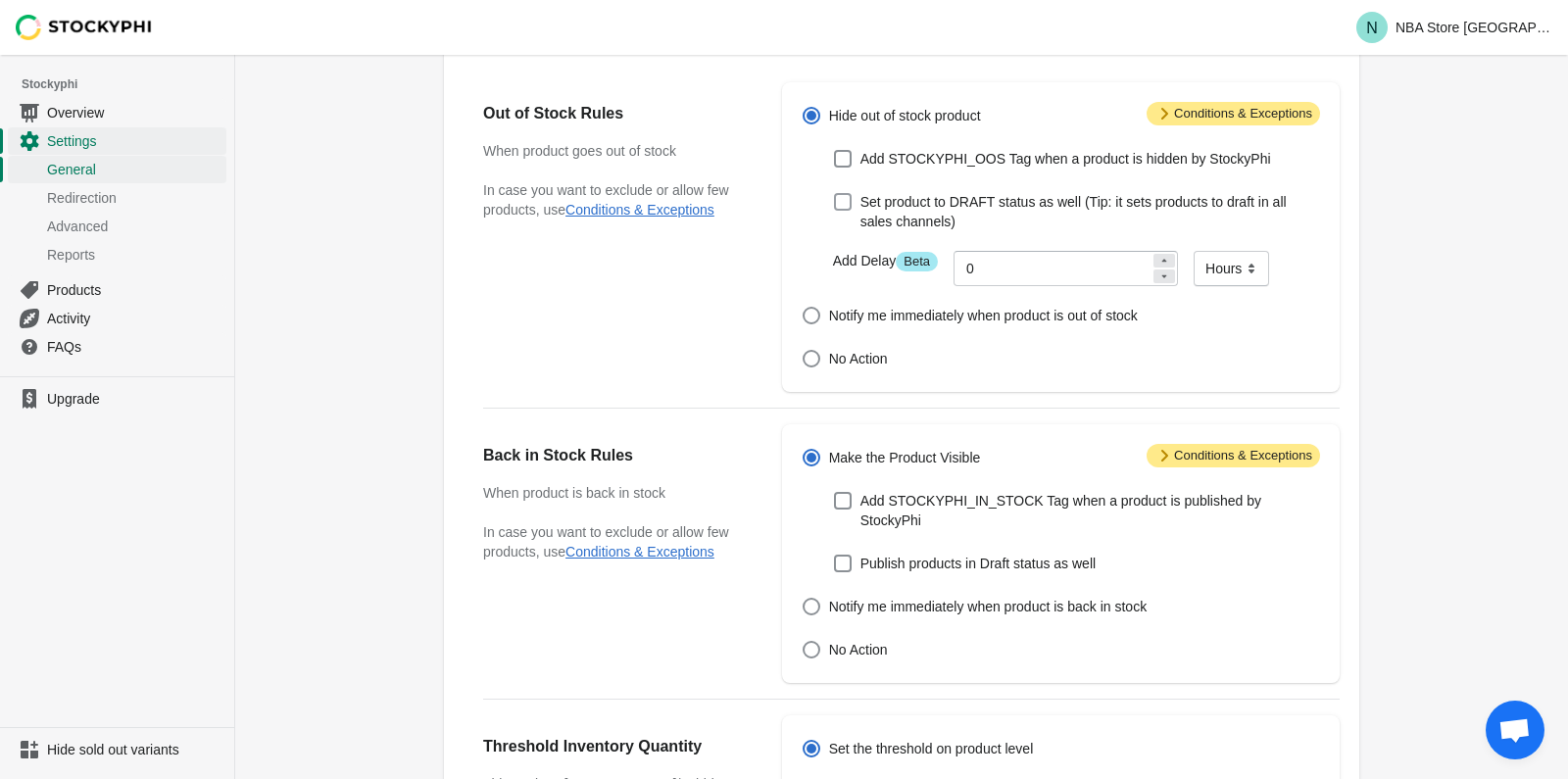 scroll, scrollTop: 96, scrollLeft: 0, axis: vertical 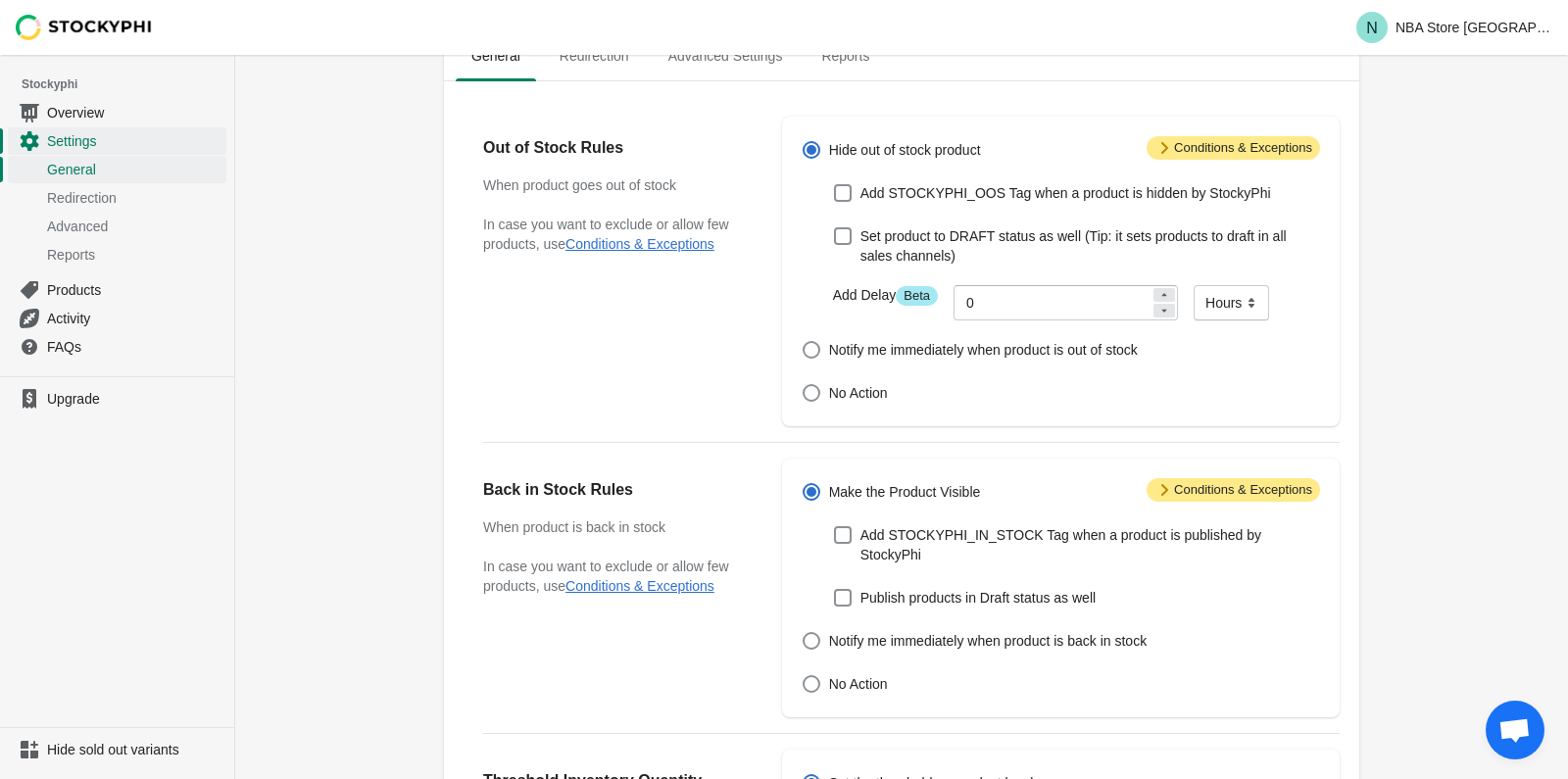 click on "Attention  Conditions & Exceptions" at bounding box center (1233, 148) 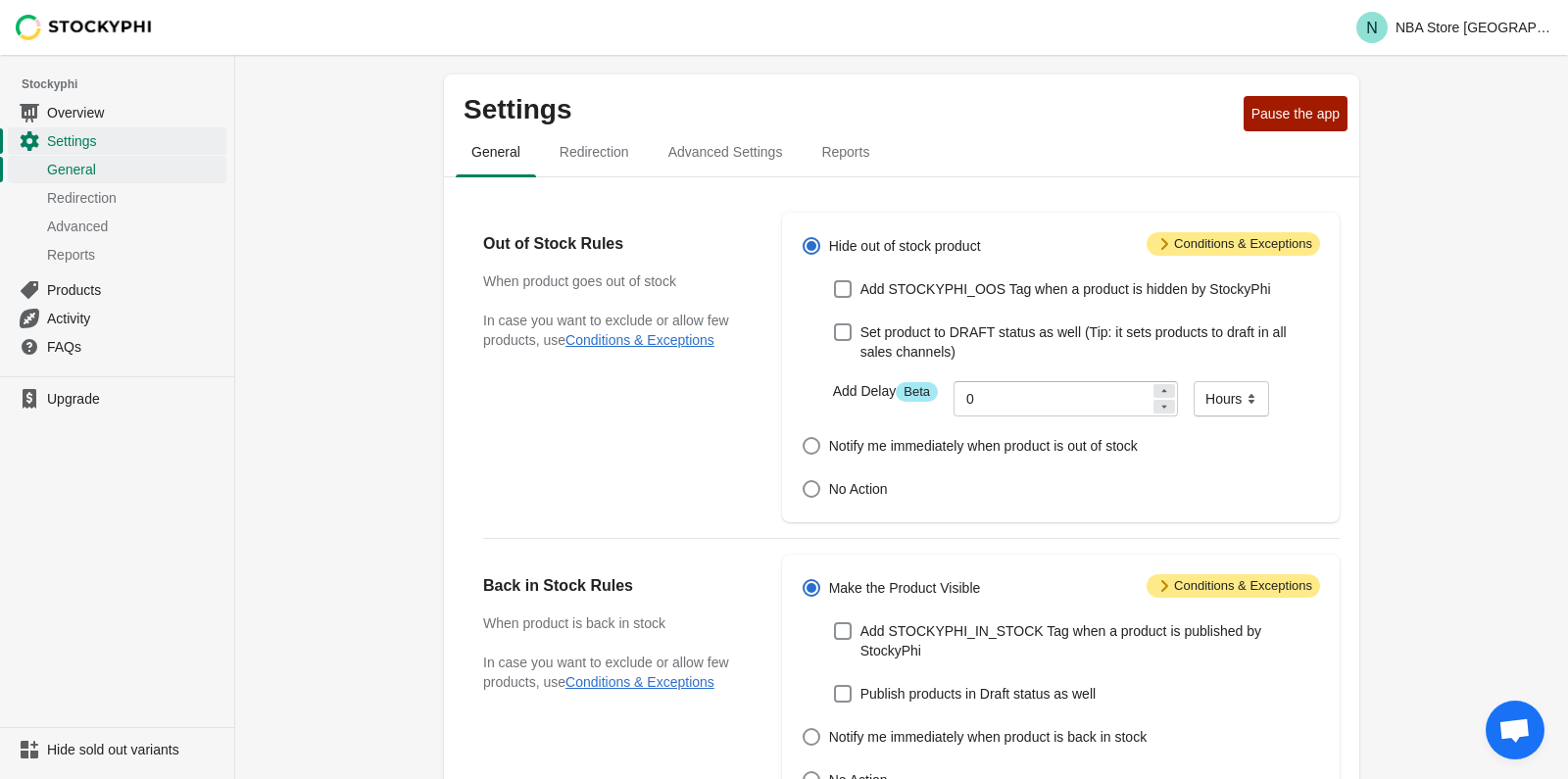 scroll, scrollTop: 96, scrollLeft: 0, axis: vertical 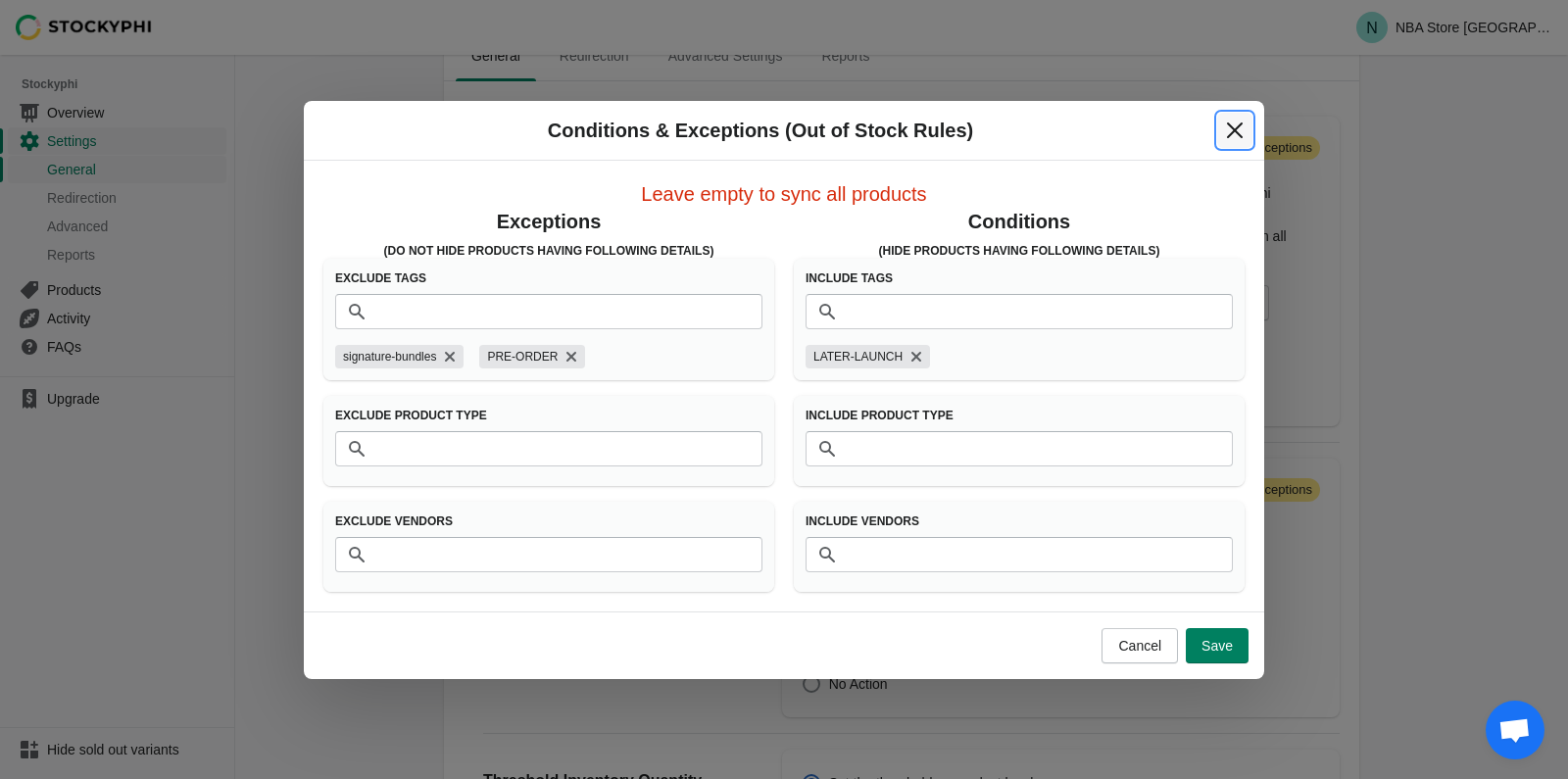 click 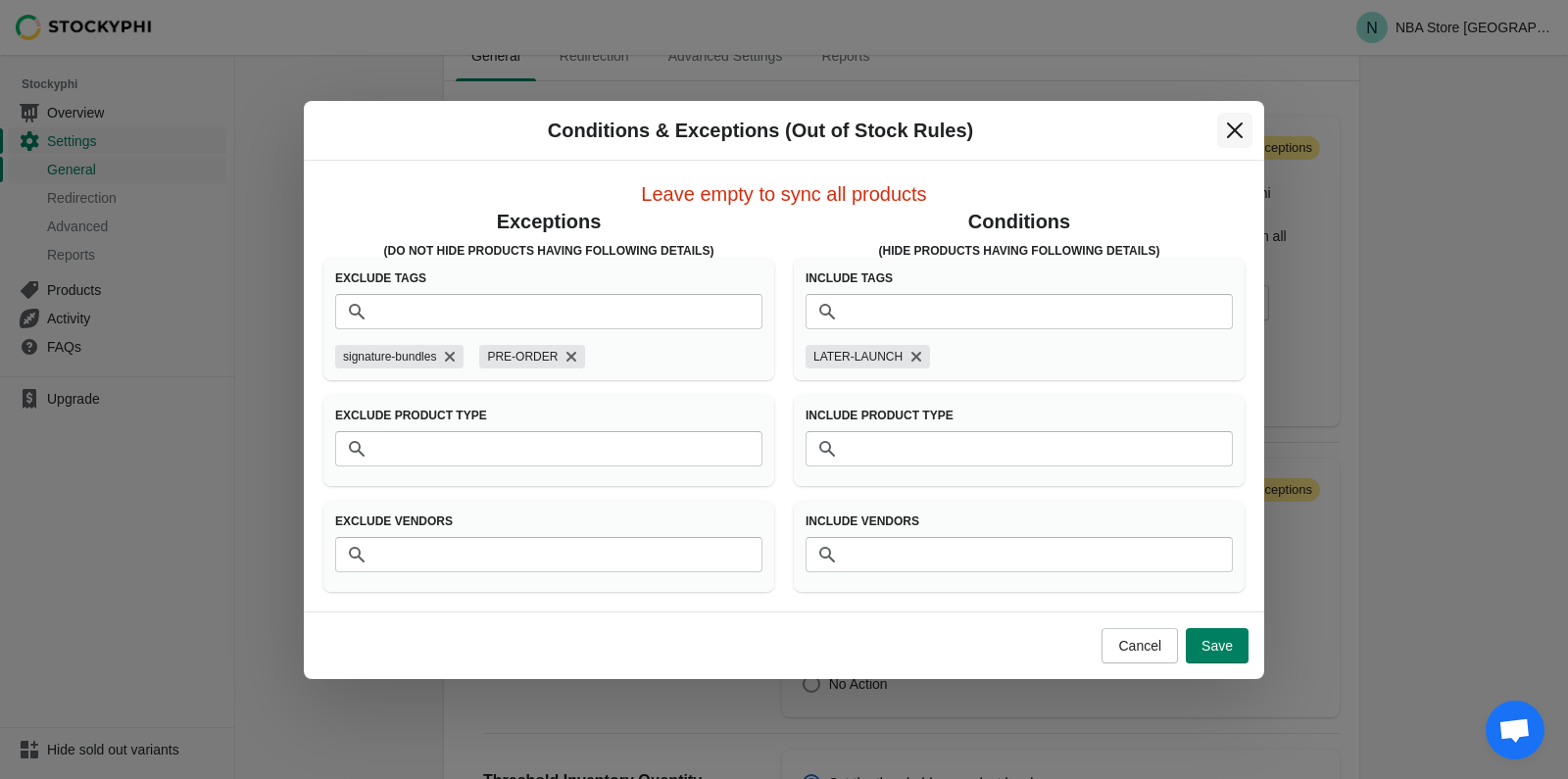 scroll, scrollTop: 96, scrollLeft: 0, axis: vertical 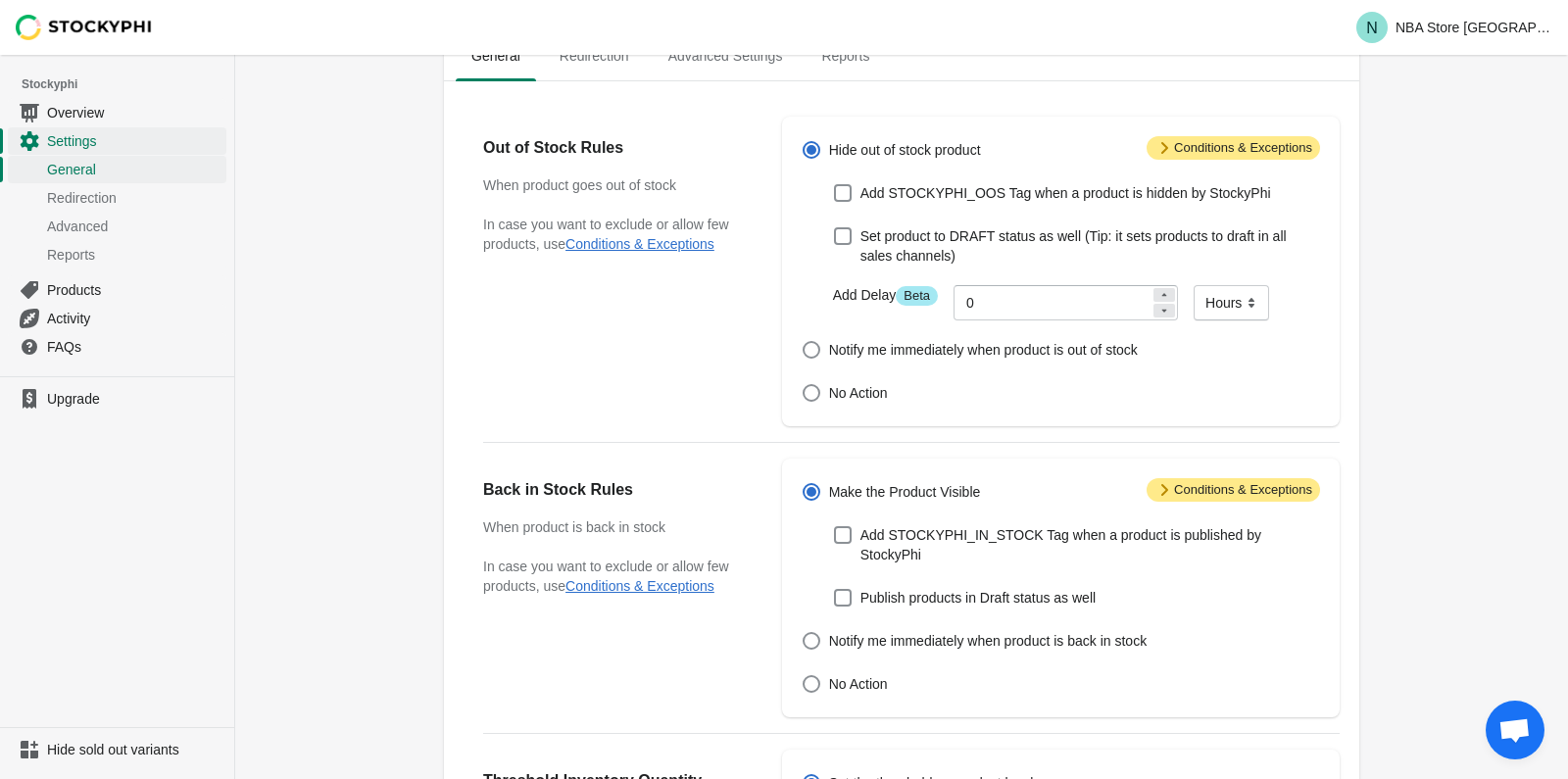 click on "Attention  Conditions & Exceptions" at bounding box center (1233, 148) 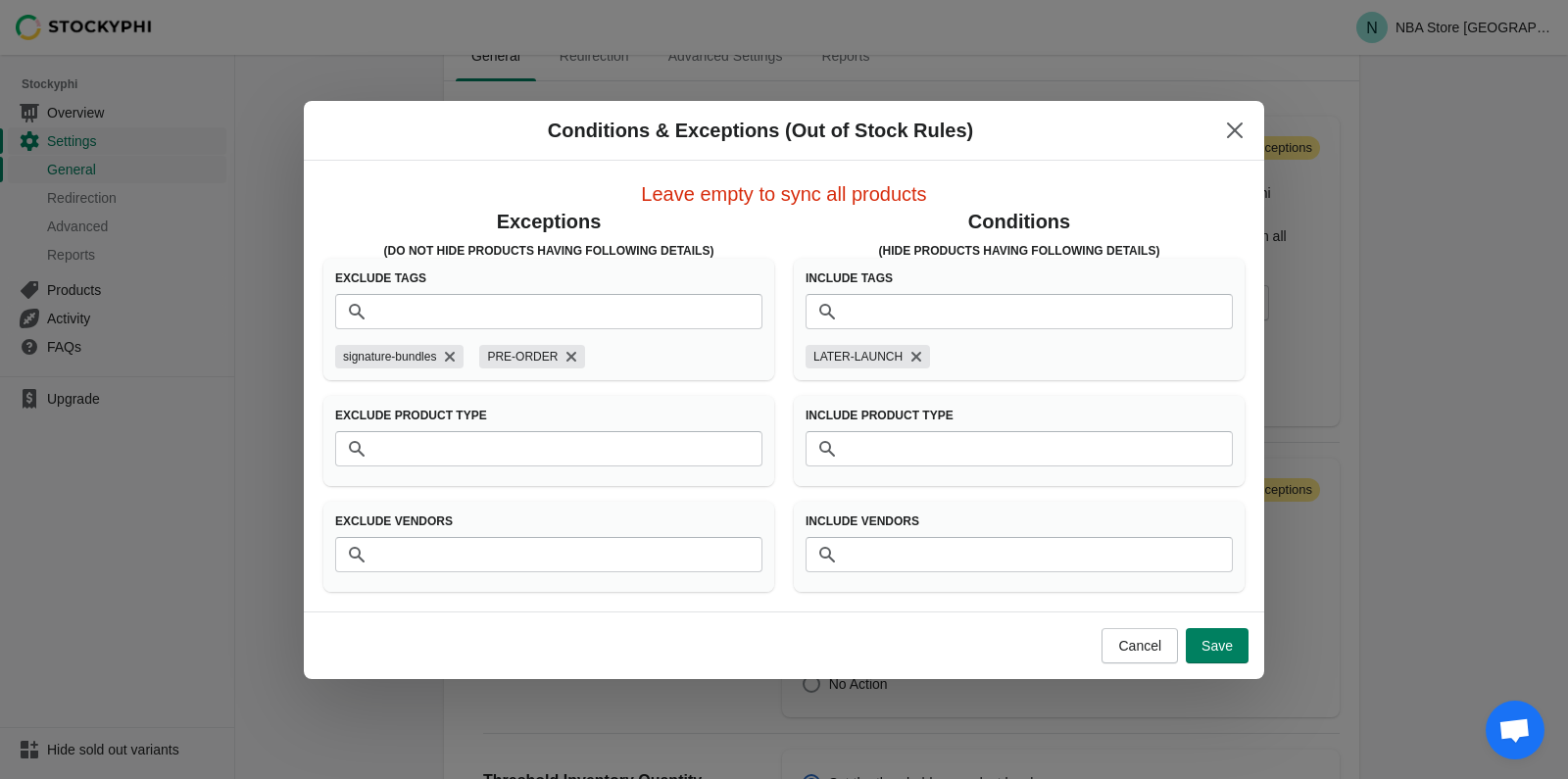 scroll, scrollTop: 0, scrollLeft: 0, axis: both 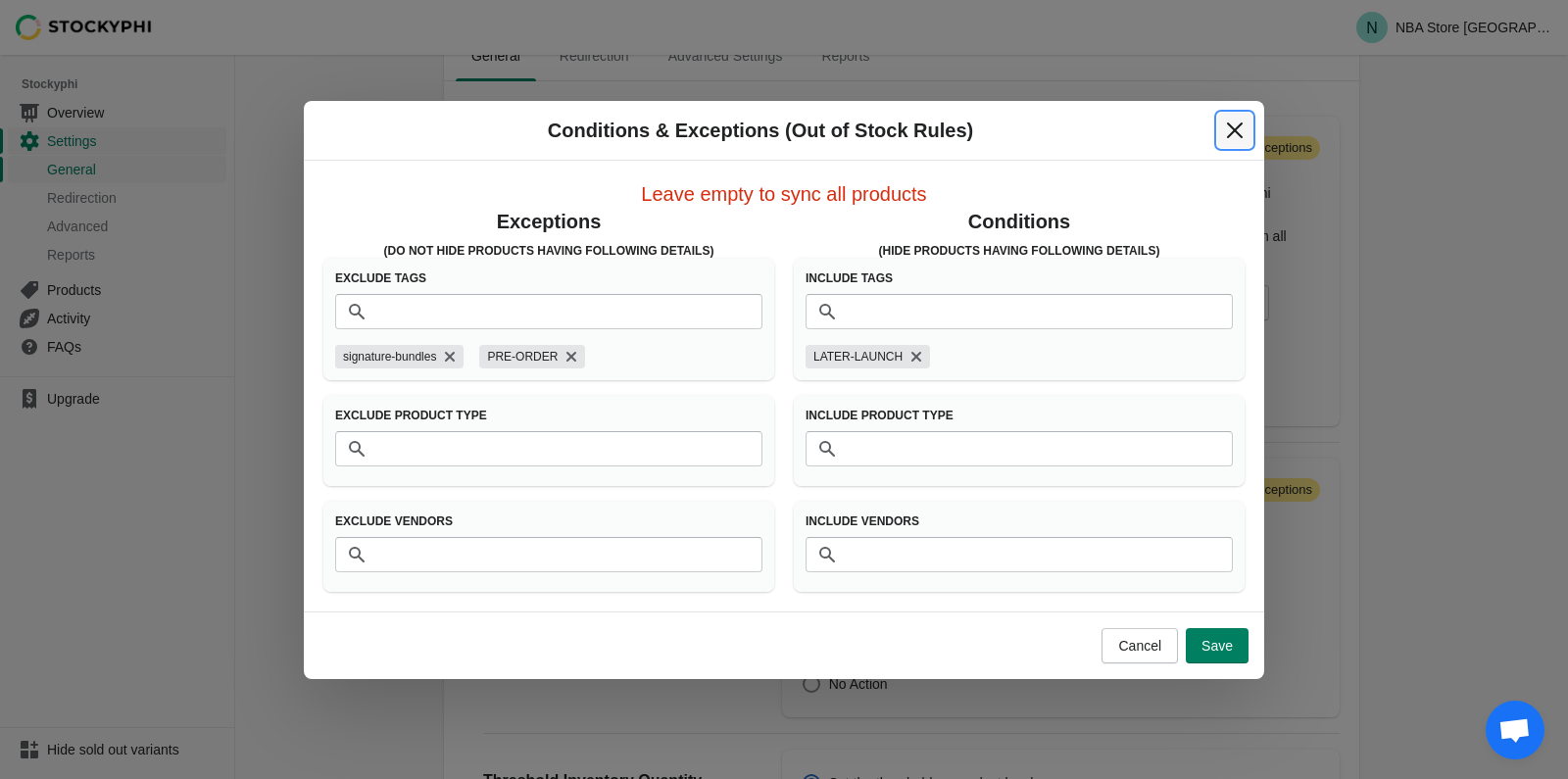 click 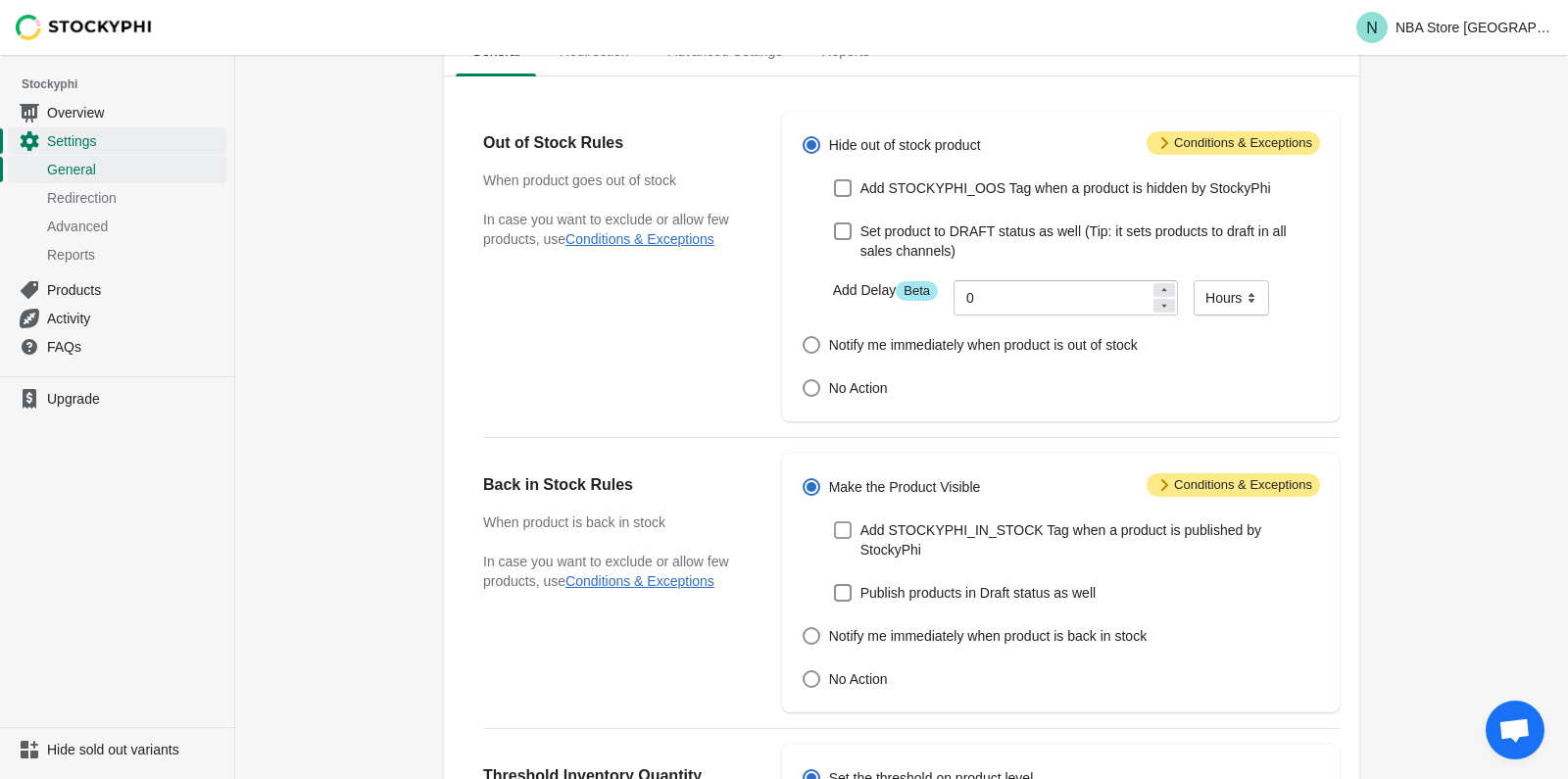 scroll, scrollTop: 101, scrollLeft: 0, axis: vertical 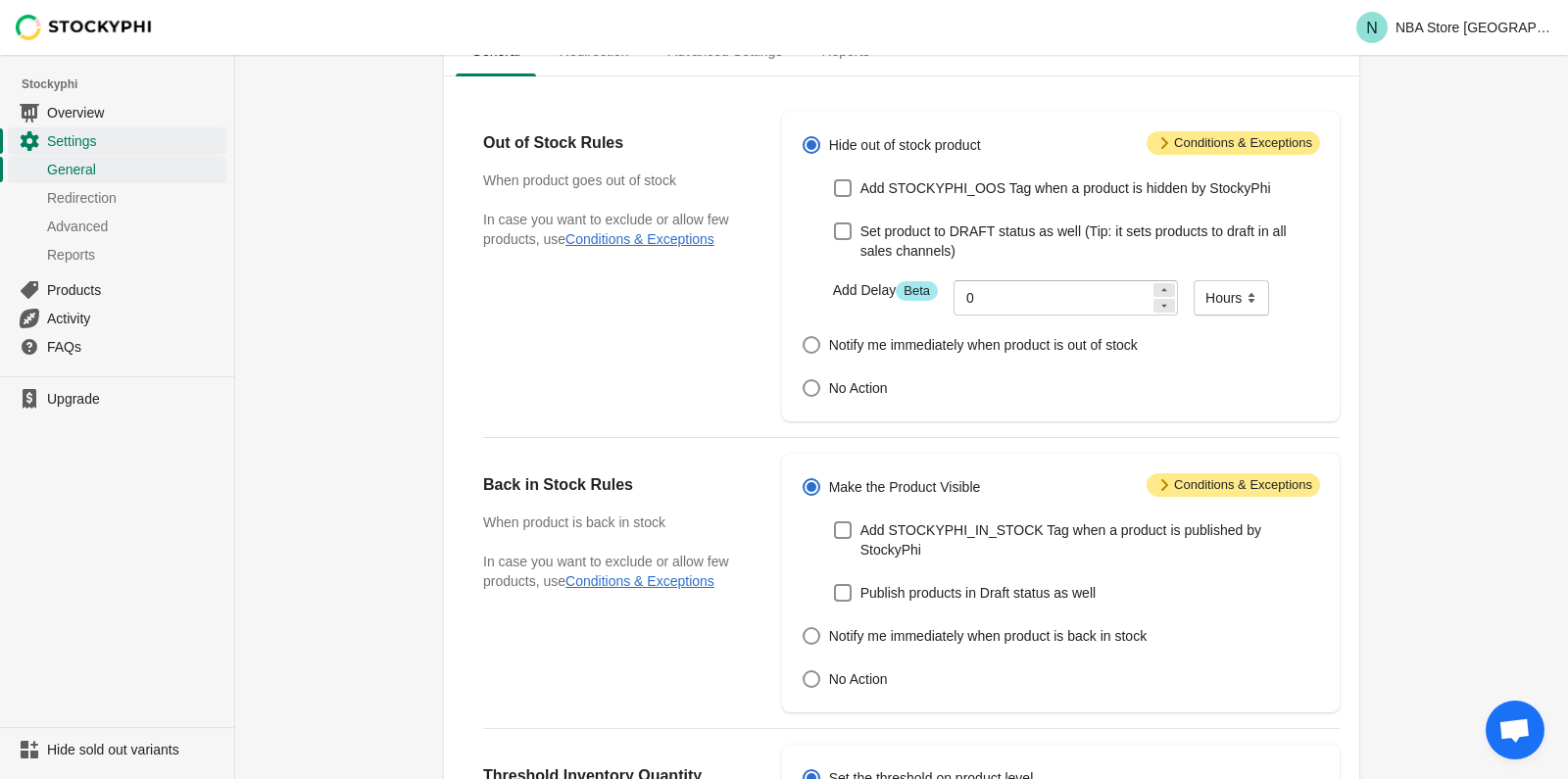 click on "Attention  Conditions & Exceptions" at bounding box center [1233, 485] 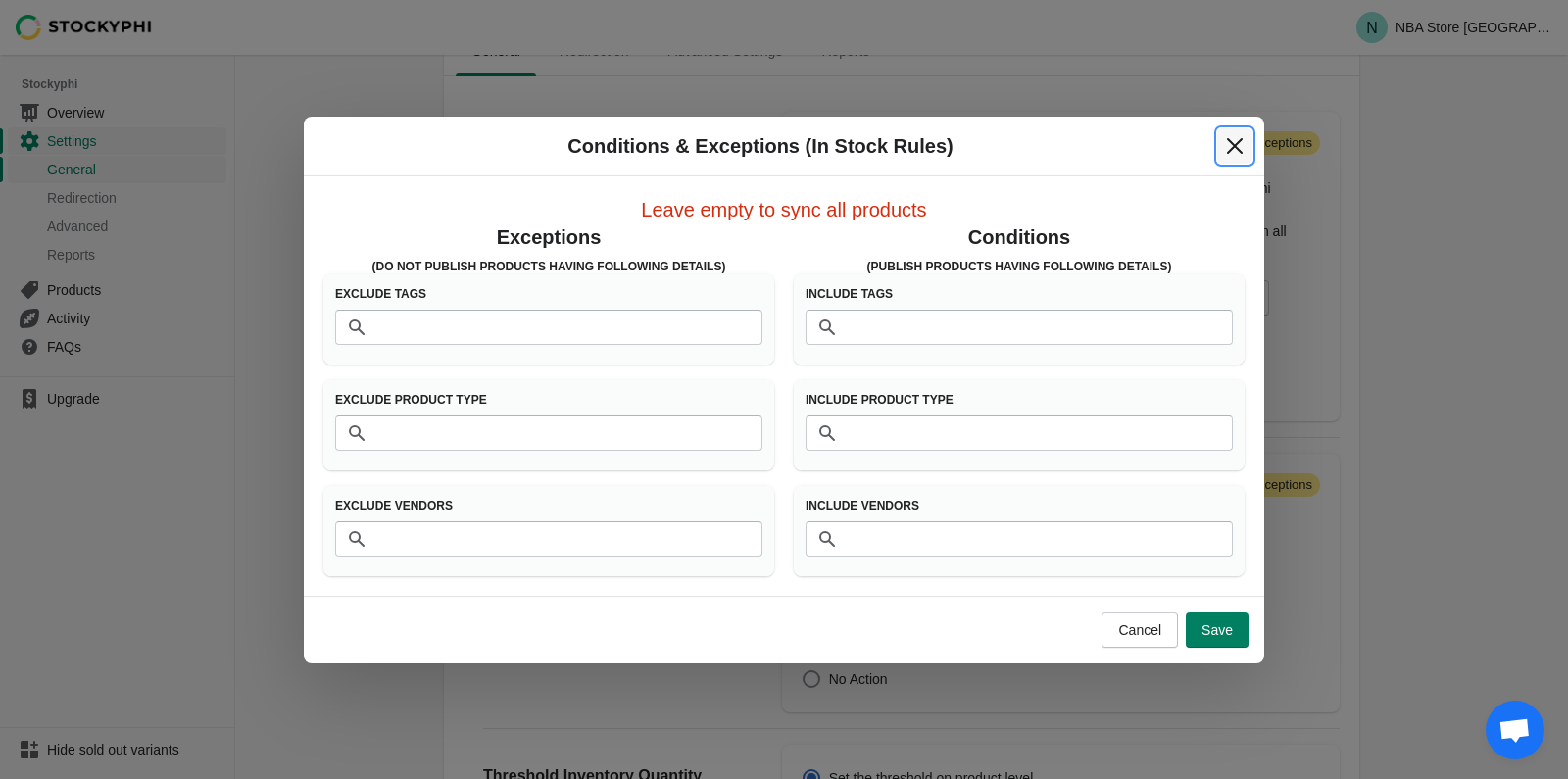 click at bounding box center [1235, 146] 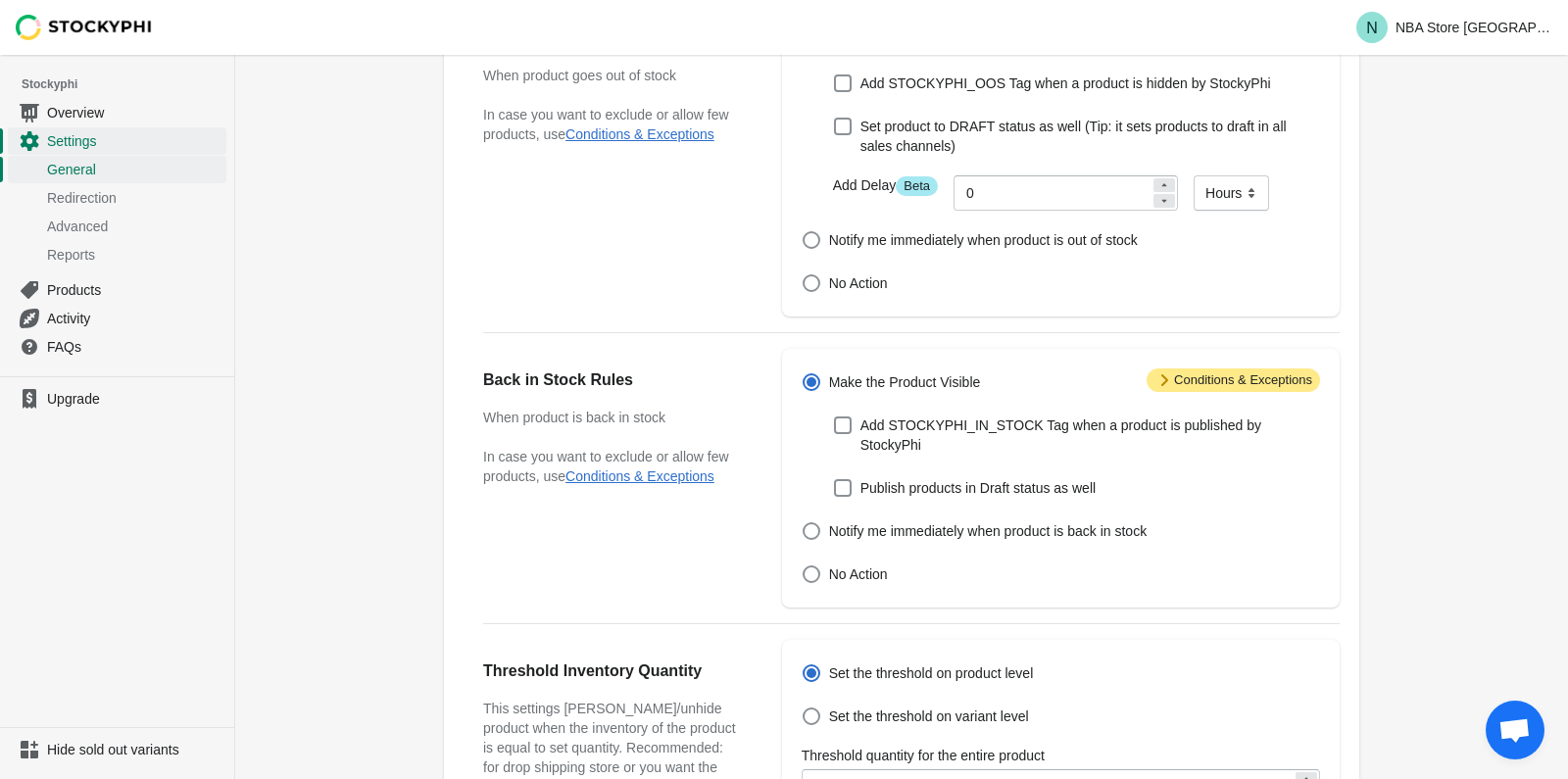 scroll, scrollTop: 201, scrollLeft: 0, axis: vertical 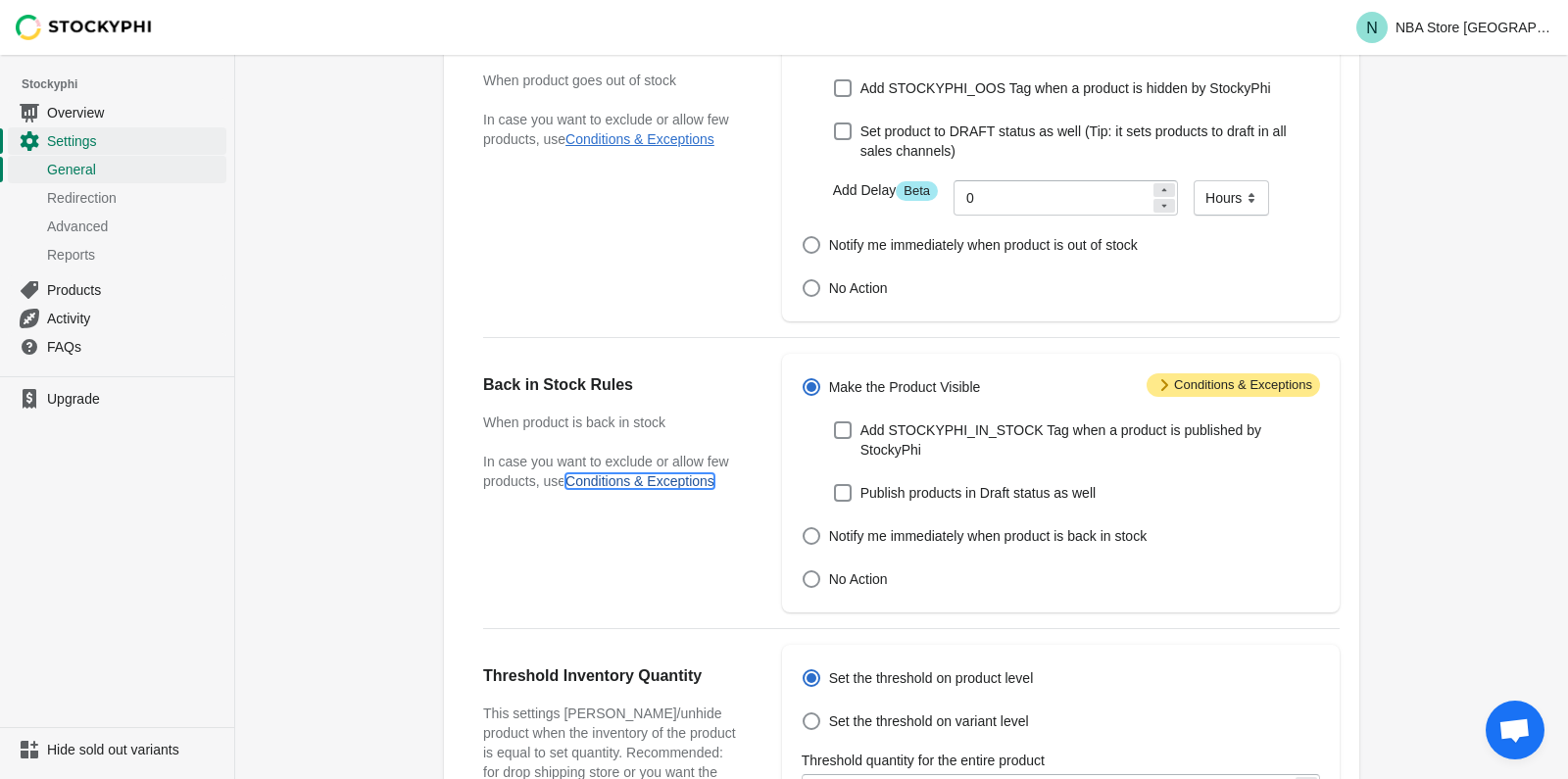 click on "Conditions & Exceptions" at bounding box center (640, 481) 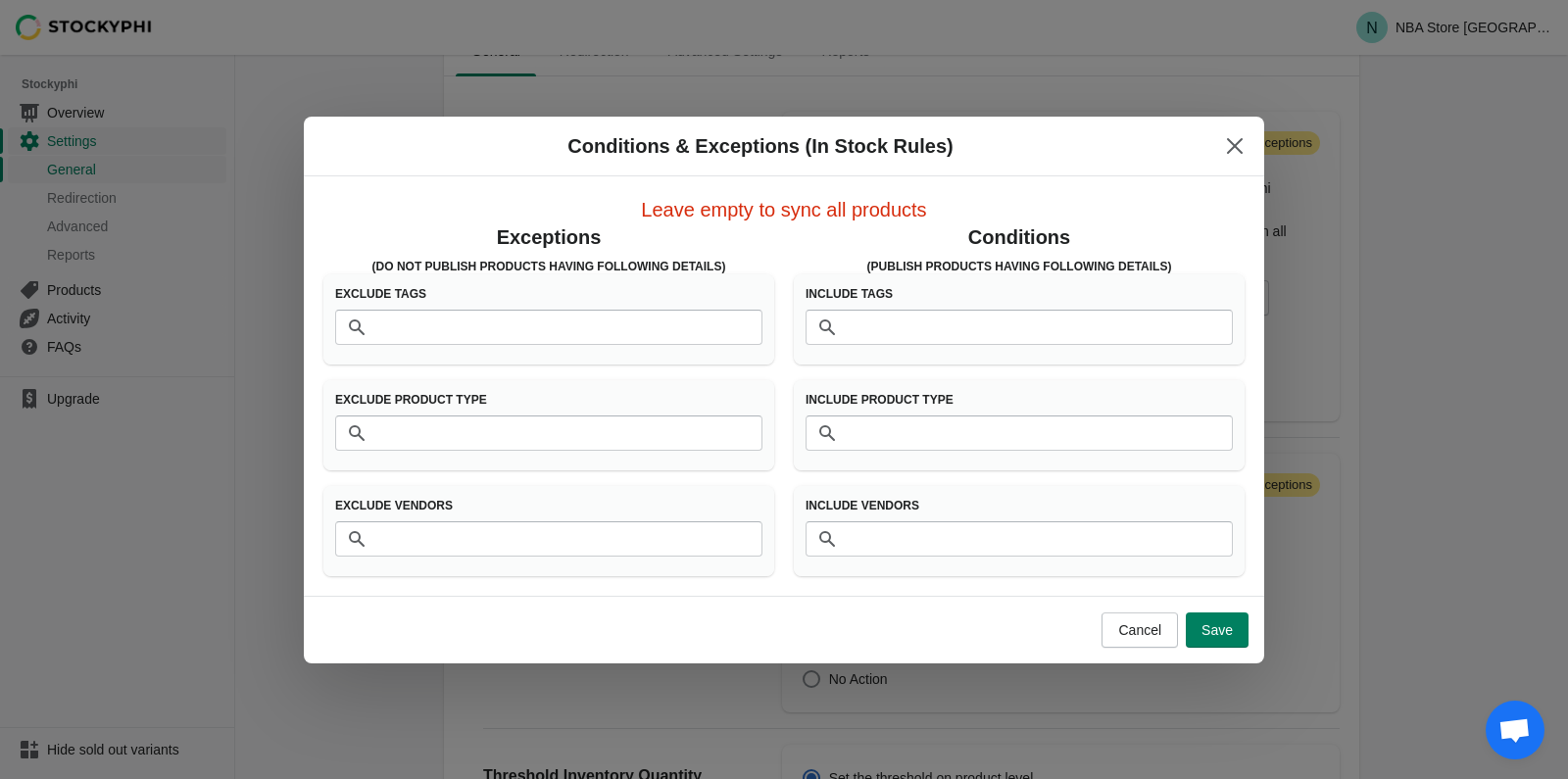 scroll, scrollTop: 0, scrollLeft: 0, axis: both 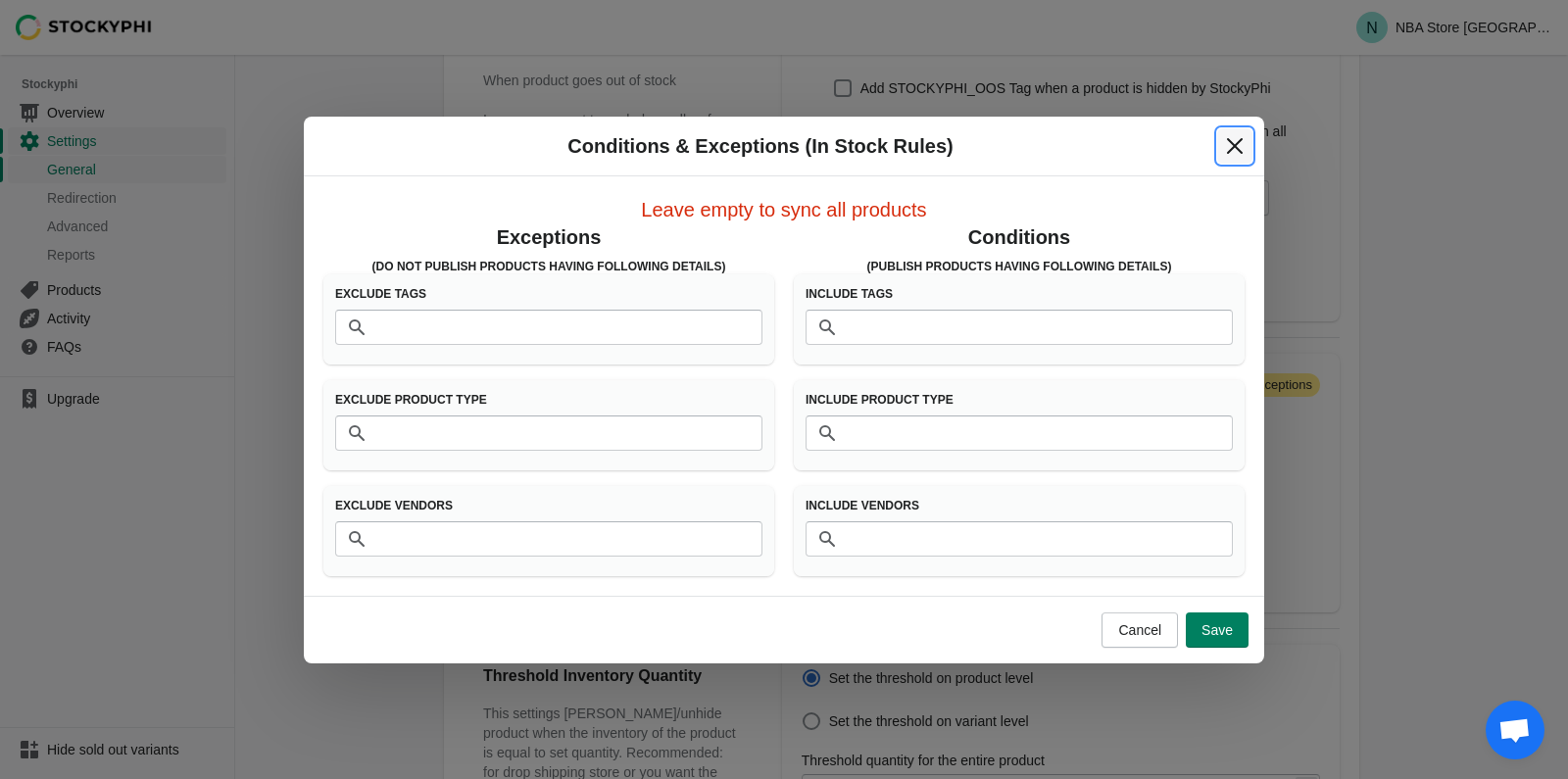 click 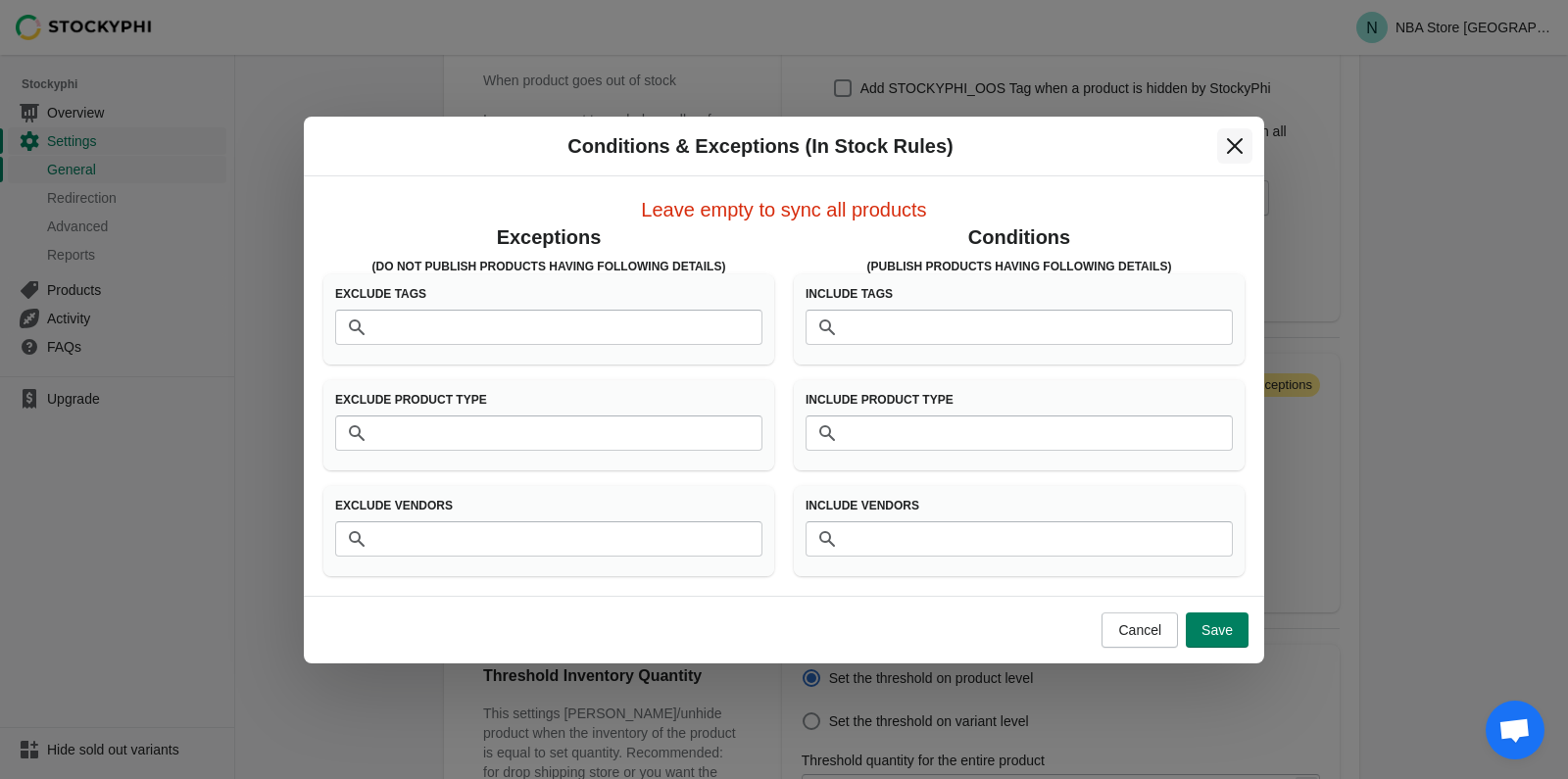 scroll, scrollTop: 201, scrollLeft: 0, axis: vertical 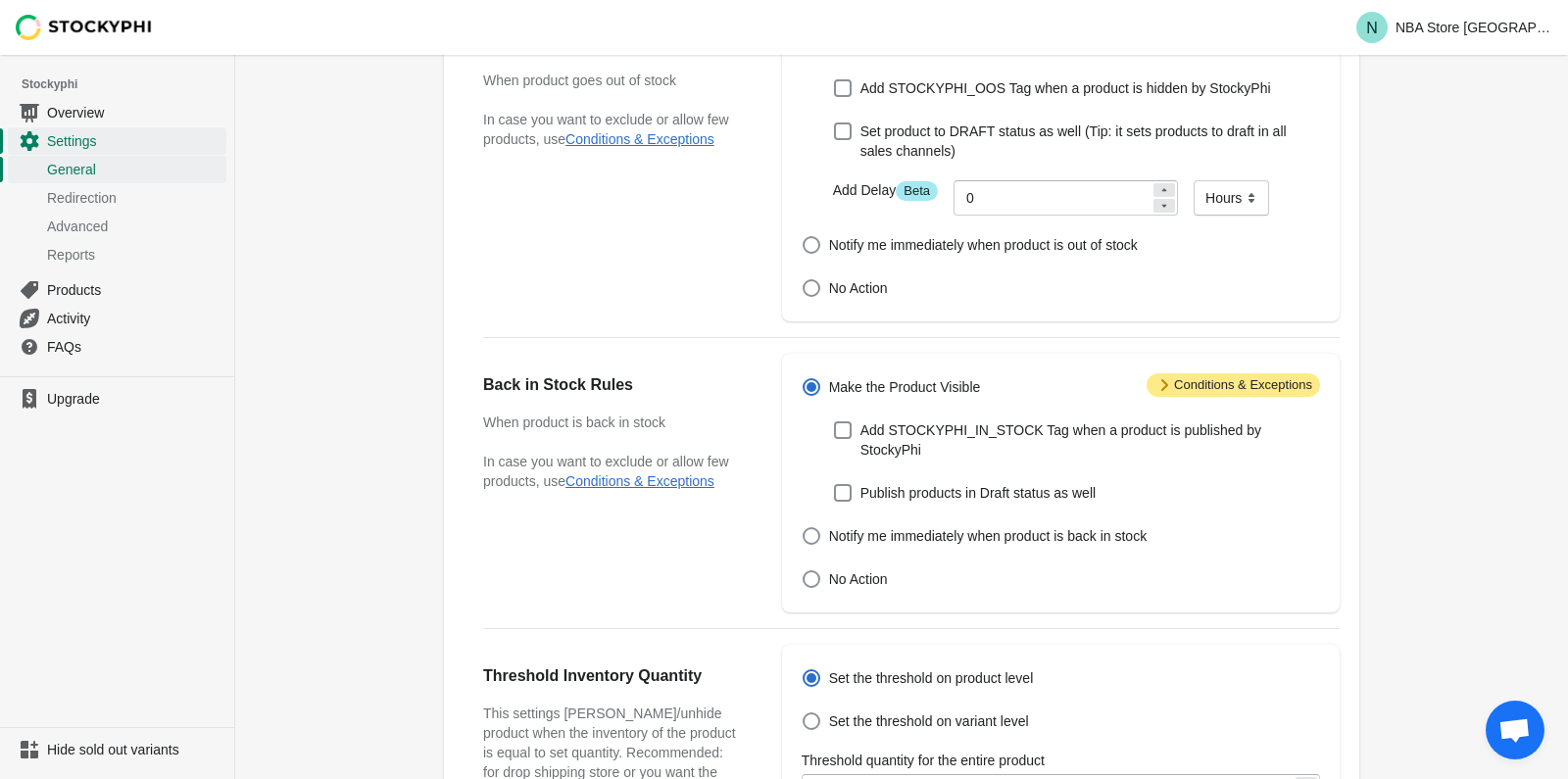 click on "Attention  Conditions & Exceptions" at bounding box center [1233, 385] 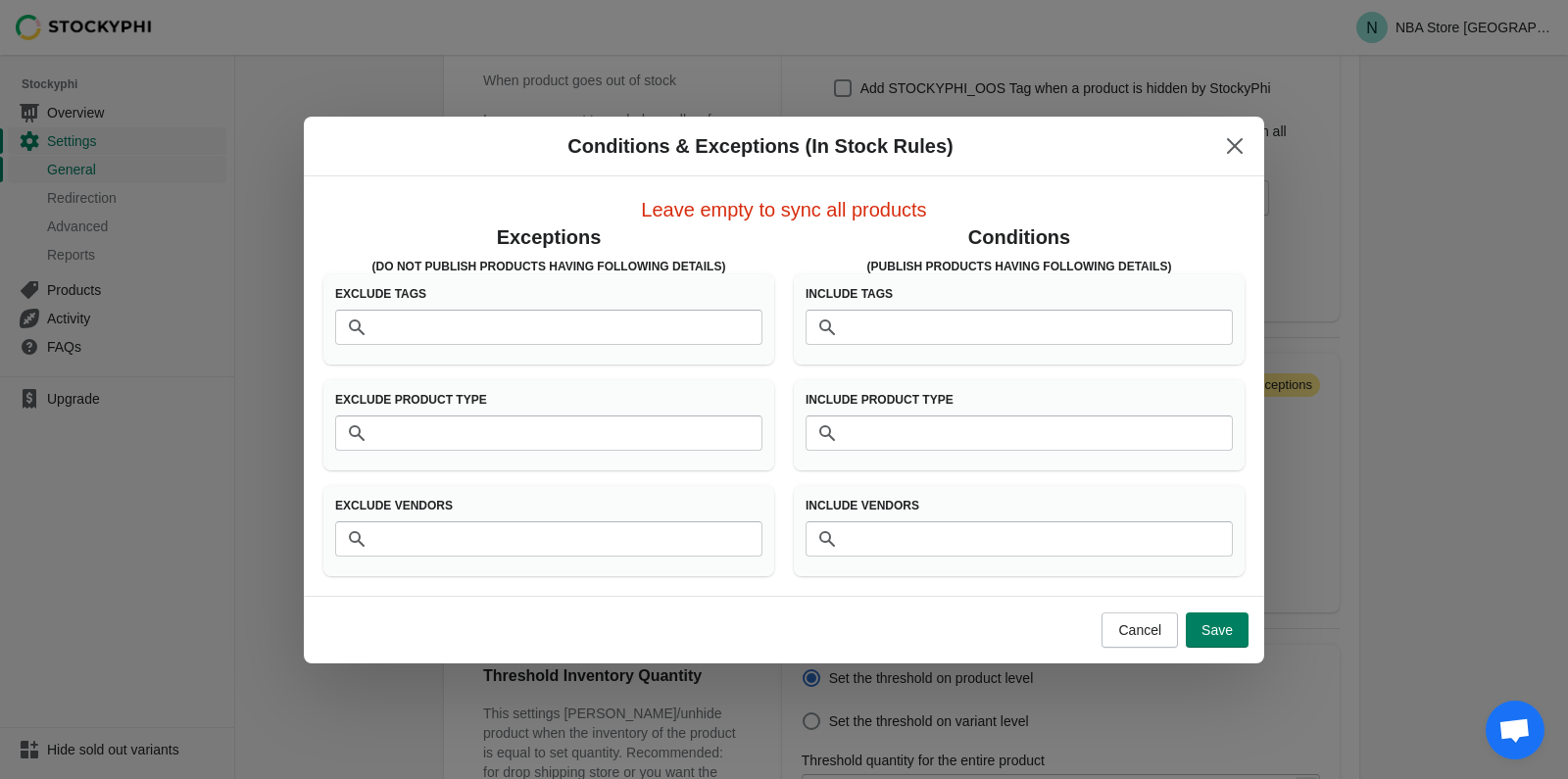 scroll, scrollTop: 0, scrollLeft: 0, axis: both 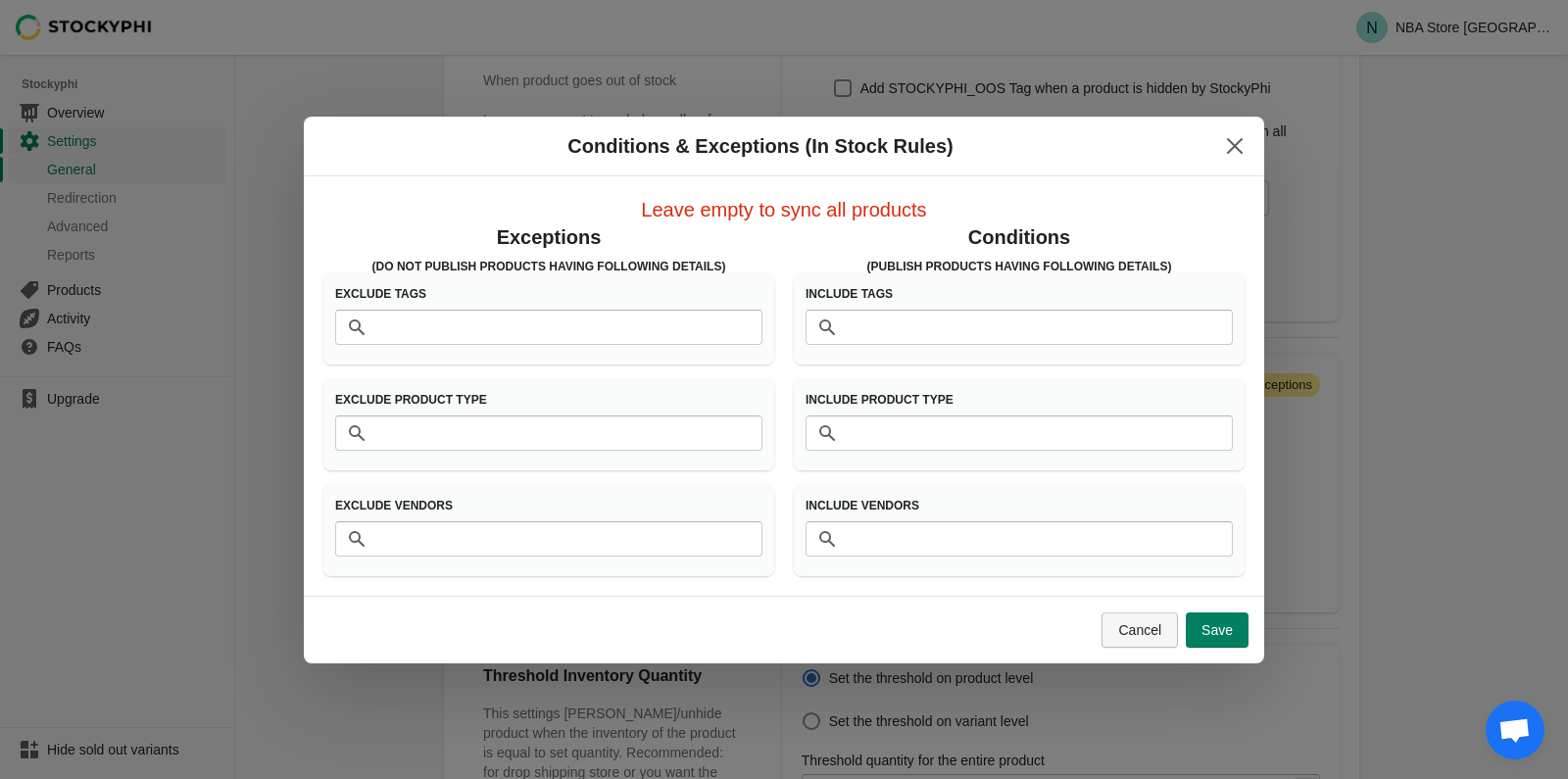 click on "Cancel" at bounding box center [1140, 630] 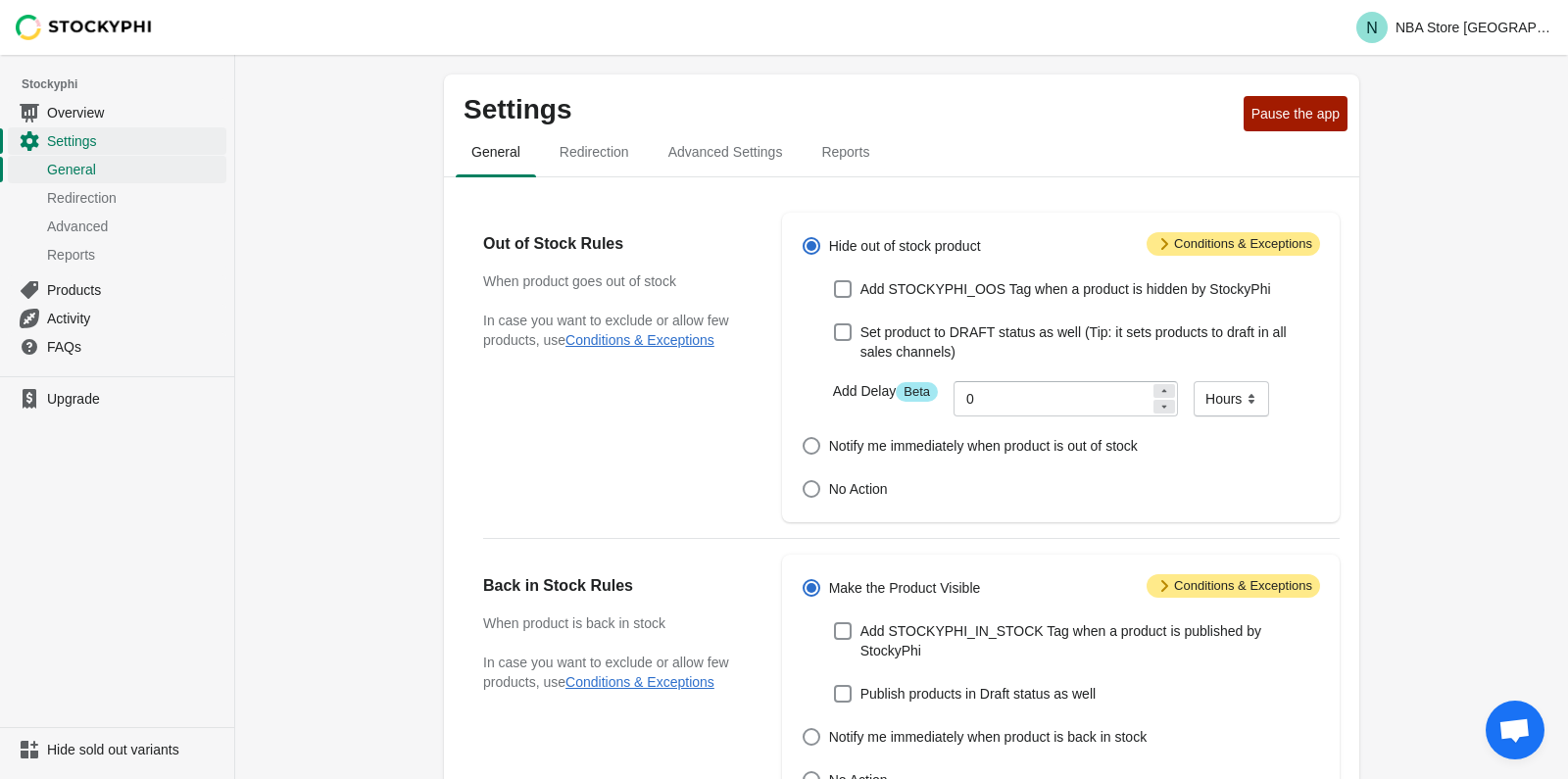 scroll, scrollTop: 201, scrollLeft: 0, axis: vertical 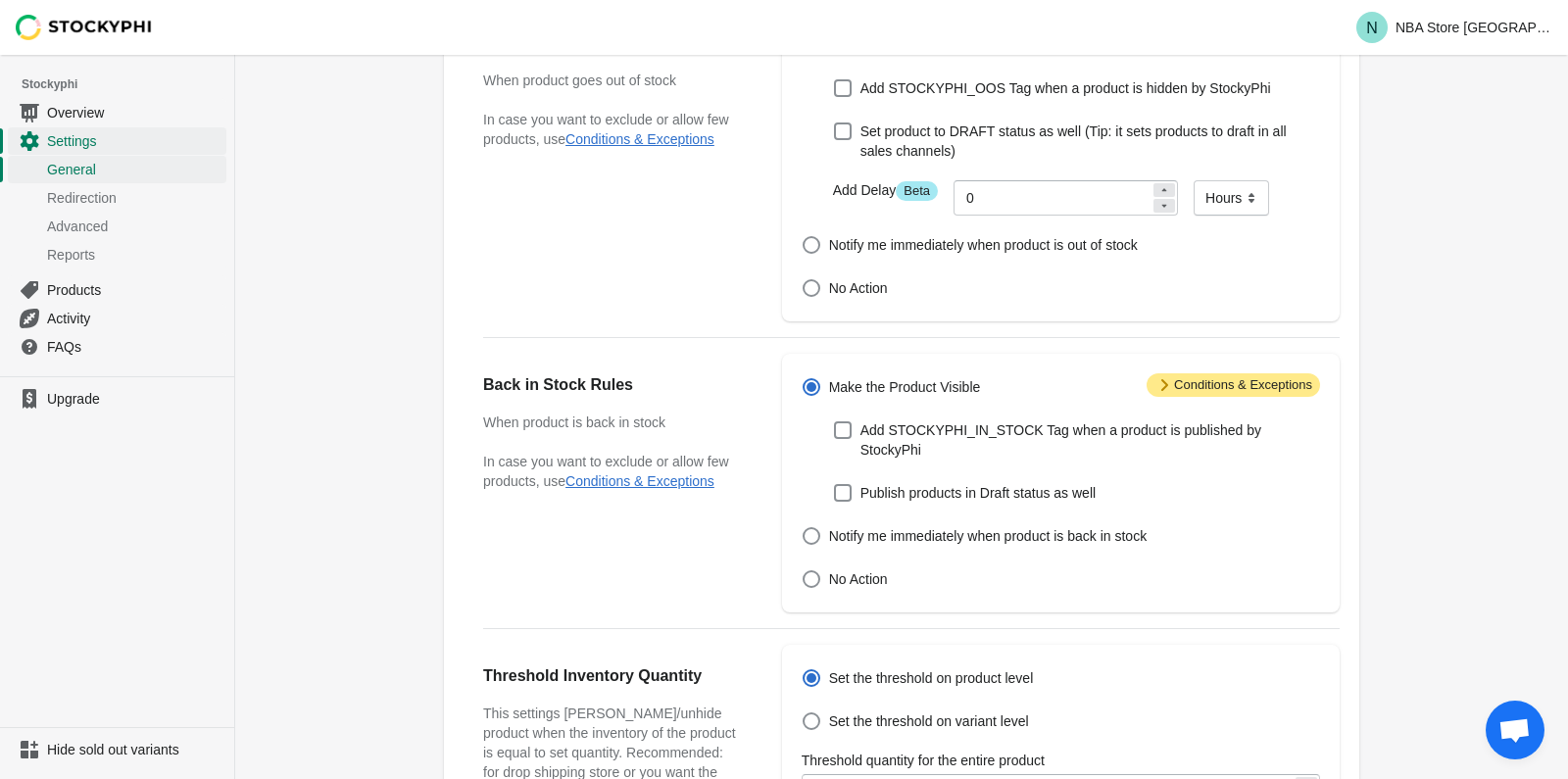 click on "Attention  Conditions & Exceptions Make the Product Visible Add STOCKYPHI_IN_STOCK Tag when a product is published by StockyPhi Publish products in Draft status as well Notify me immediately when product is back in stock No Action" at bounding box center (1060, 483) 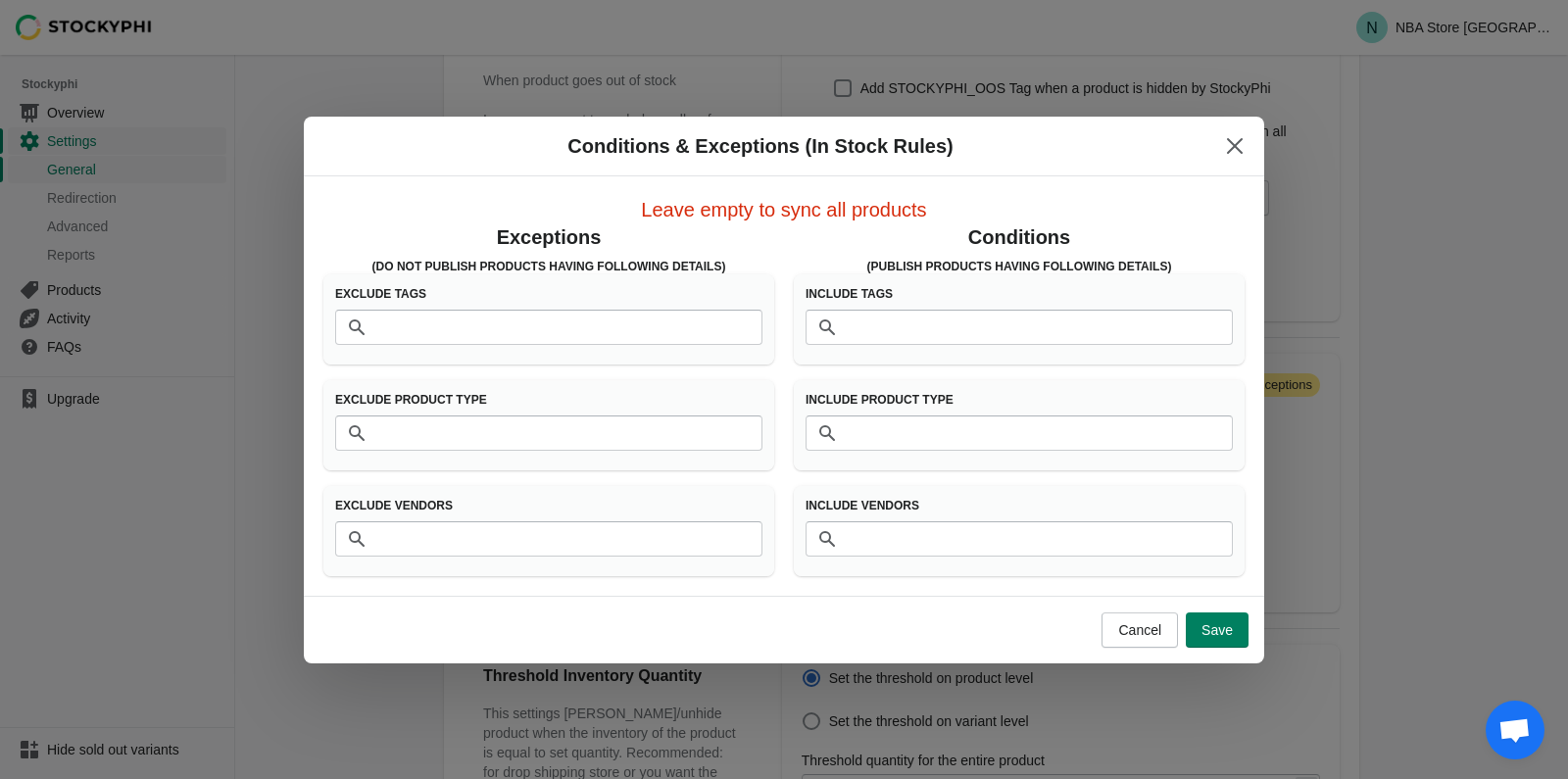 scroll, scrollTop: 0, scrollLeft: 0, axis: both 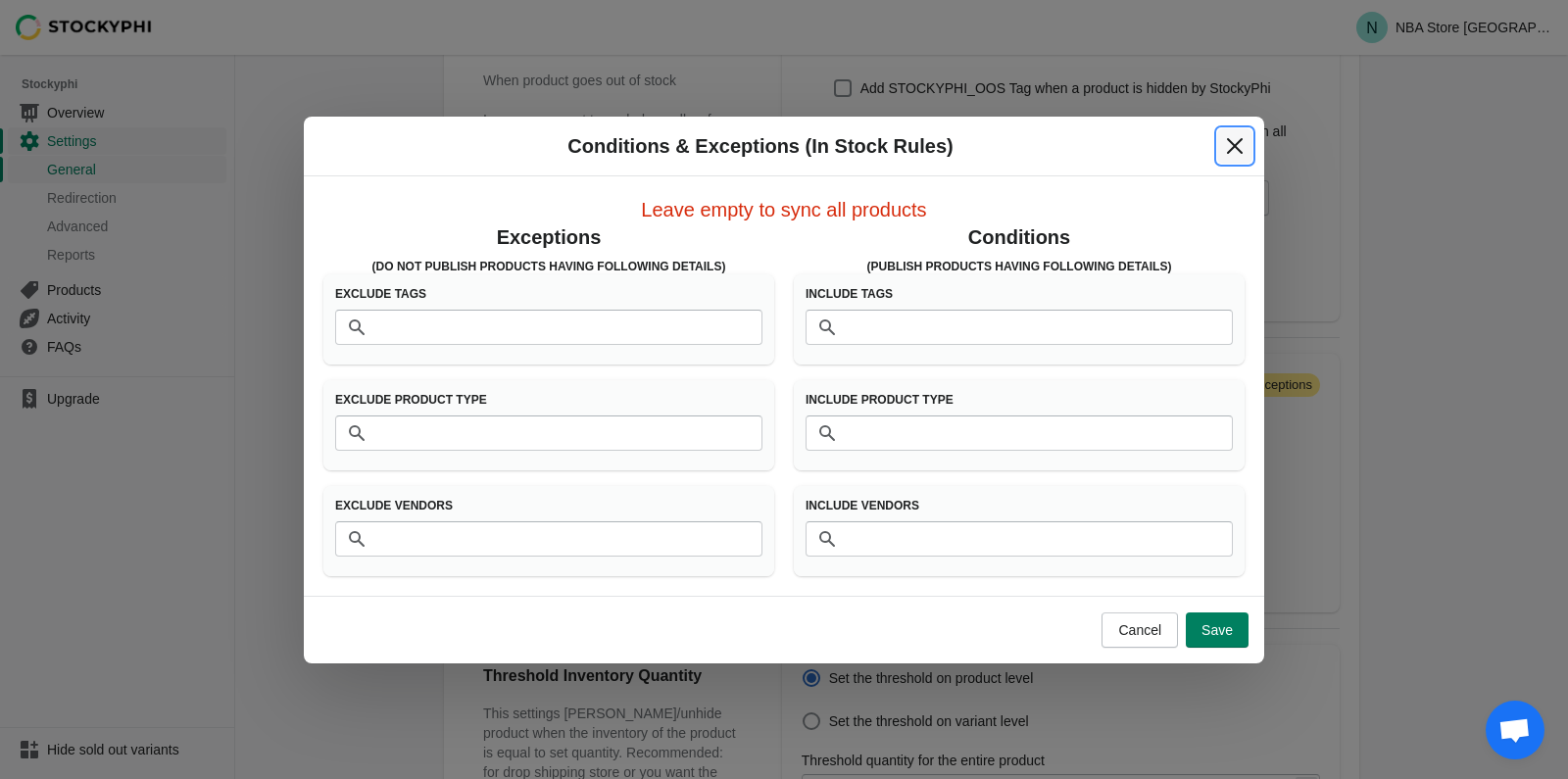 click 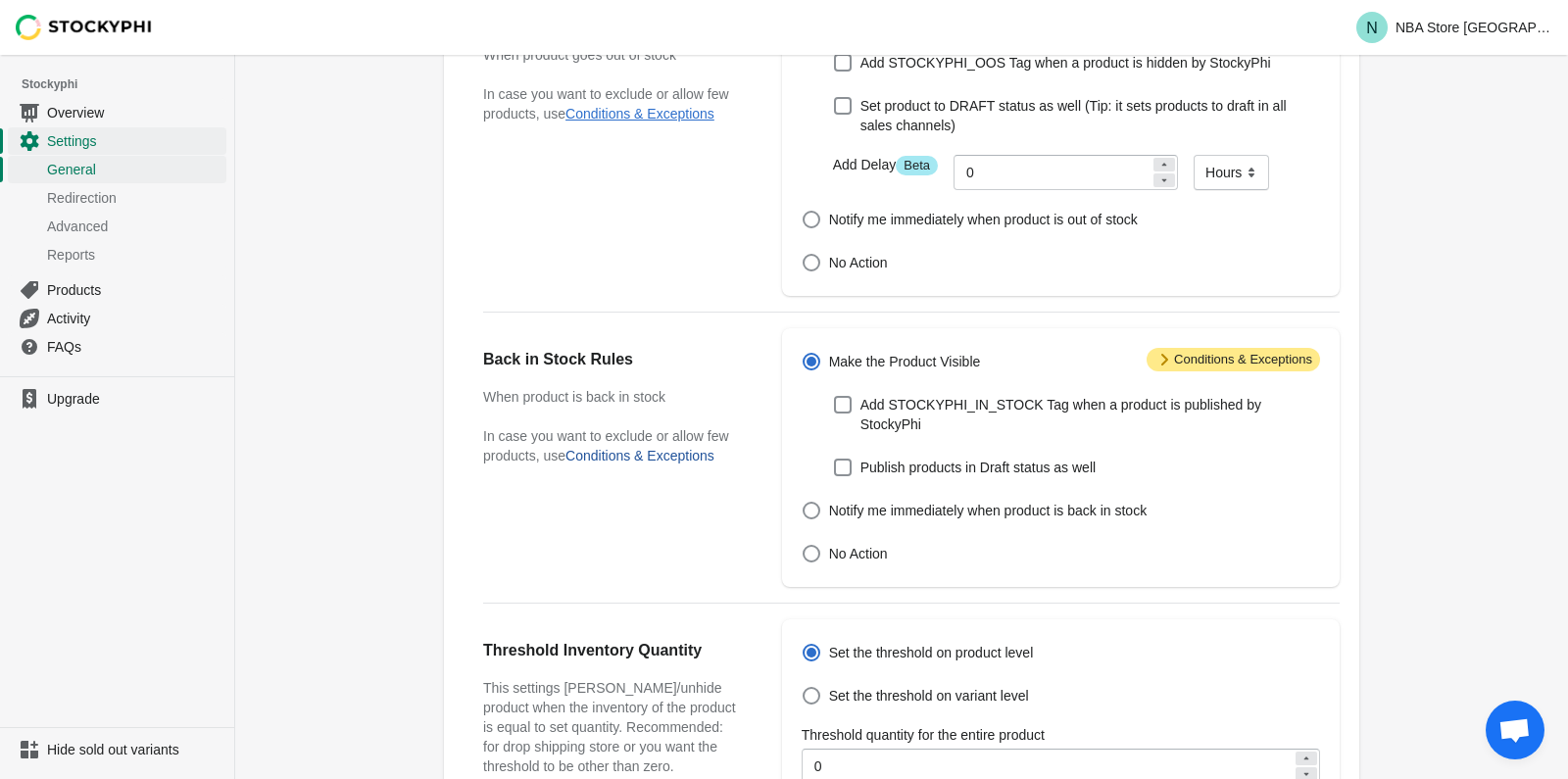 scroll, scrollTop: 227, scrollLeft: 0, axis: vertical 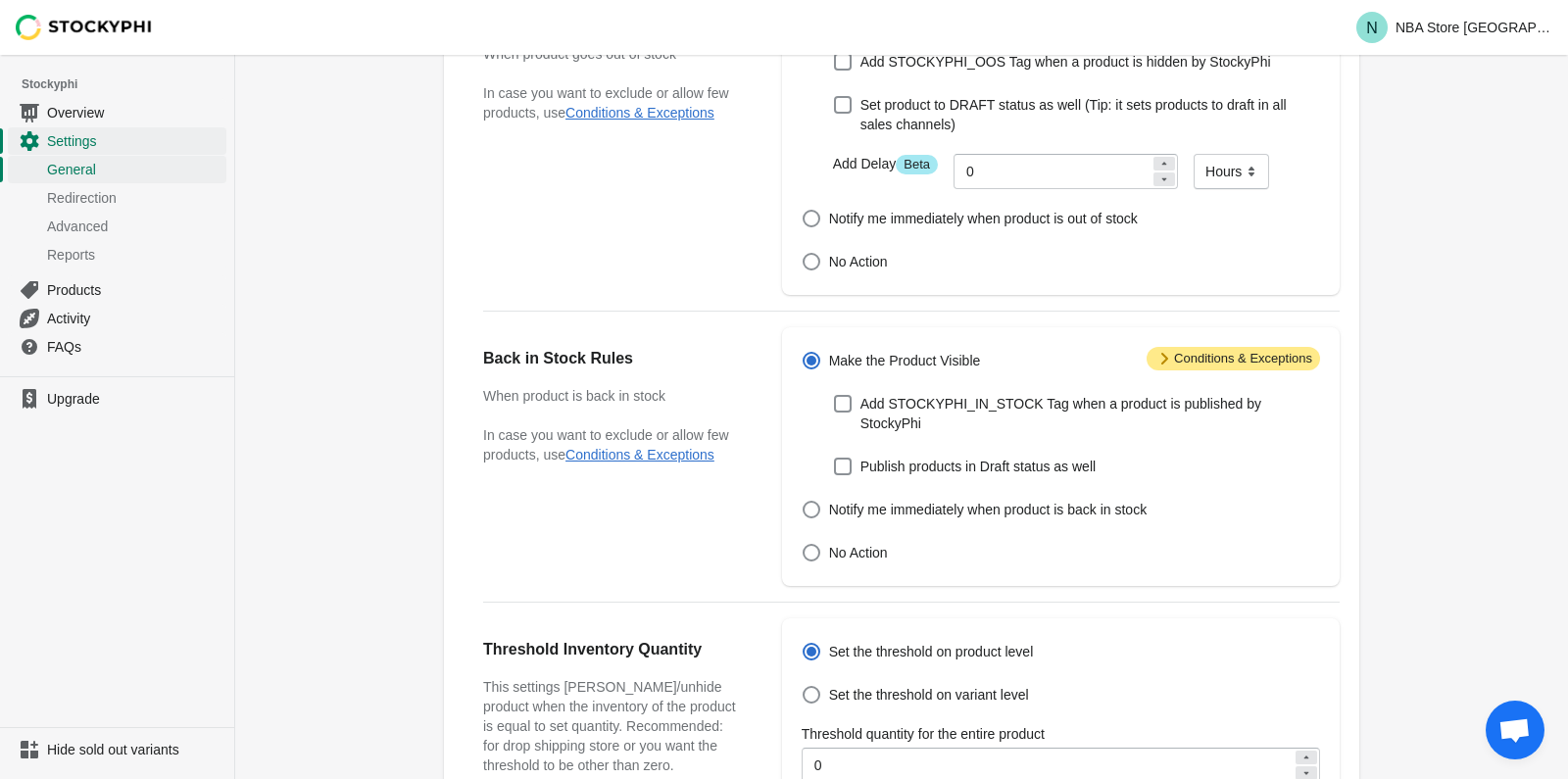 click on "Attention  Conditions & Exceptions Make the Product Visible Add STOCKYPHI_IN_STOCK Tag when a product is published by StockyPhi Publish products in Draft status as well Notify me immediately when product is back in stock No Action" at bounding box center [1060, 457] 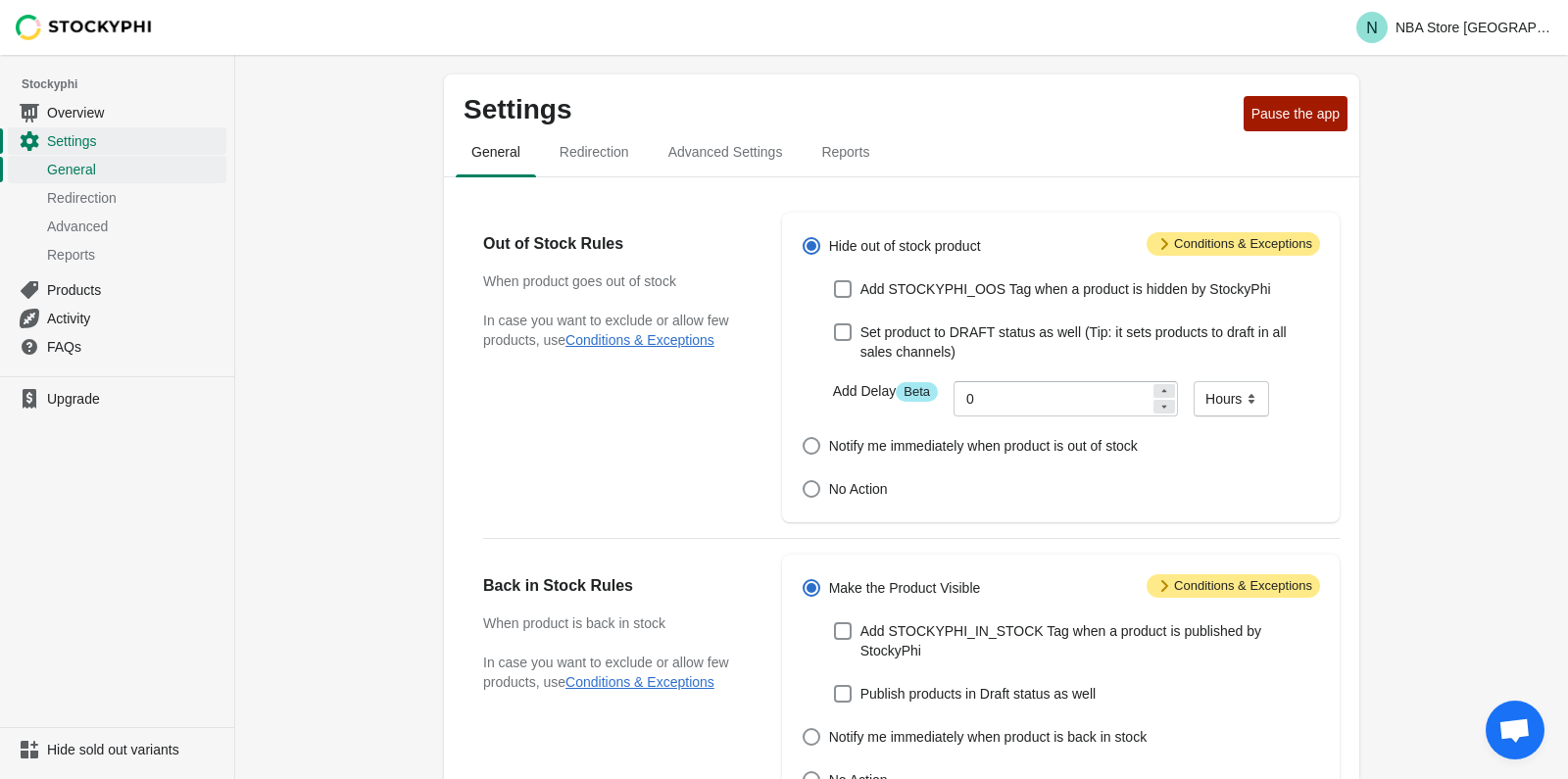 scroll, scrollTop: 227, scrollLeft: 0, axis: vertical 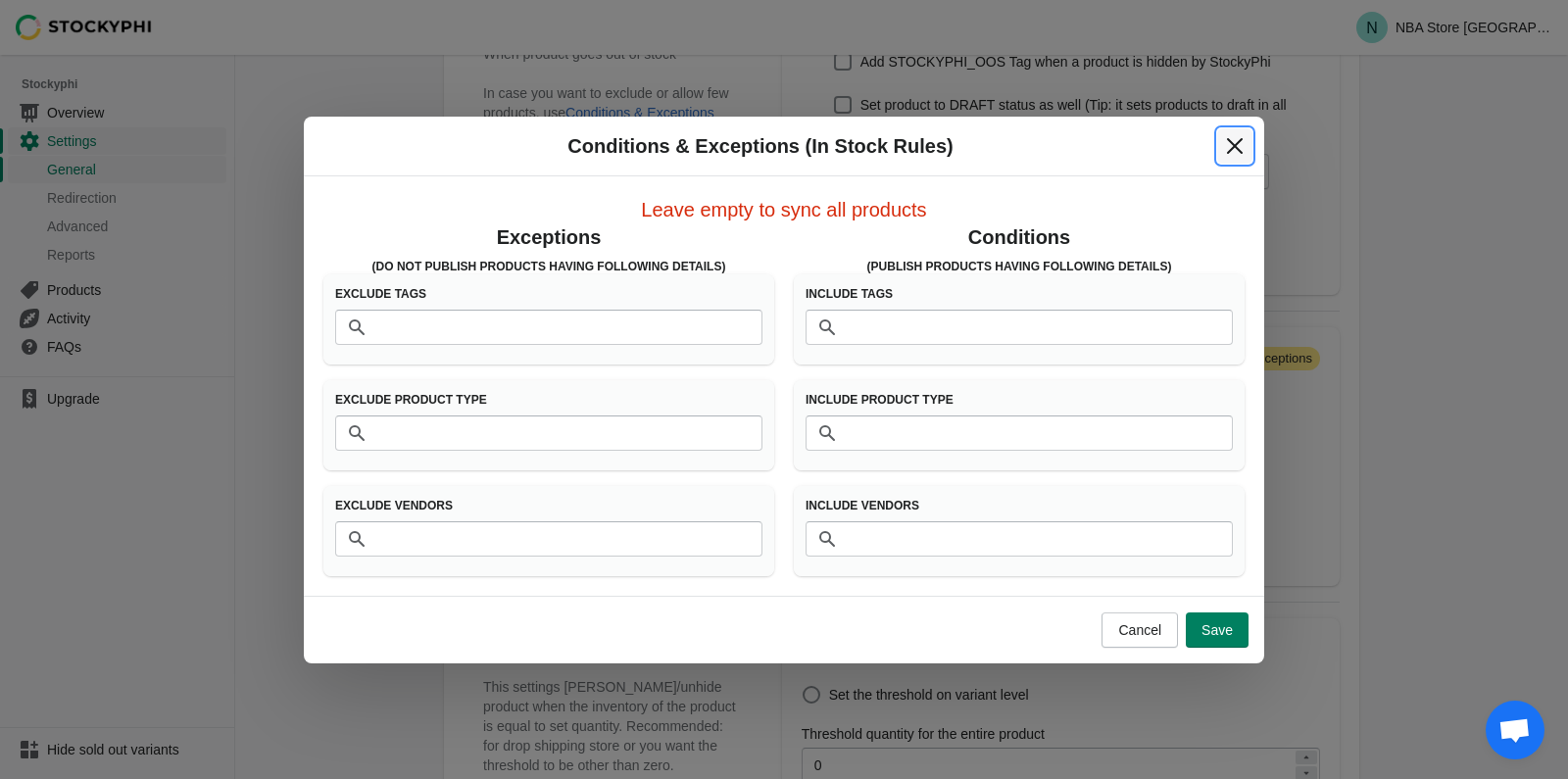 click 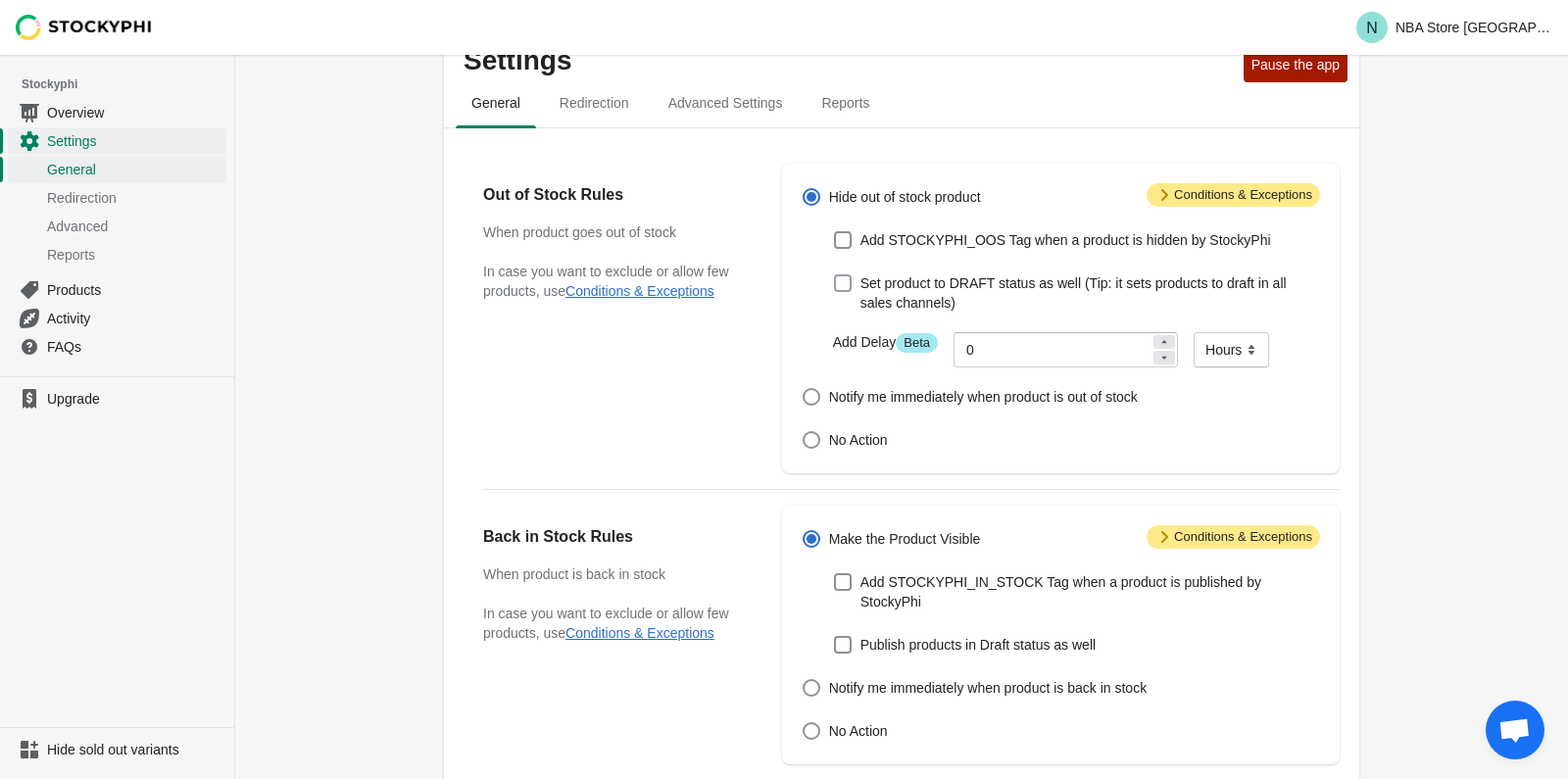 scroll, scrollTop: 0, scrollLeft: 0, axis: both 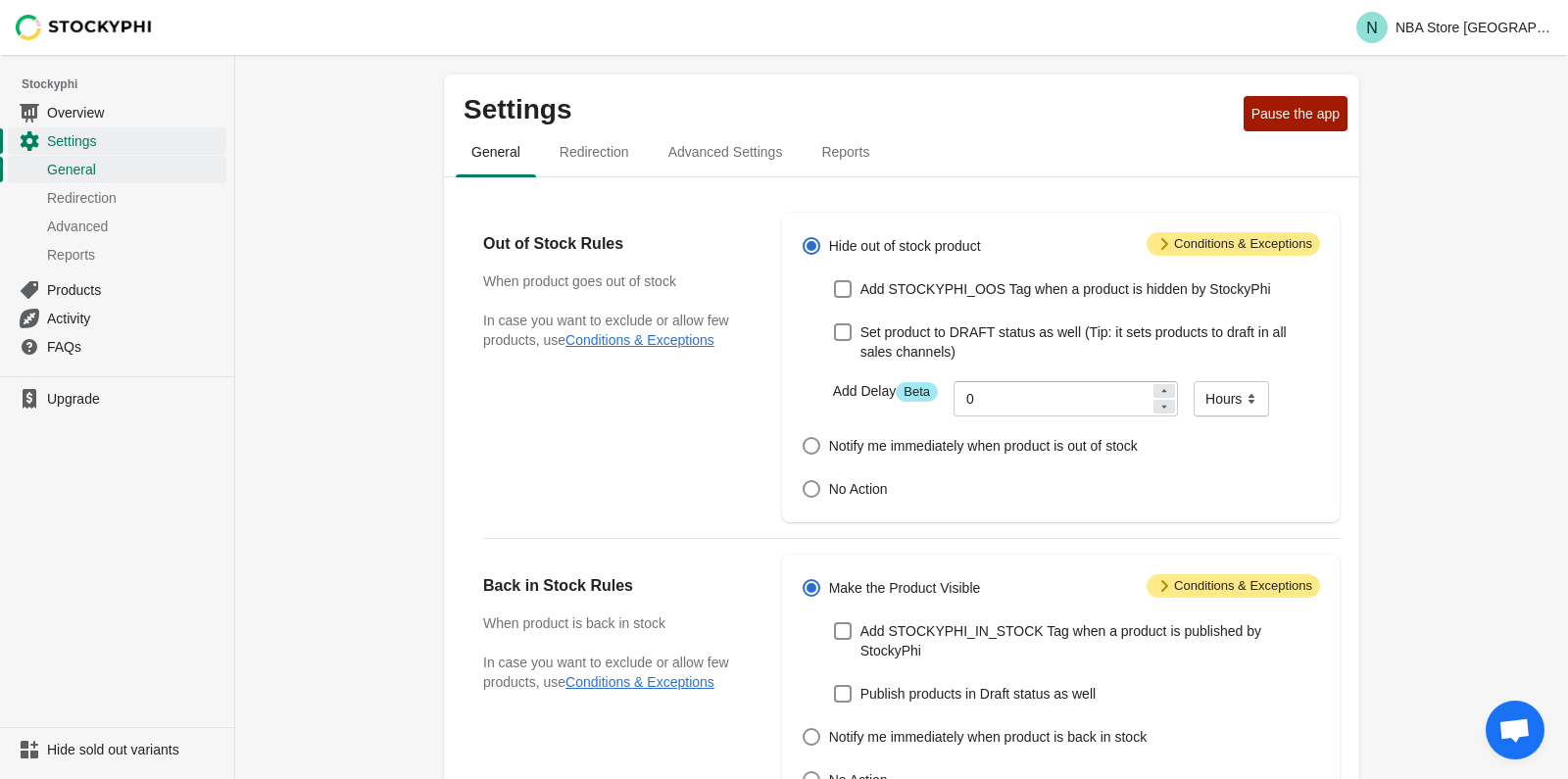 click on "Attention  Conditions & Exceptions" at bounding box center (1233, 244) 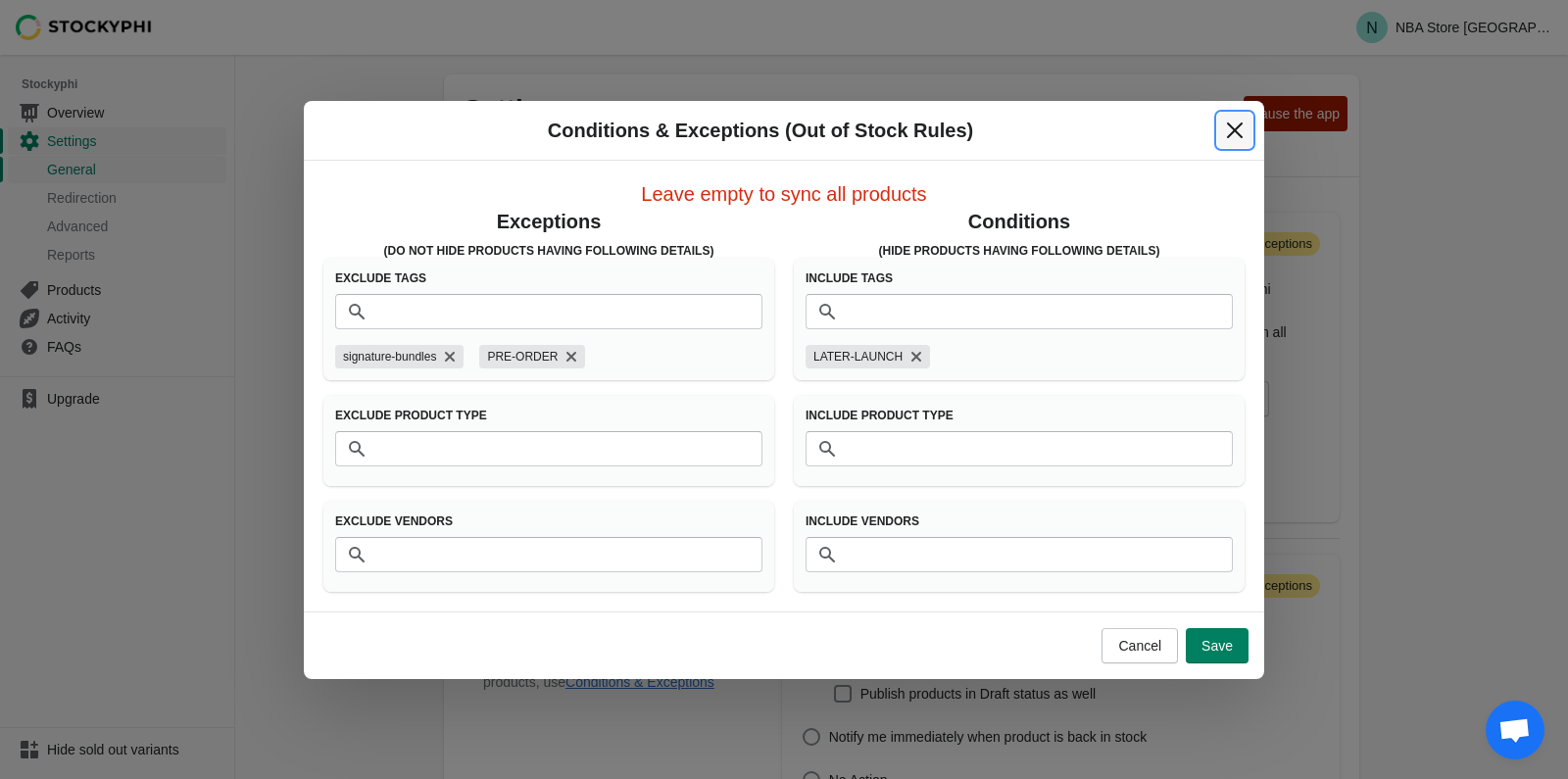 click at bounding box center [1235, 130] 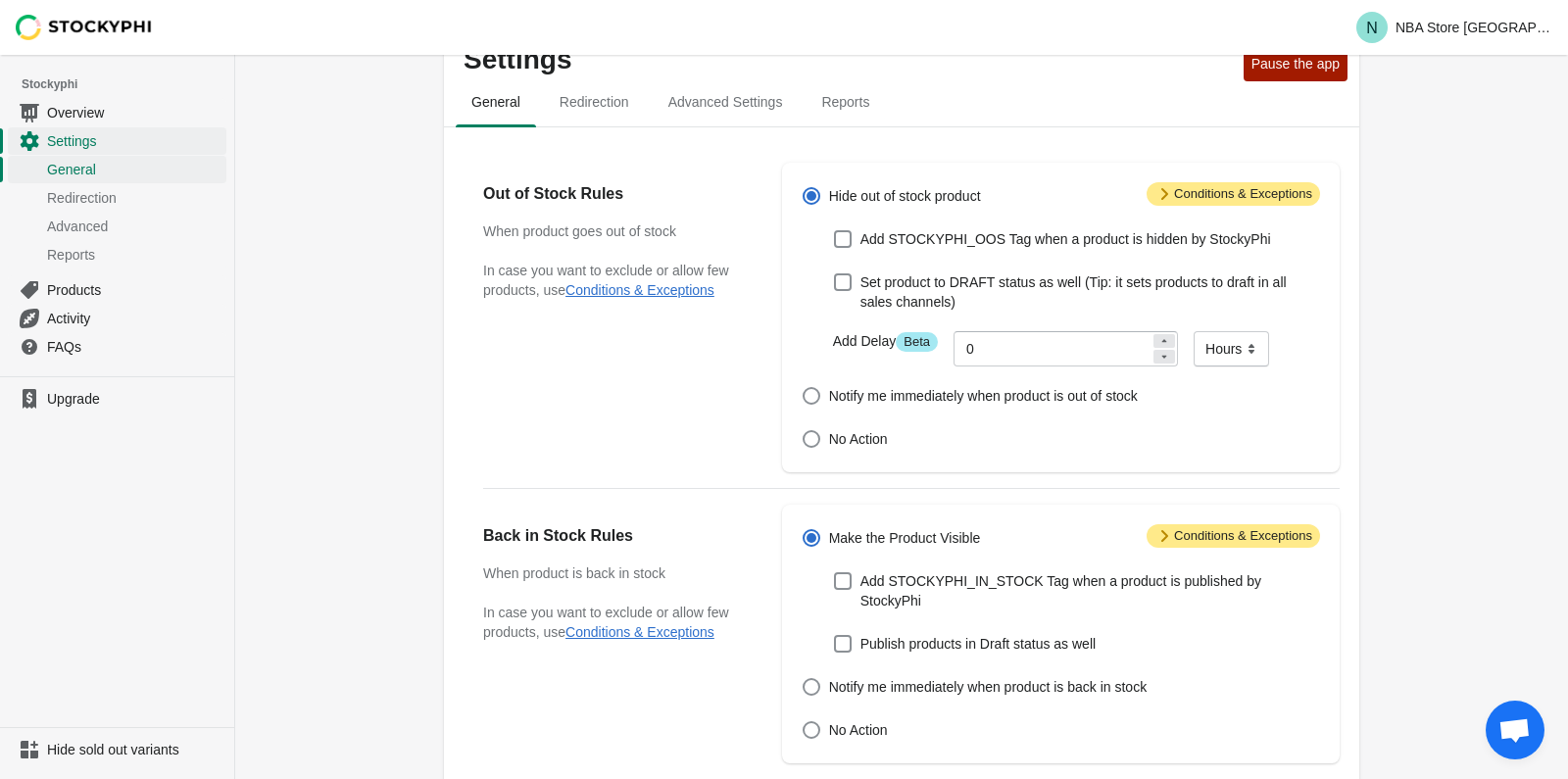 scroll, scrollTop: 325, scrollLeft: 0, axis: vertical 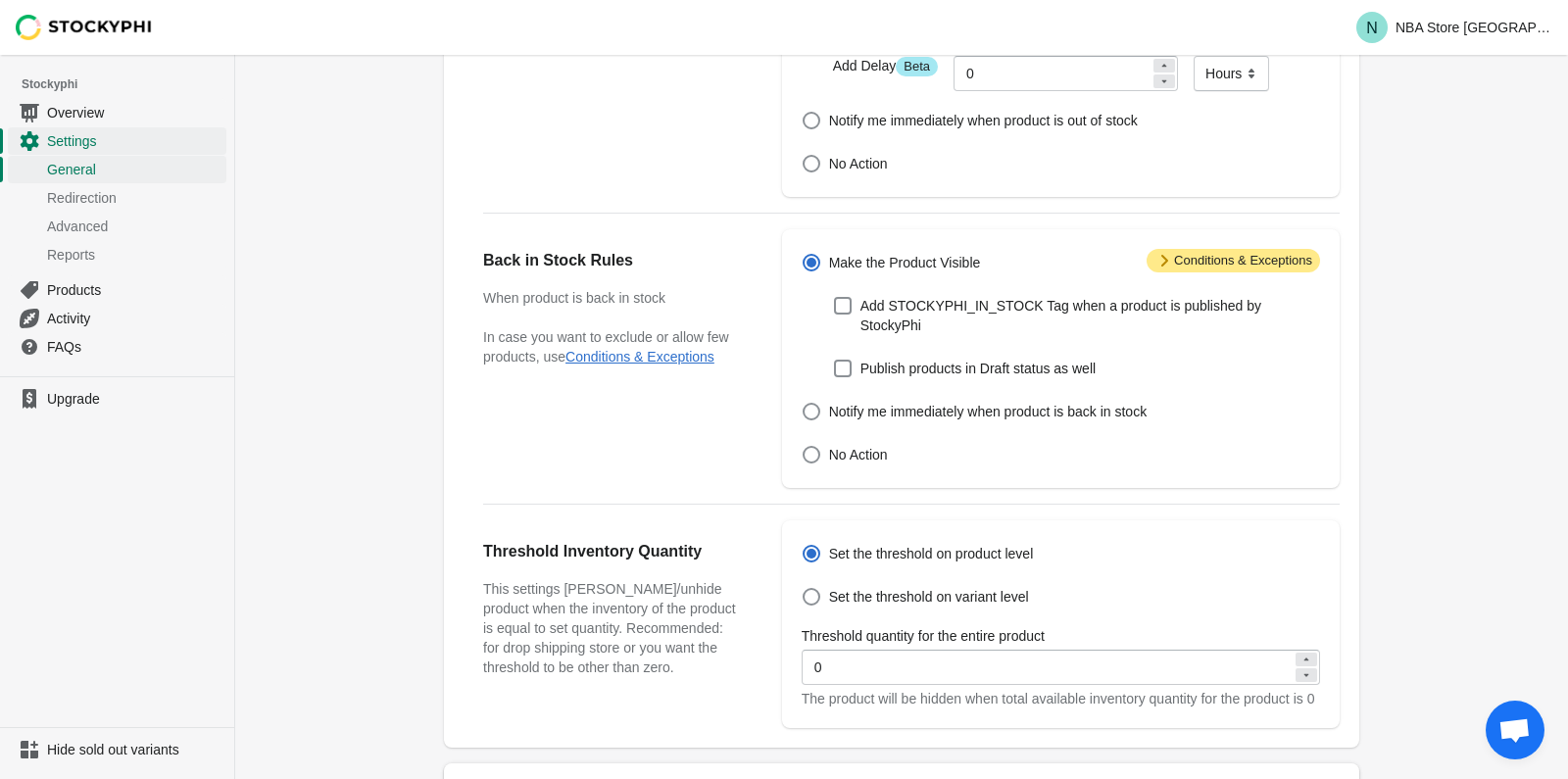click on "Attention  Conditions & Exceptions" at bounding box center (1233, 261) 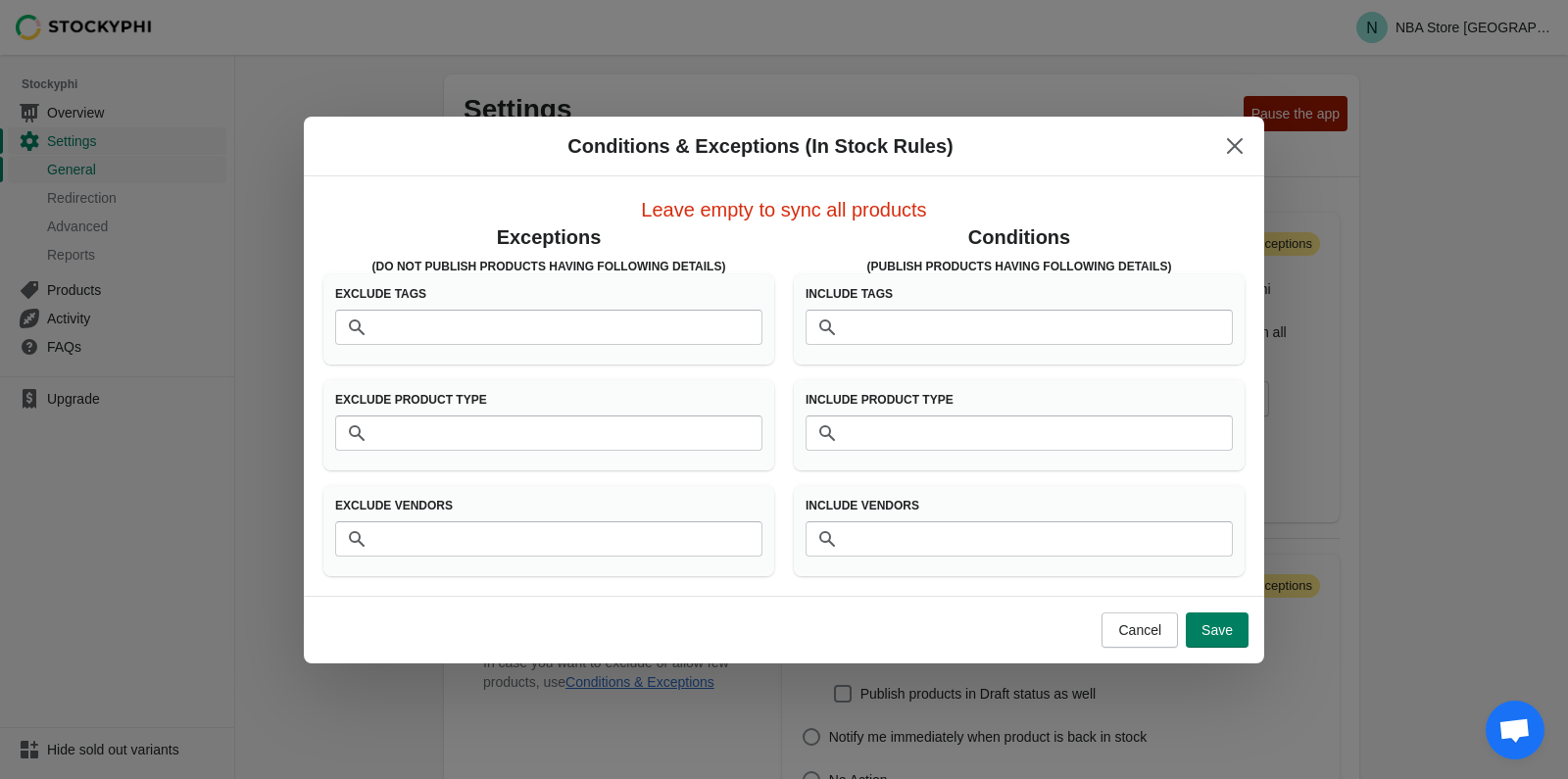 scroll, scrollTop: 0, scrollLeft: 0, axis: both 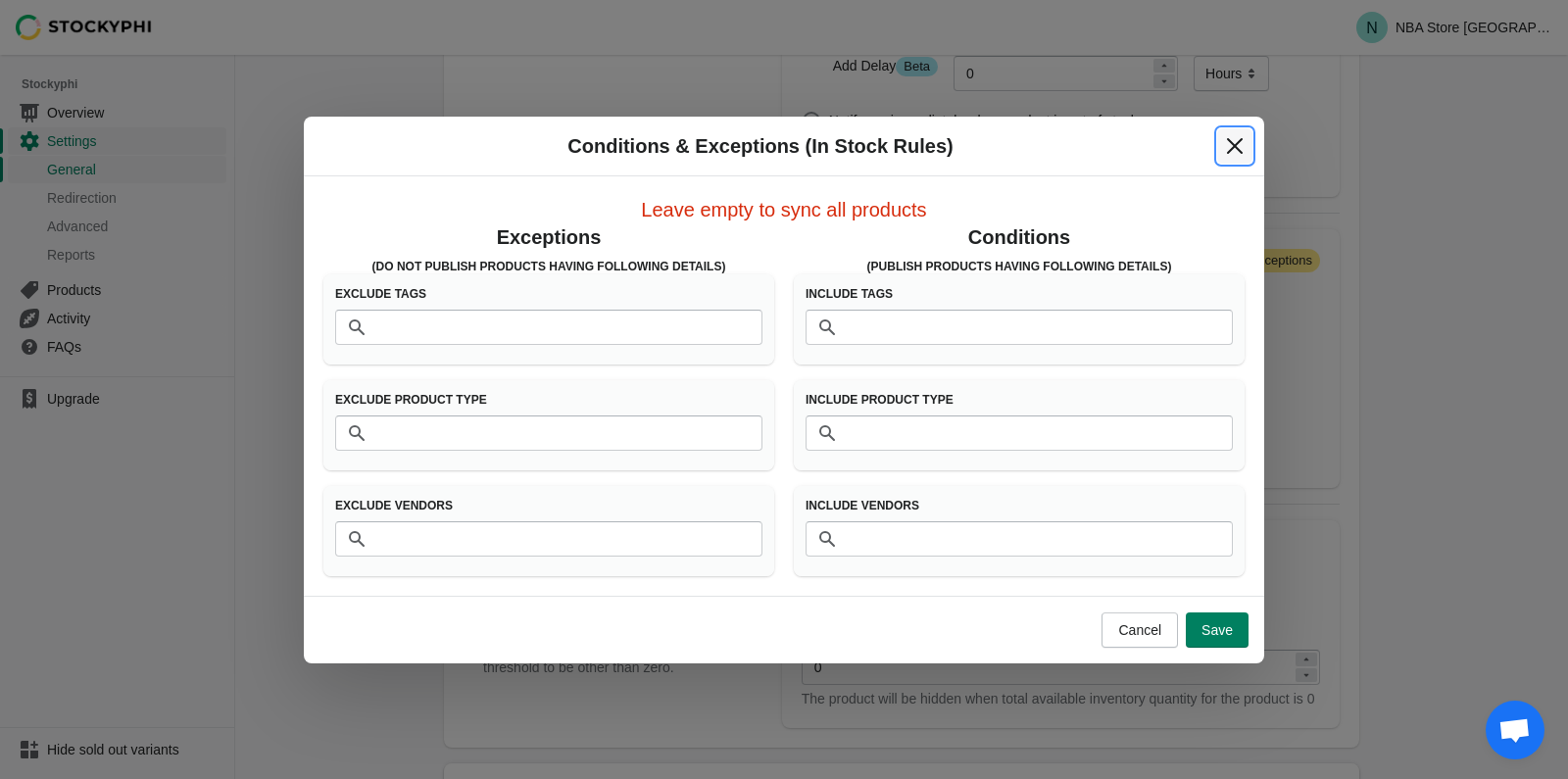 click at bounding box center (1235, 146) 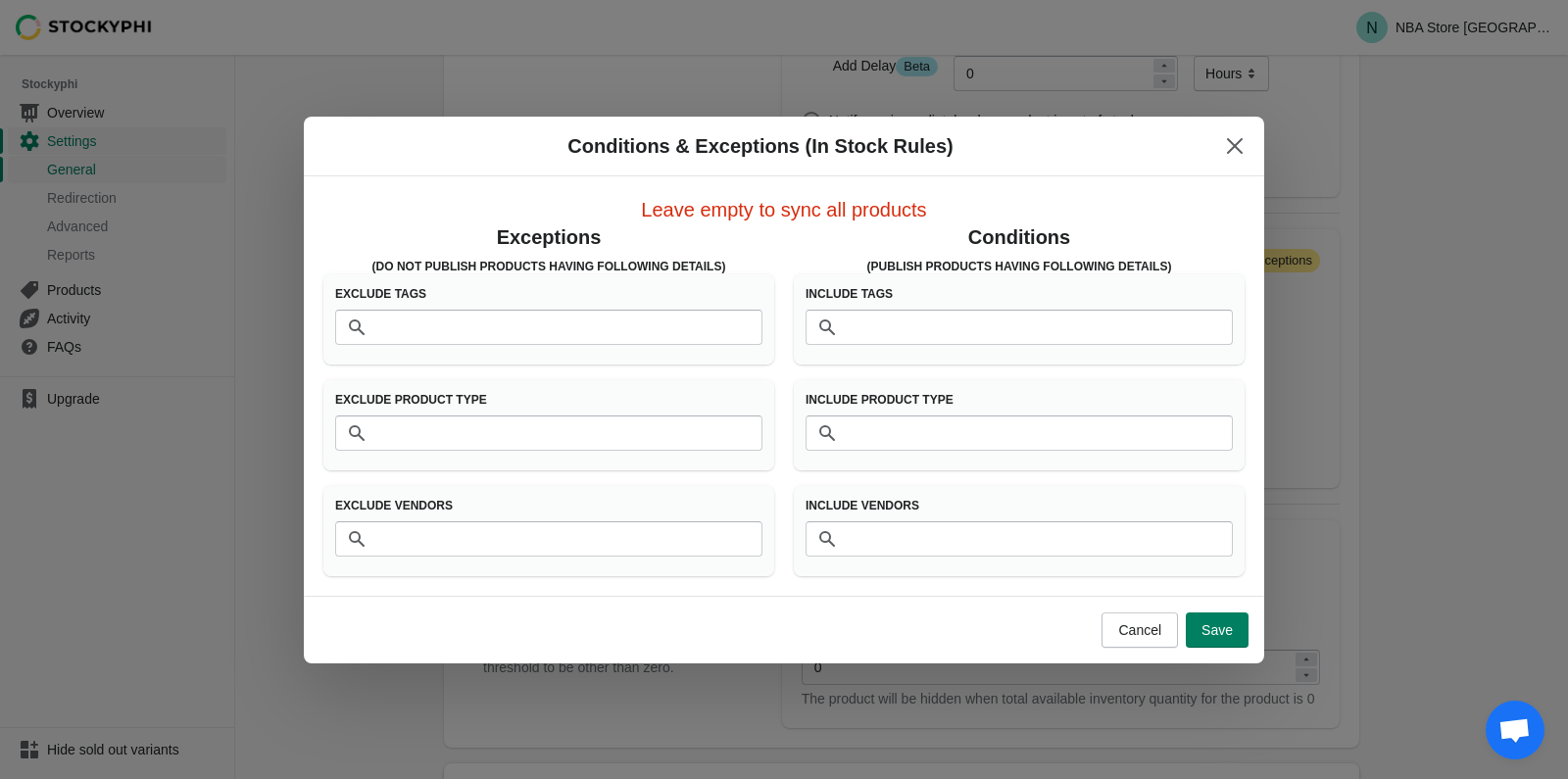 scroll, scrollTop: 325, scrollLeft: 0, axis: vertical 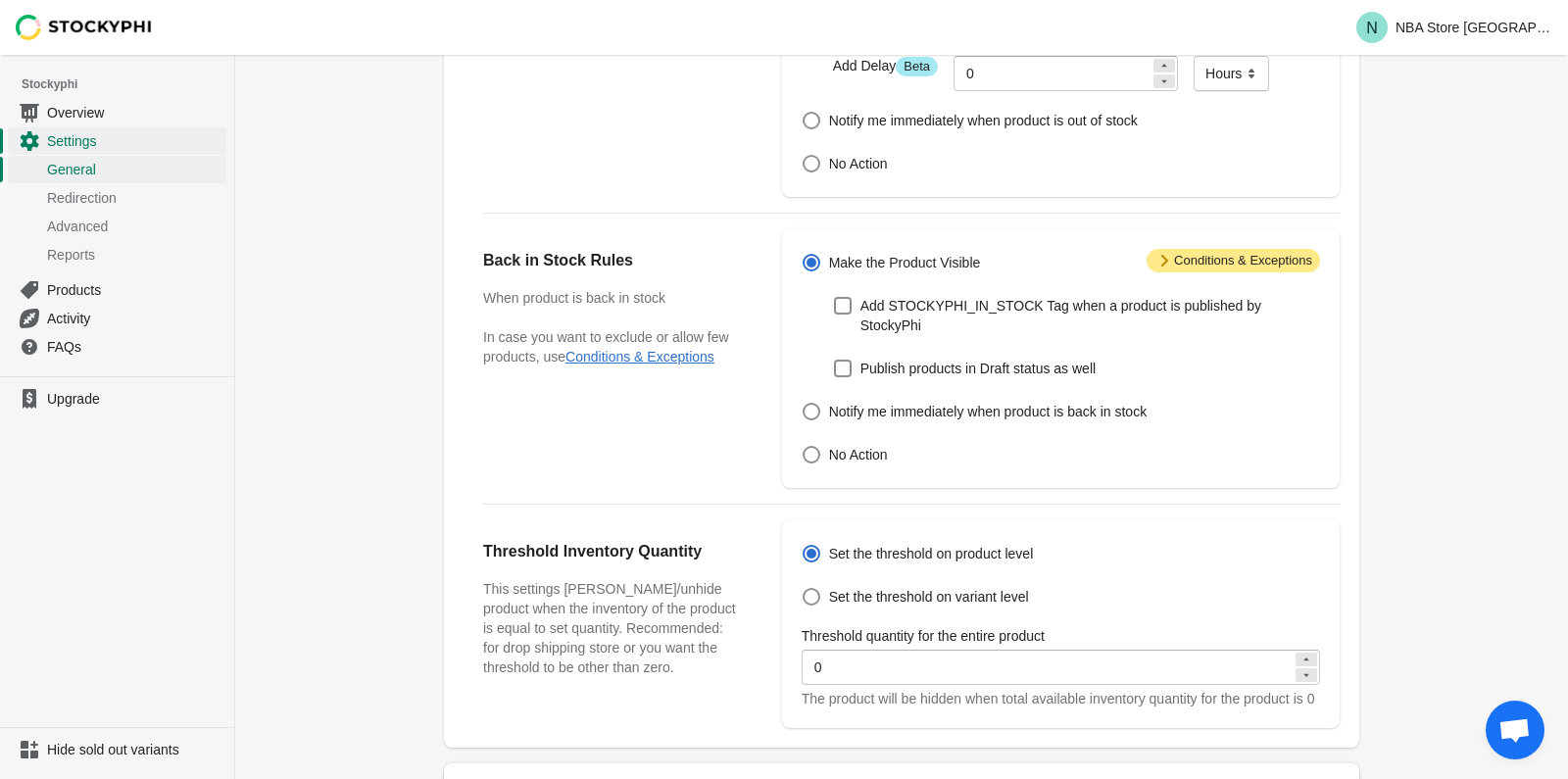 click at bounding box center (1514, 732) 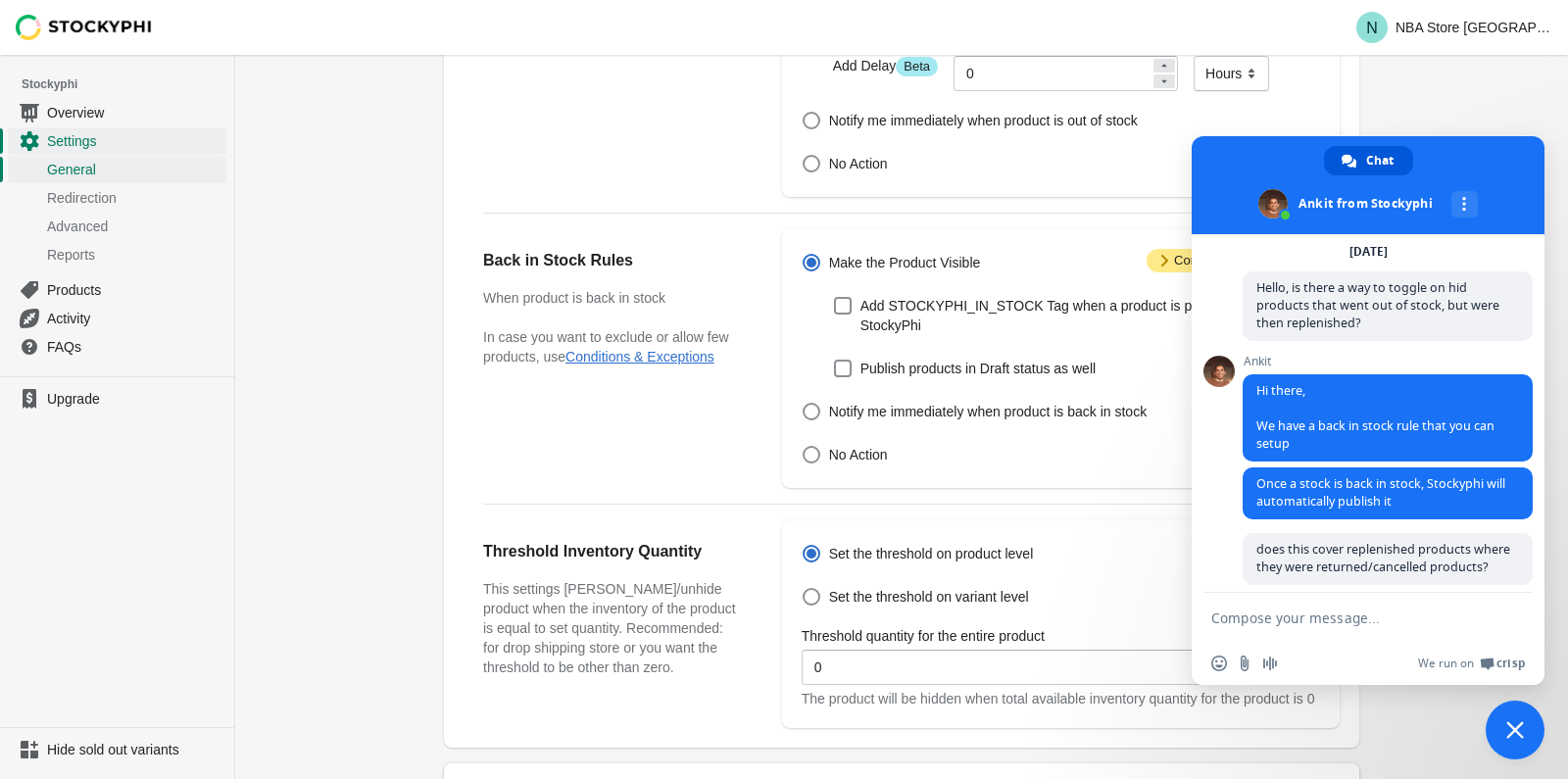 scroll, scrollTop: 236, scrollLeft: 0, axis: vertical 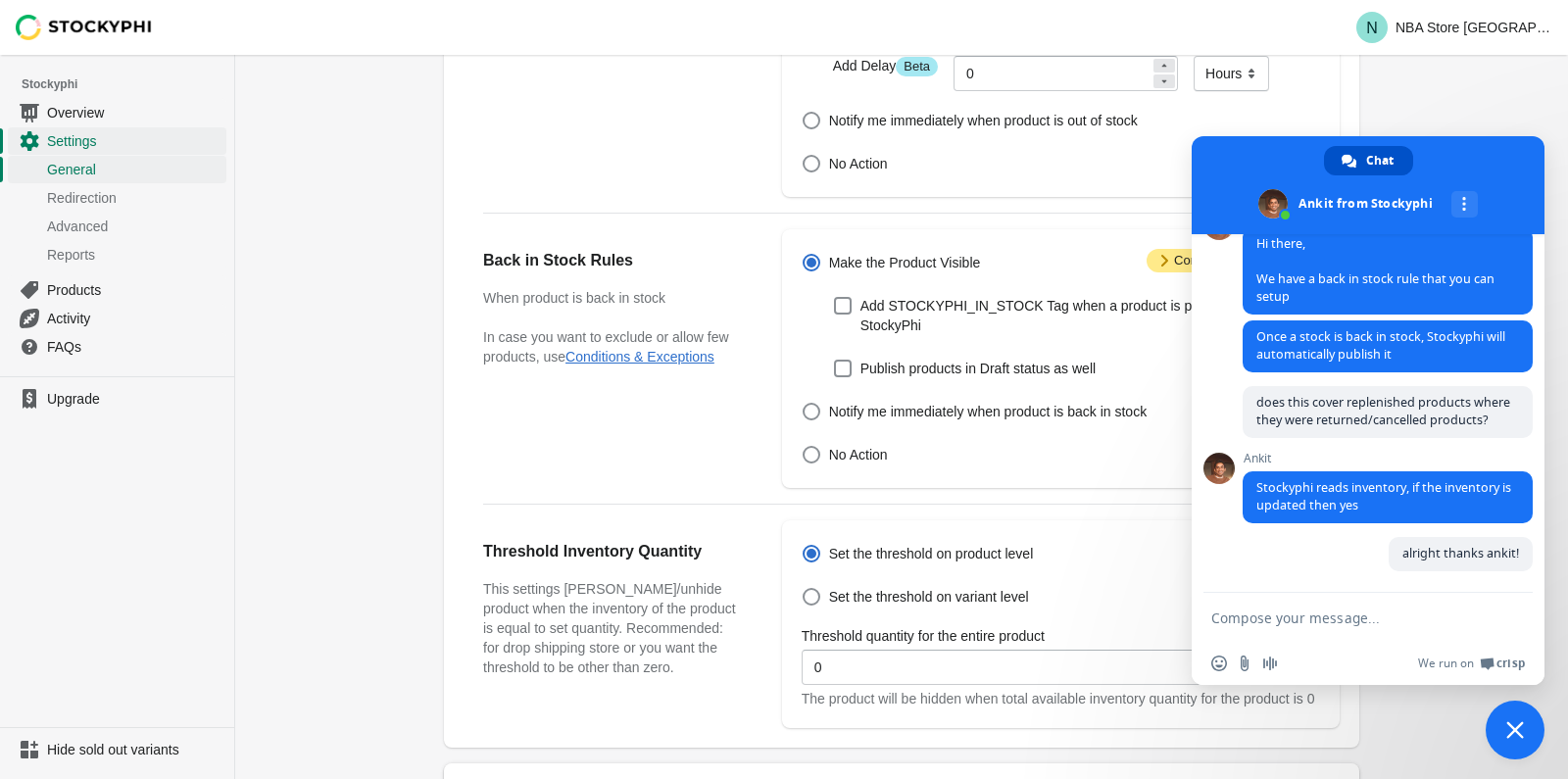 click on "Chat" at bounding box center (1380, 161) 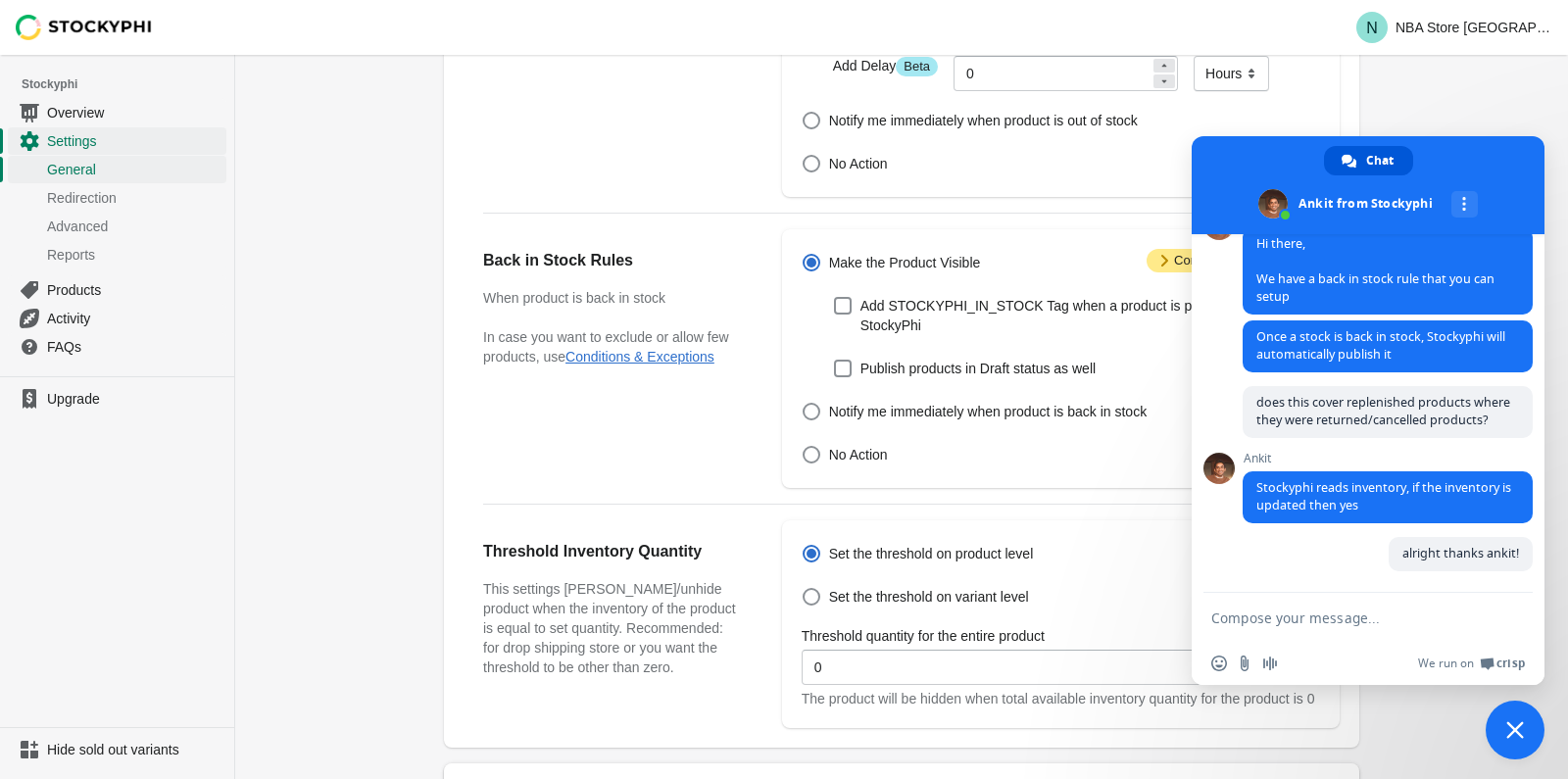 click at bounding box center (1348, 617) 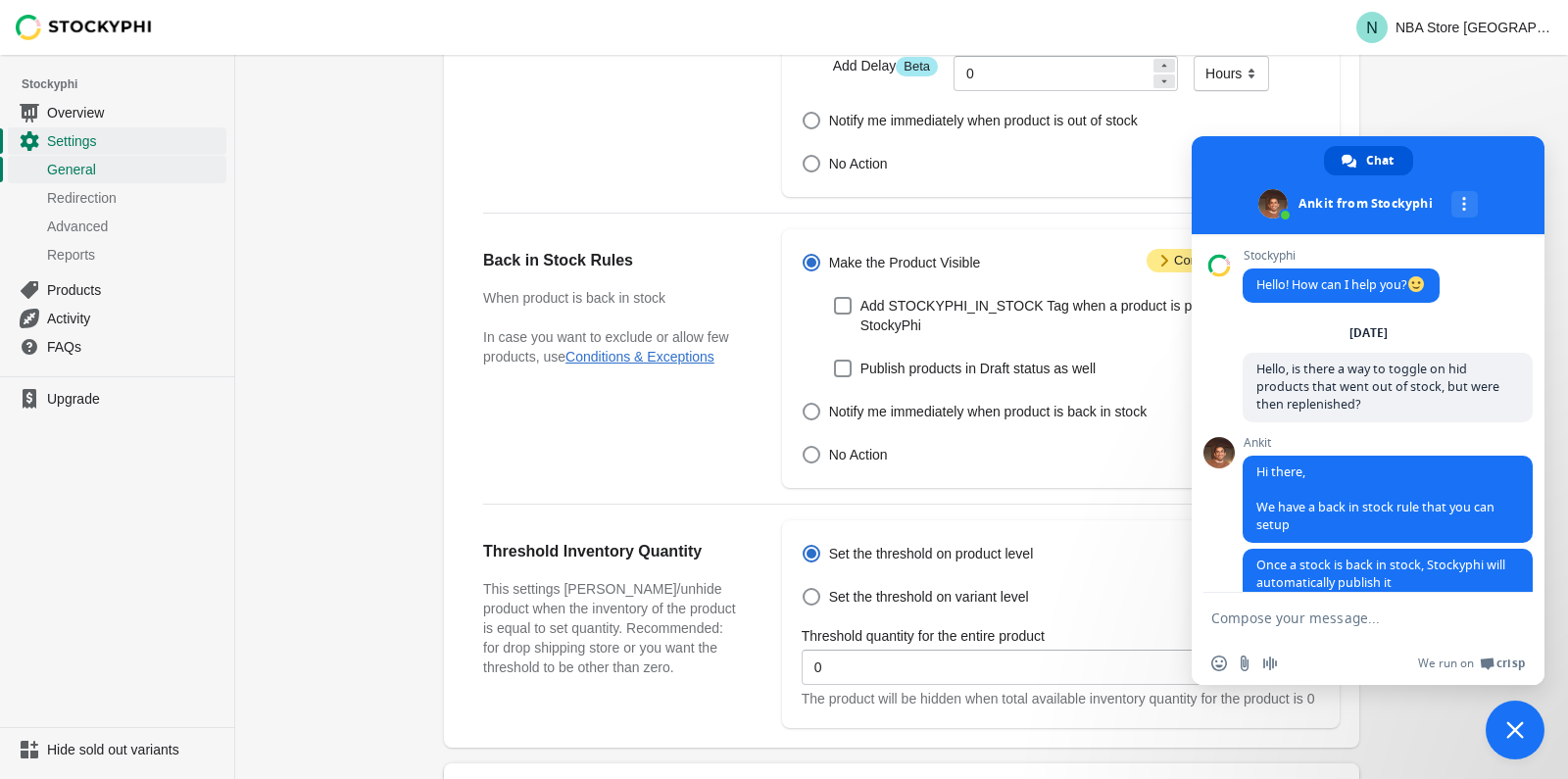 scroll, scrollTop: 236, scrollLeft: 0, axis: vertical 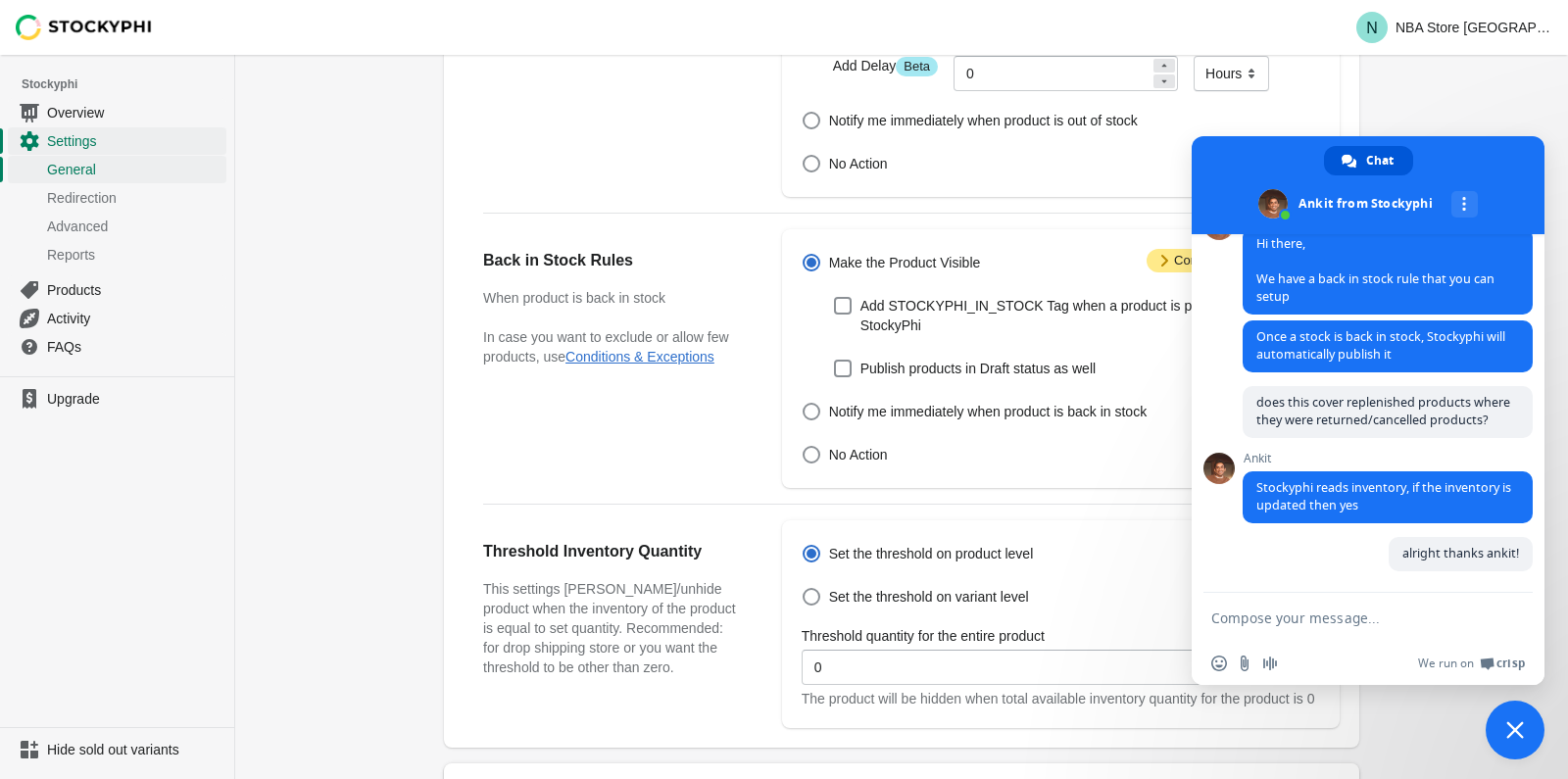 click at bounding box center [1348, 617] 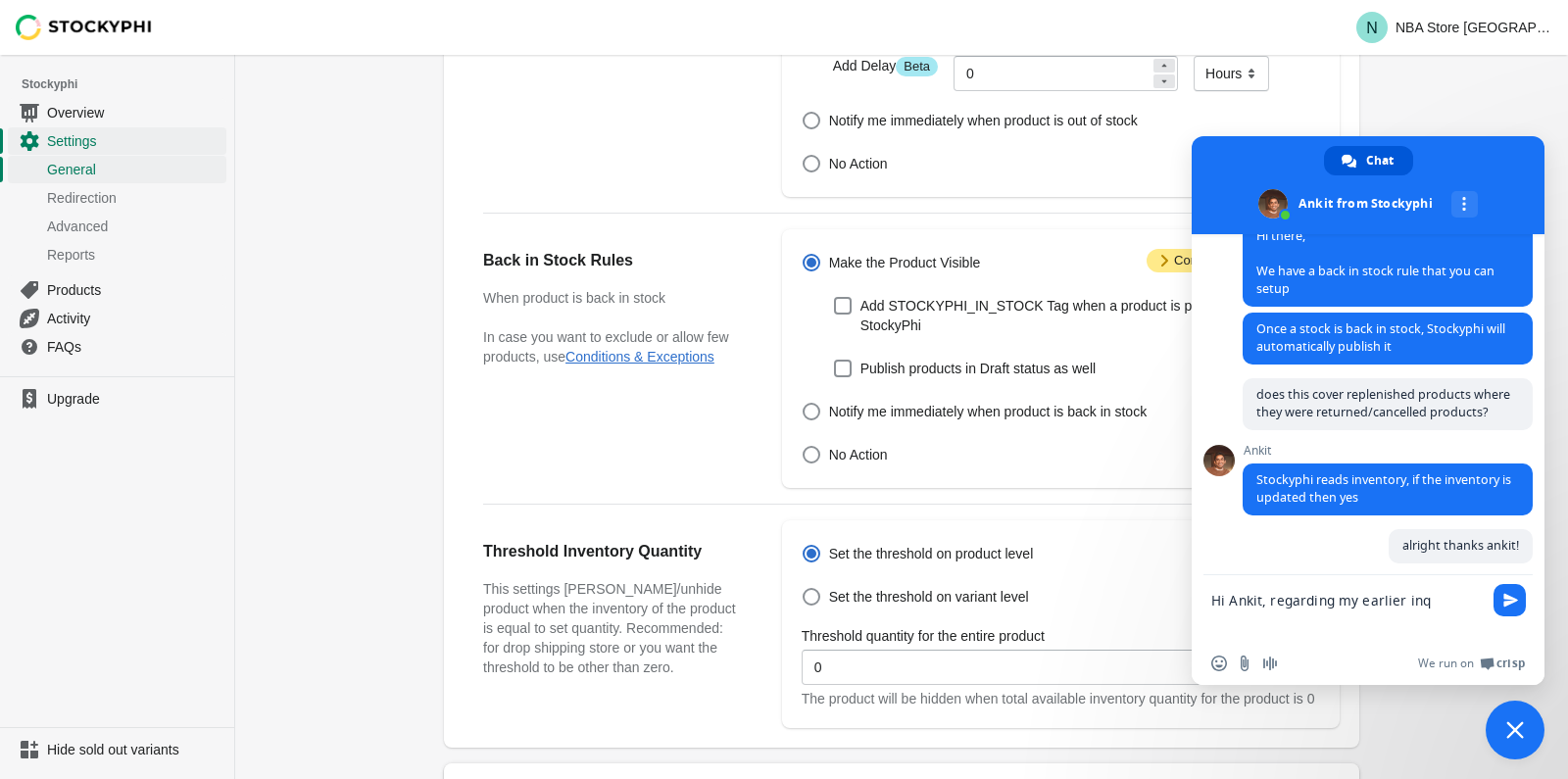 scroll, scrollTop: 255, scrollLeft: 0, axis: vertical 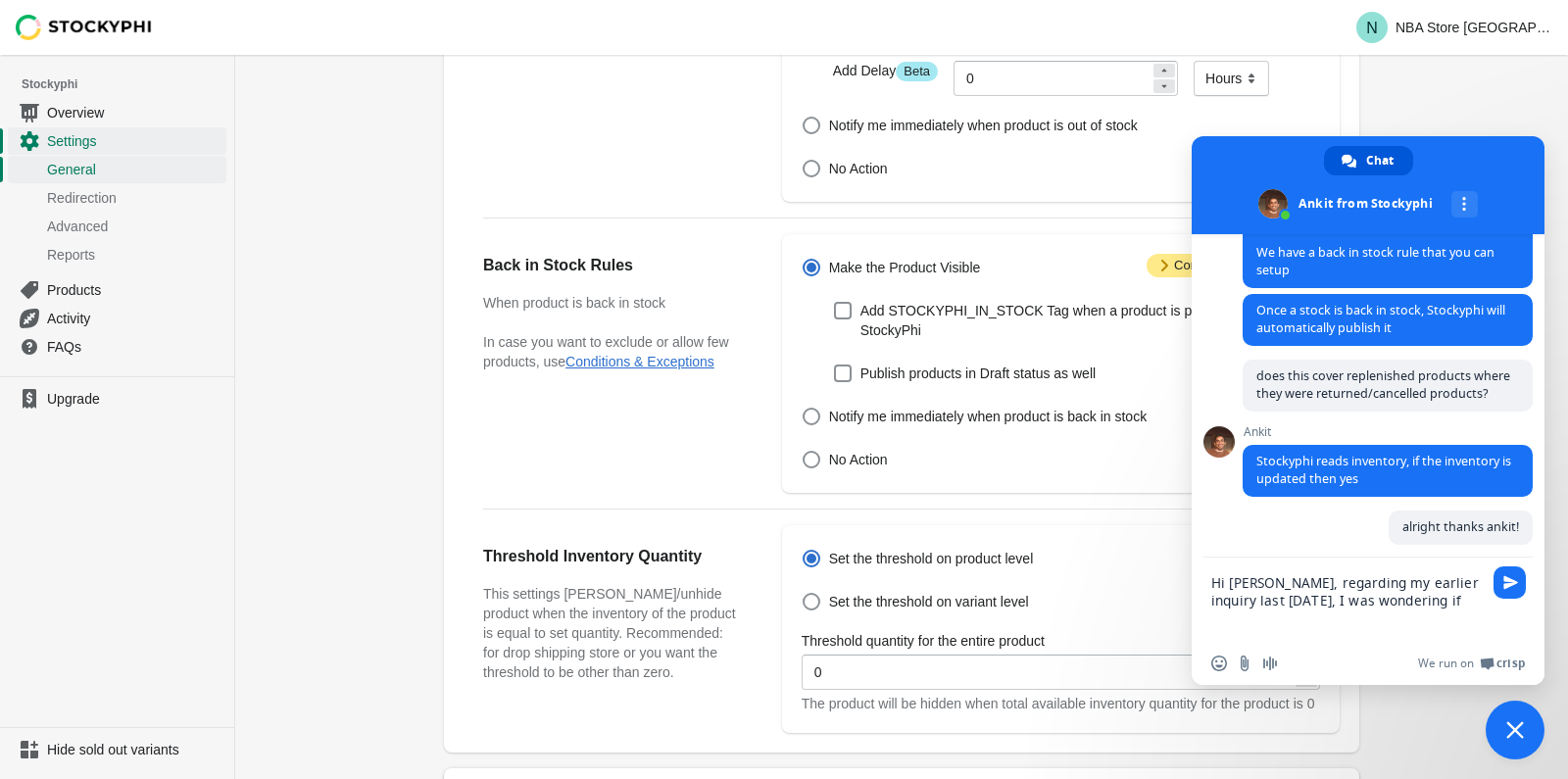 click on "Attention  Conditions & Exceptions" at bounding box center (1233, 266) 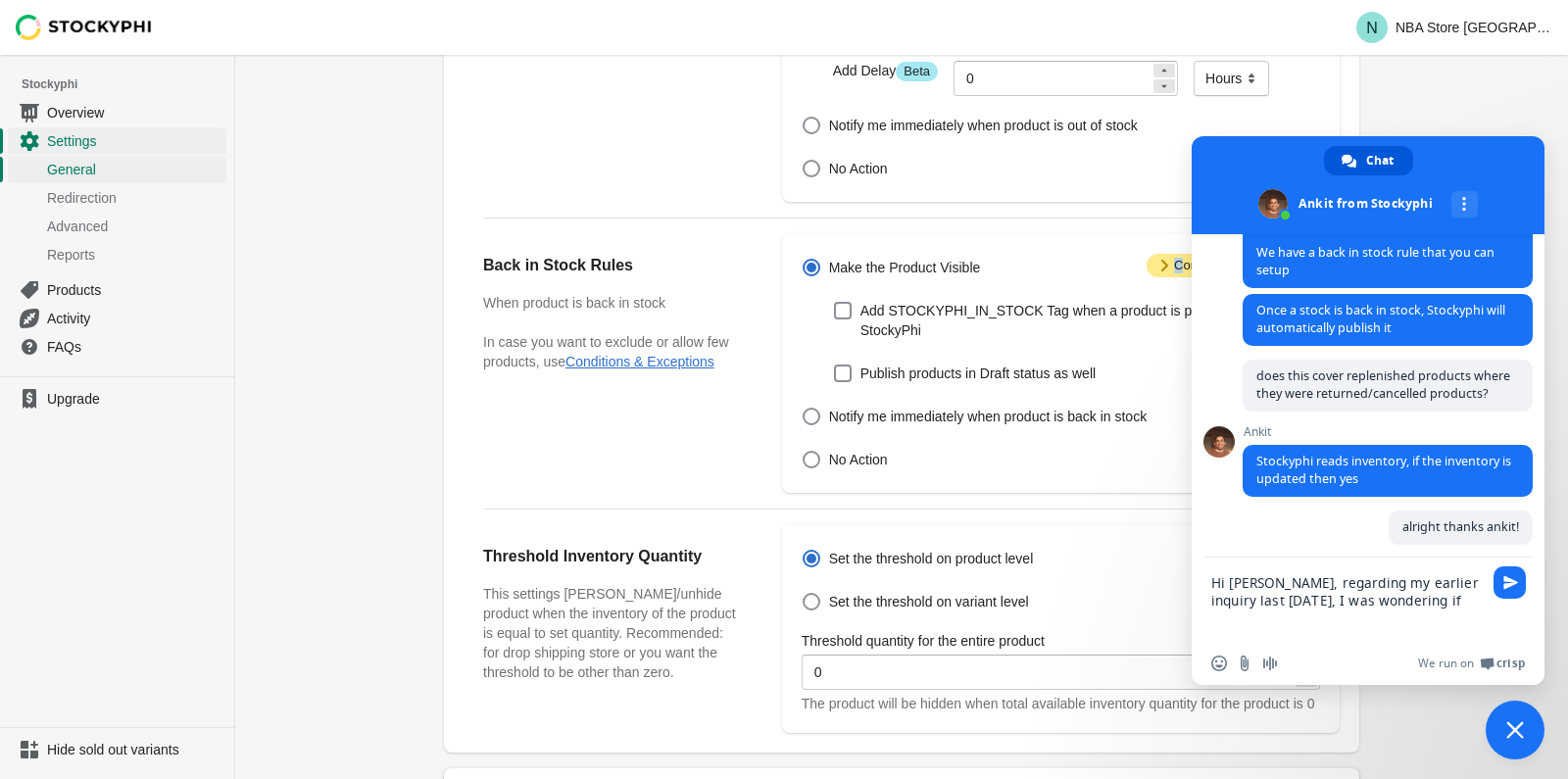 click on "Attention  Conditions & Exceptions" at bounding box center [1233, 266] 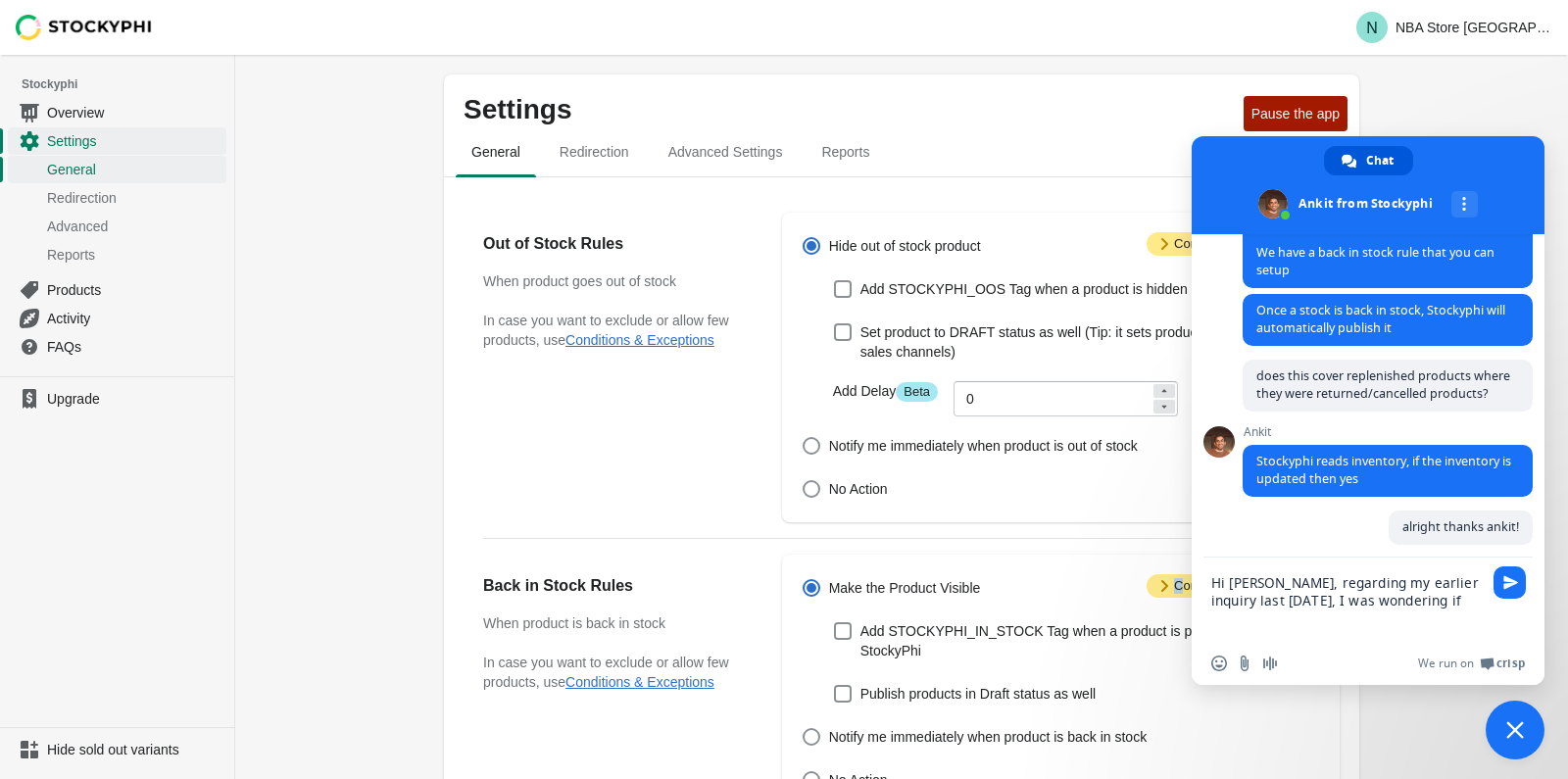 scroll, scrollTop: 320, scrollLeft: 0, axis: vertical 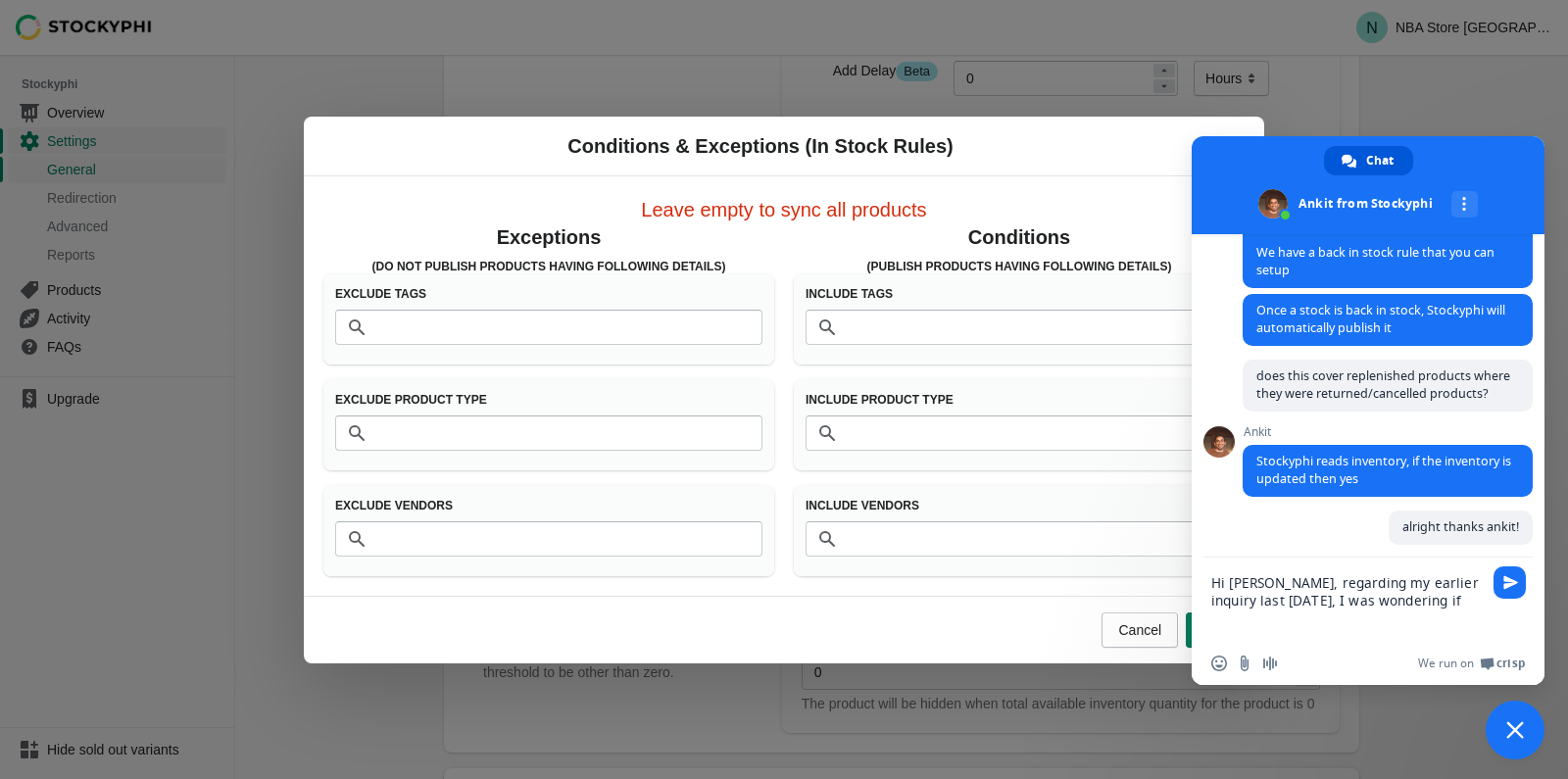click on "Conditions & Exceptions (In Stock Rules)" at bounding box center [784, 146] 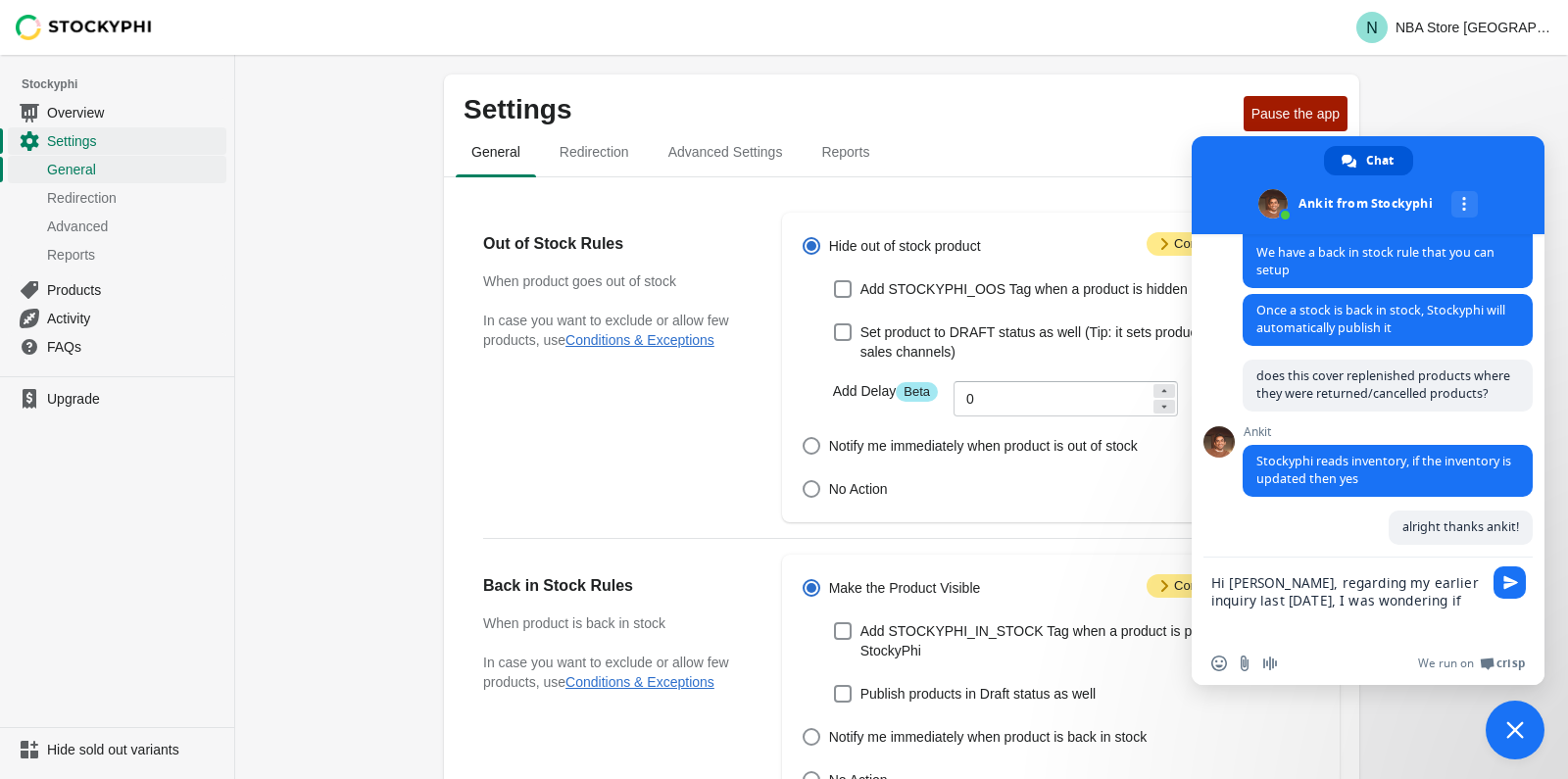 scroll, scrollTop: 320, scrollLeft: 0, axis: vertical 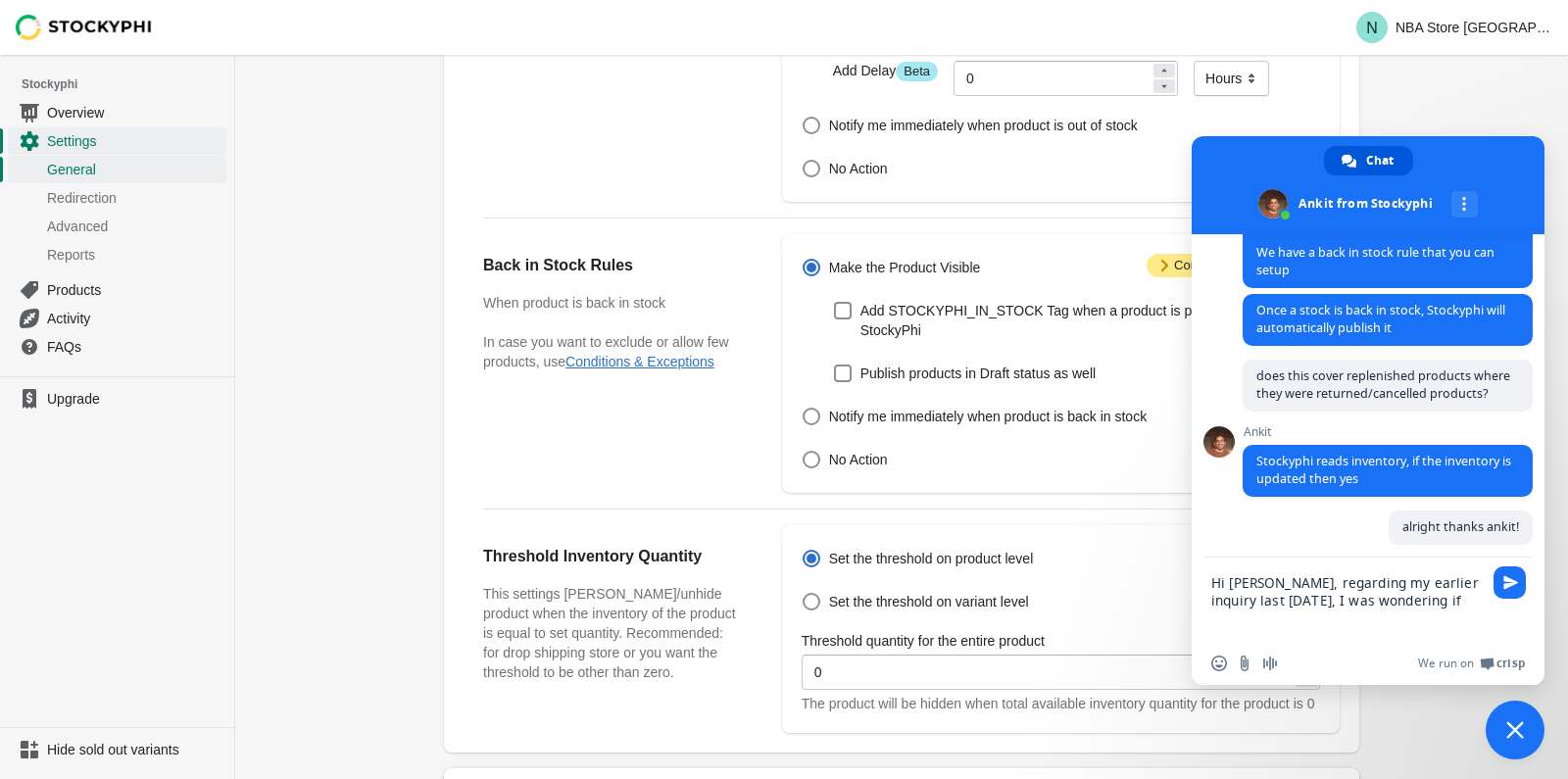 click on "Hi [PERSON_NAME], regarding my earlier inquiry last [DATE], I was wondering if" at bounding box center (1348, 600) 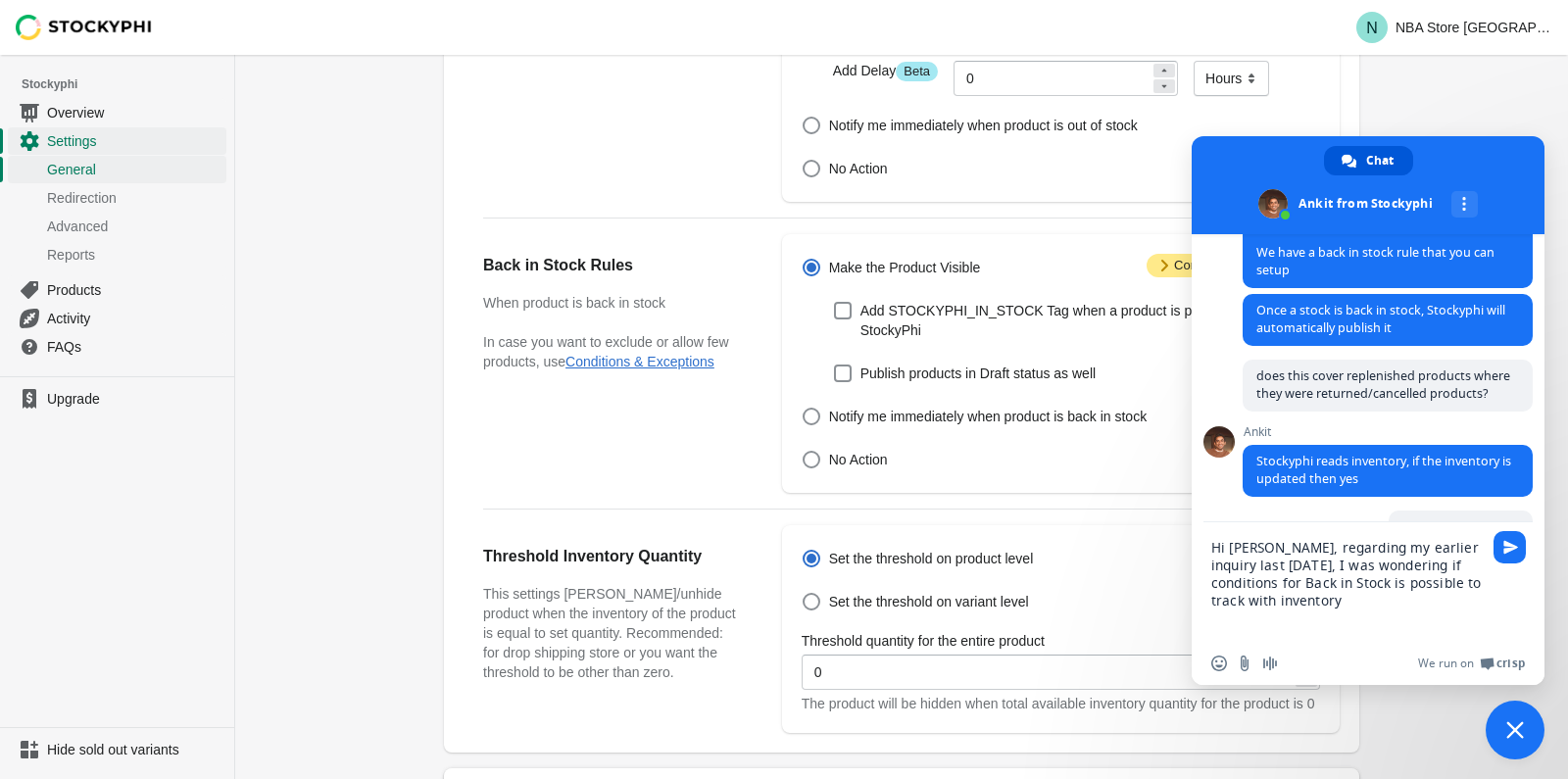click on "Hi [PERSON_NAME], regarding my earlier inquiry last [DATE], I was wondering if conditions for Back in Stock is possible to track with inventory" at bounding box center (1348, 582) 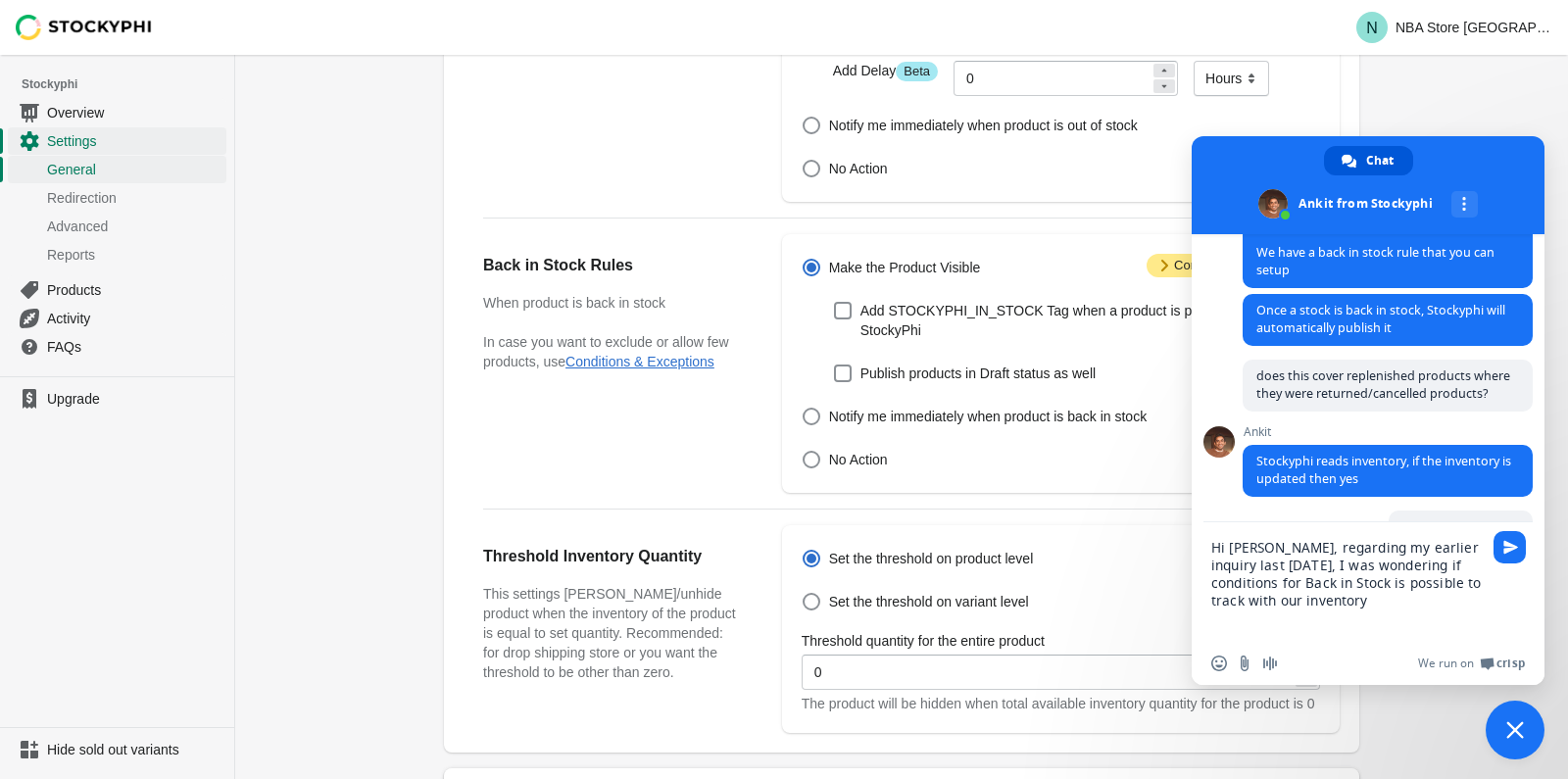 drag, startPoint x: 1310, startPoint y: 604, endPoint x: 1260, endPoint y: 573, distance: 58.830264 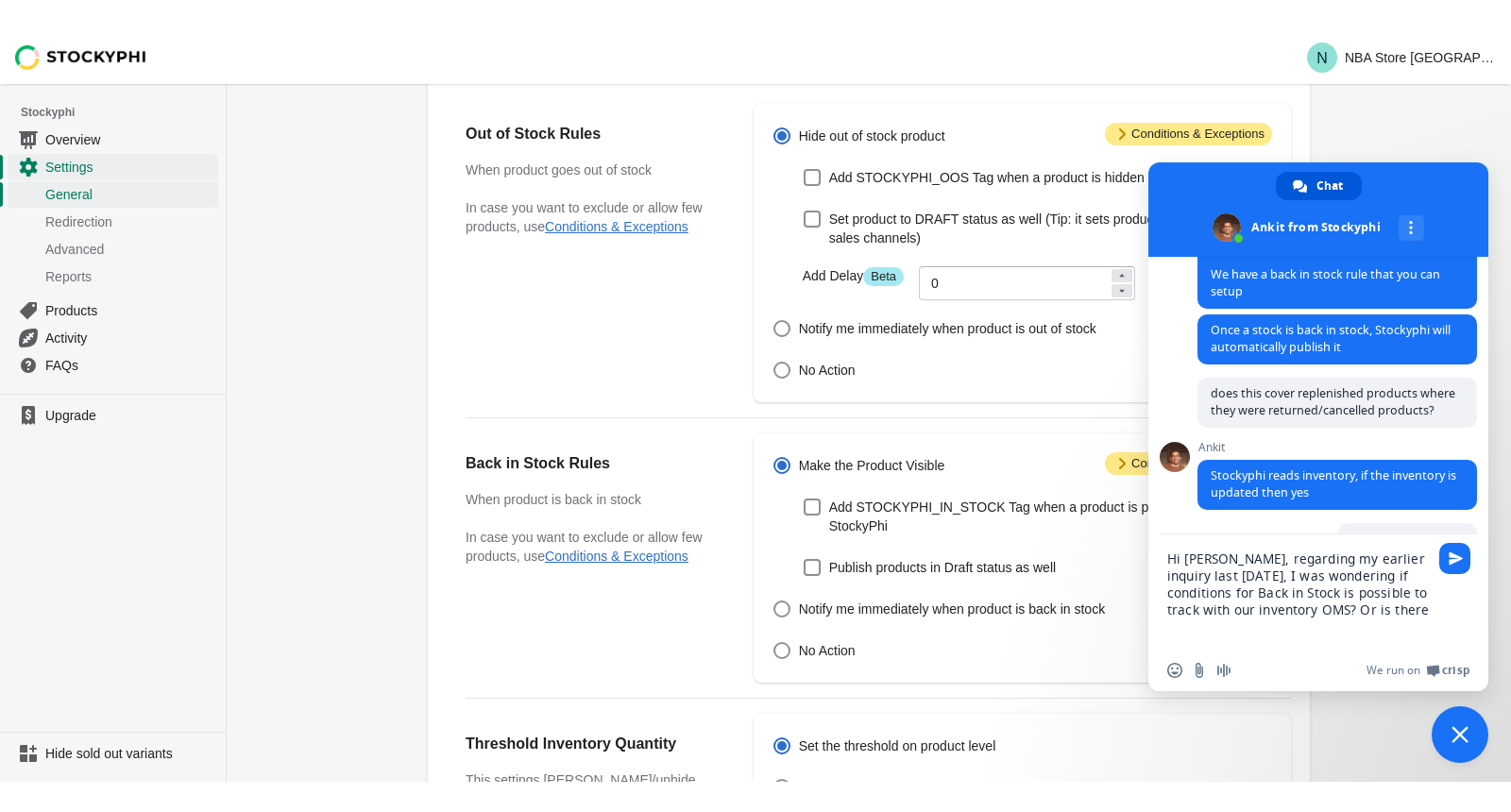 scroll, scrollTop: 132, scrollLeft: 0, axis: vertical 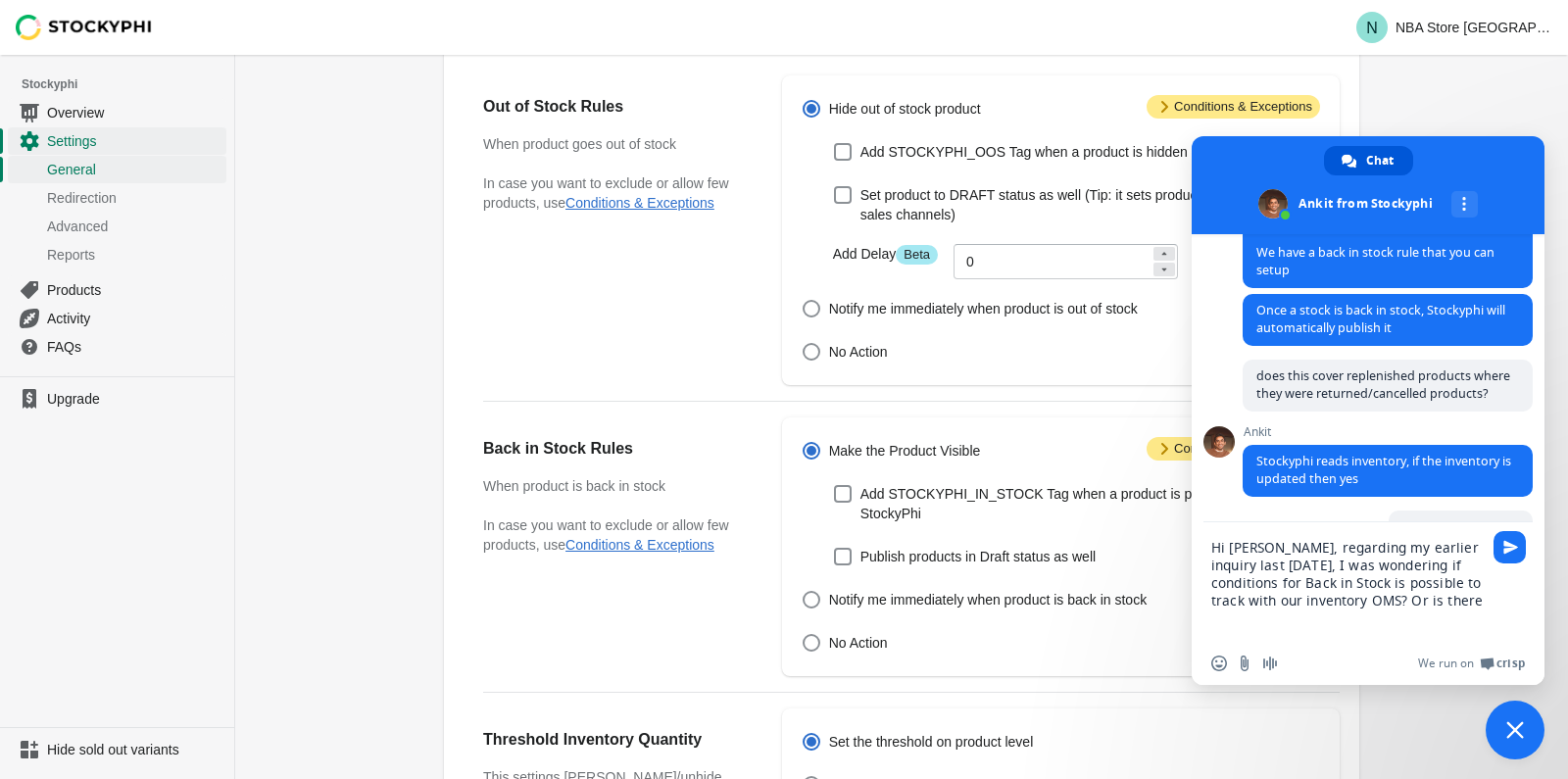 type on "Hi [PERSON_NAME], regarding my earlier inquiry last [DATE], I was wondering if conditions for Back in Stock is possible to track with our inventory OMS? Or is there" 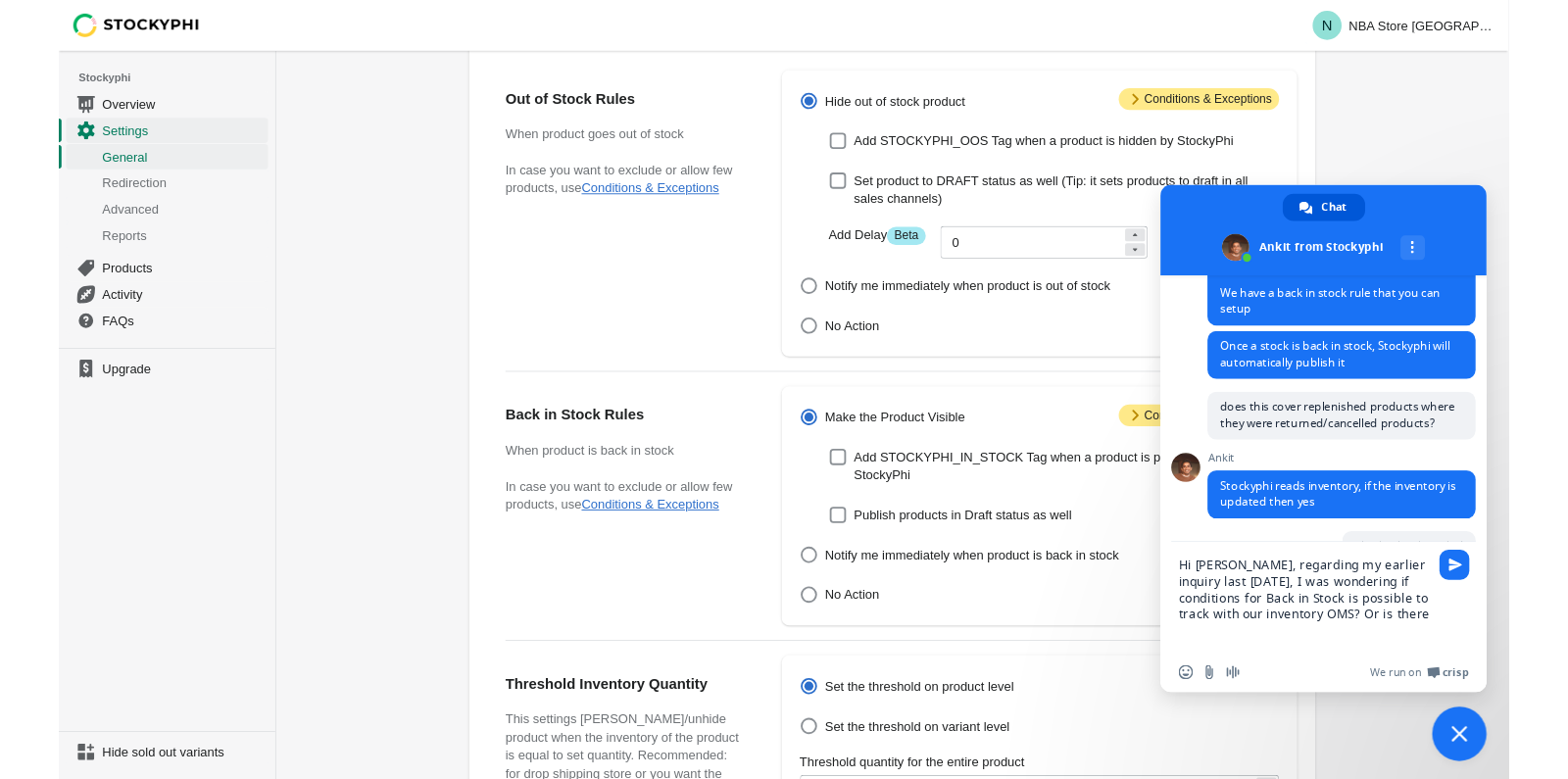 scroll, scrollTop: 153, scrollLeft: 0, axis: vertical 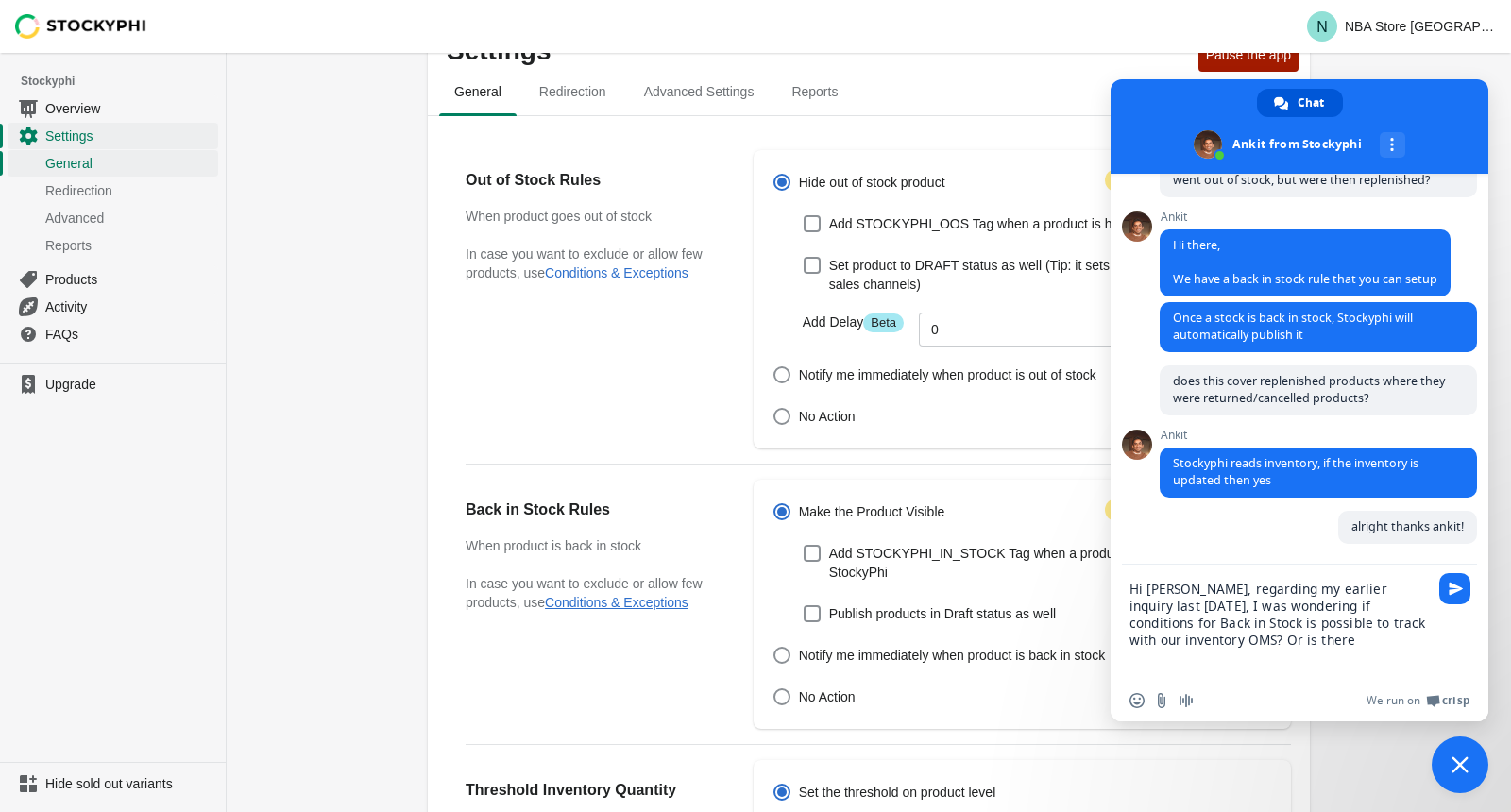 drag, startPoint x: 1209, startPoint y: 637, endPoint x: 1186, endPoint y: 640, distance: 23.194827 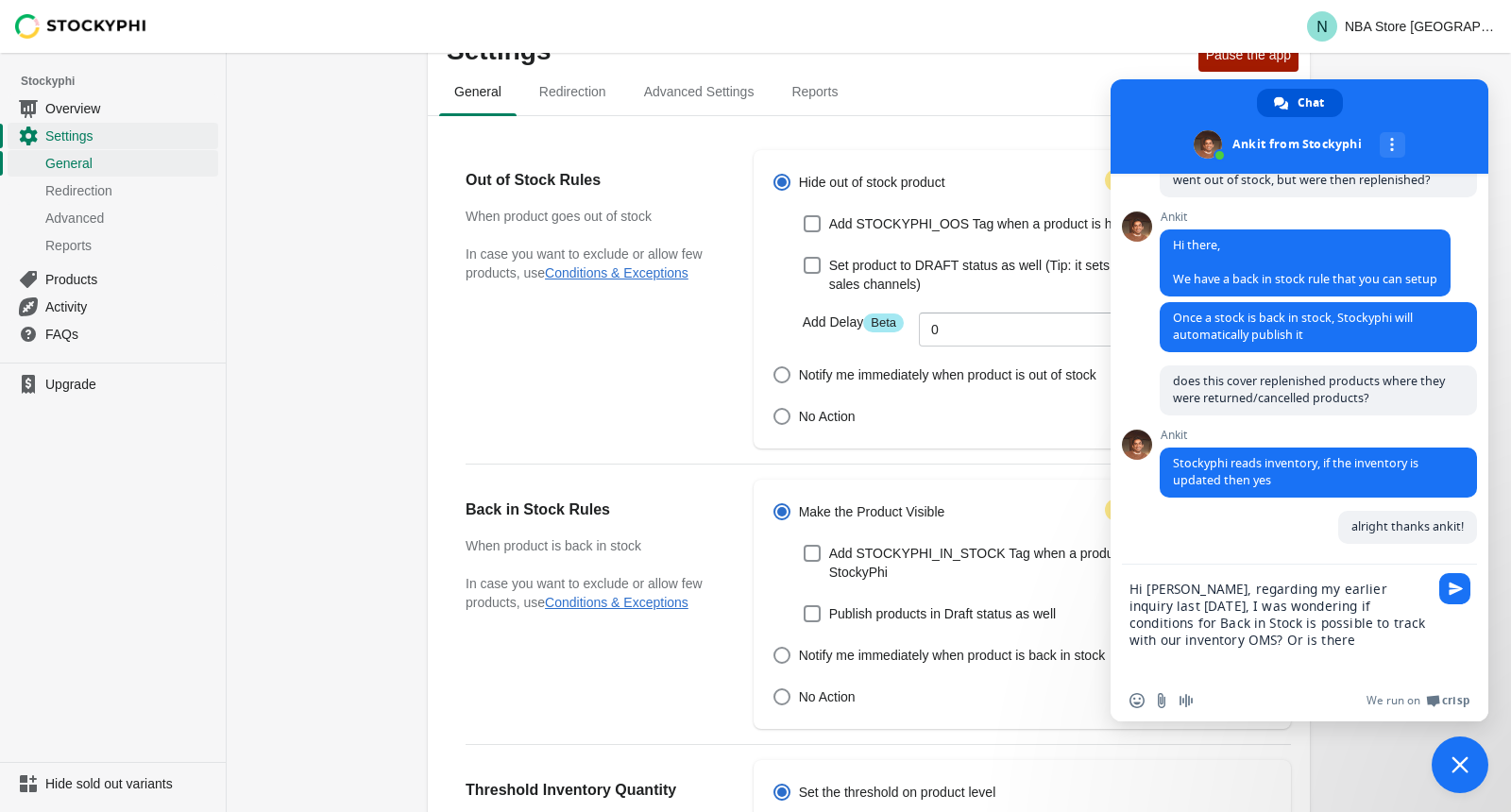 click on "Hi [PERSON_NAME], regarding my earlier inquiry last [DATE], I was wondering if conditions for Back in Stock is possible to track with our inventory OMS? Or is there" at bounding box center (1281, 622) 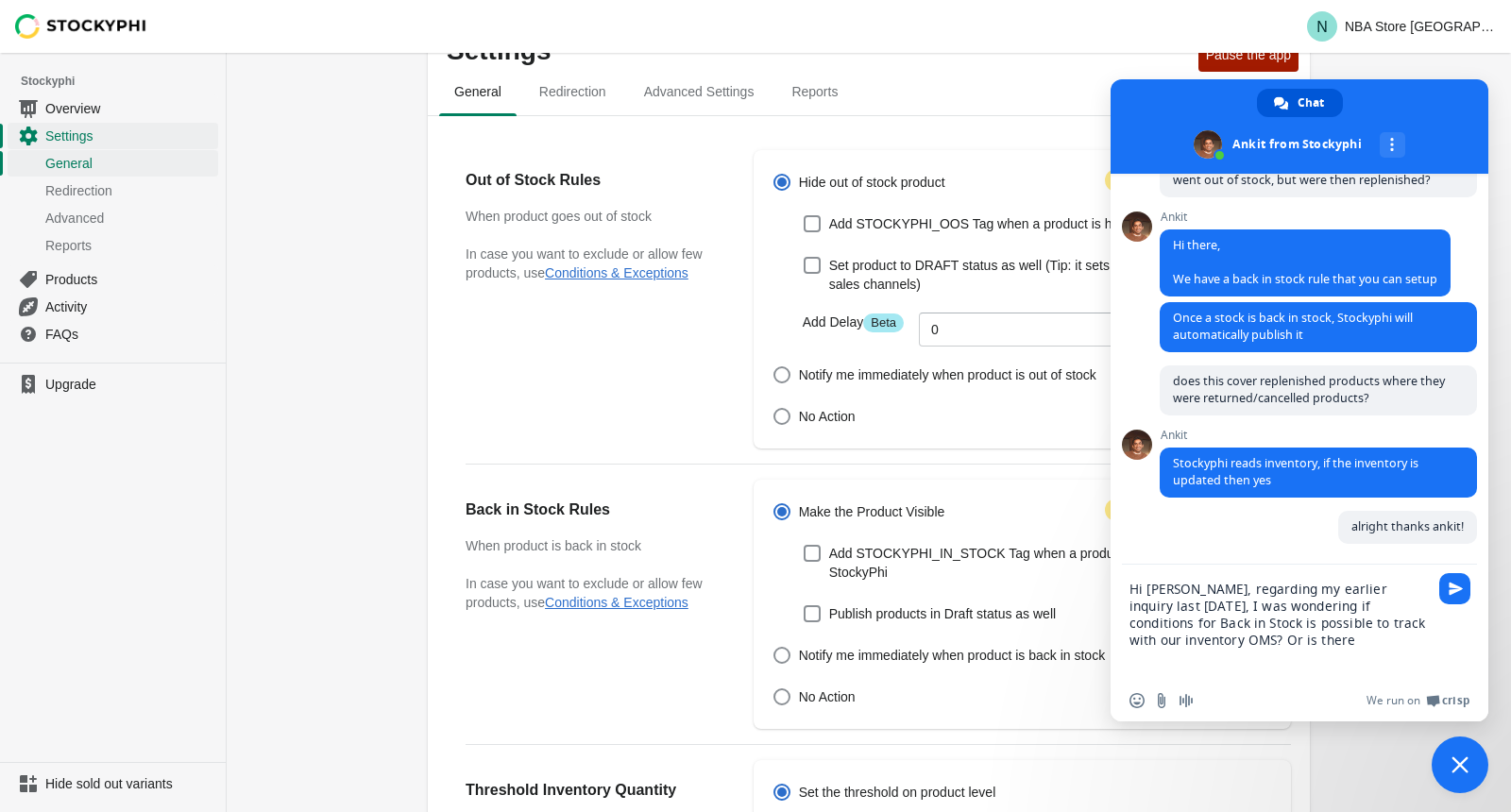 click on "Hi [PERSON_NAME], regarding my earlier inquiry last [DATE], I was wondering if conditions for Back in Stock is possible to track with our inventory OMS? Or is there" at bounding box center [1281, 622] 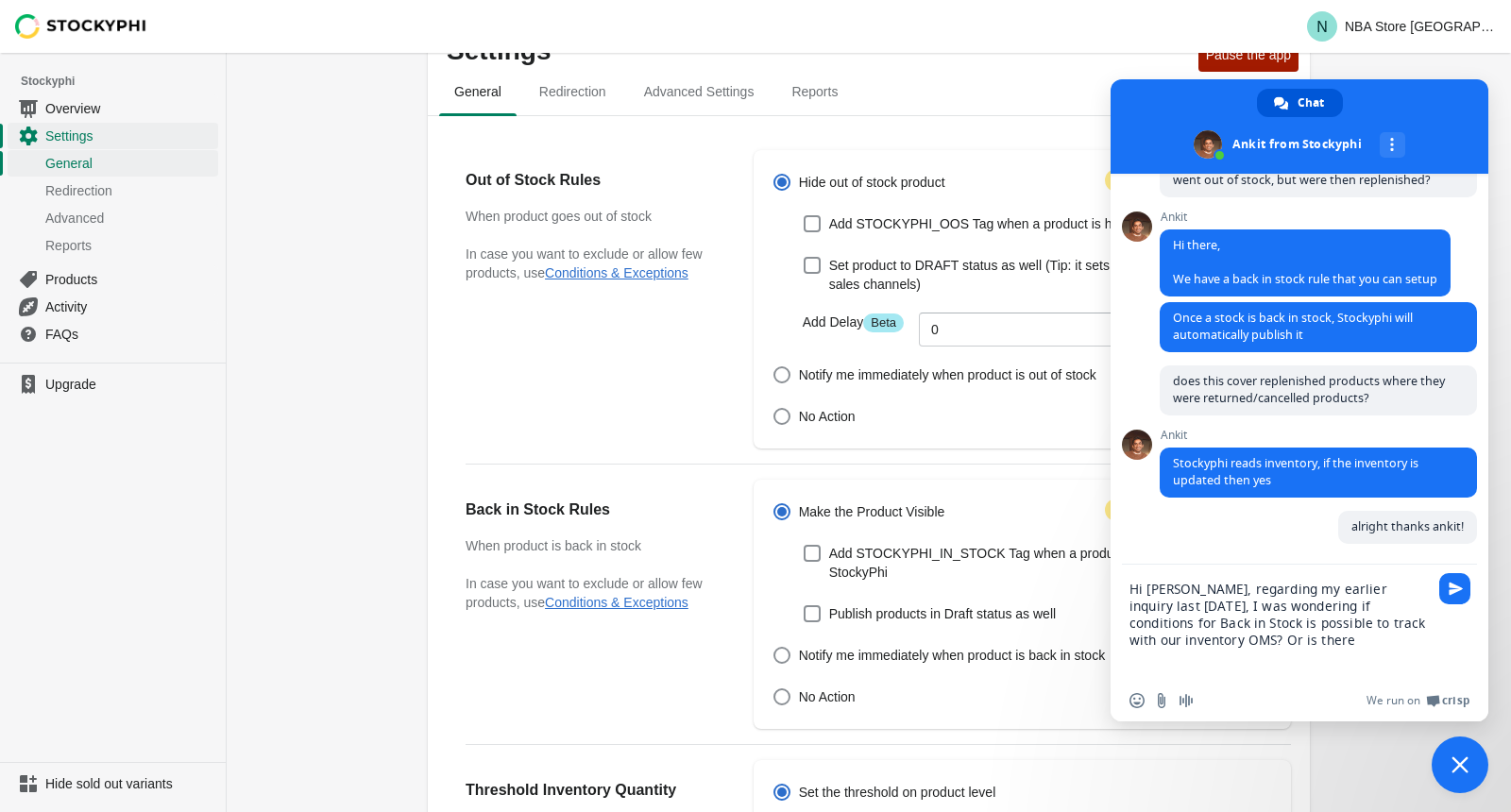 drag, startPoint x: 1230, startPoint y: 647, endPoint x: 1167, endPoint y: 564, distance: 104 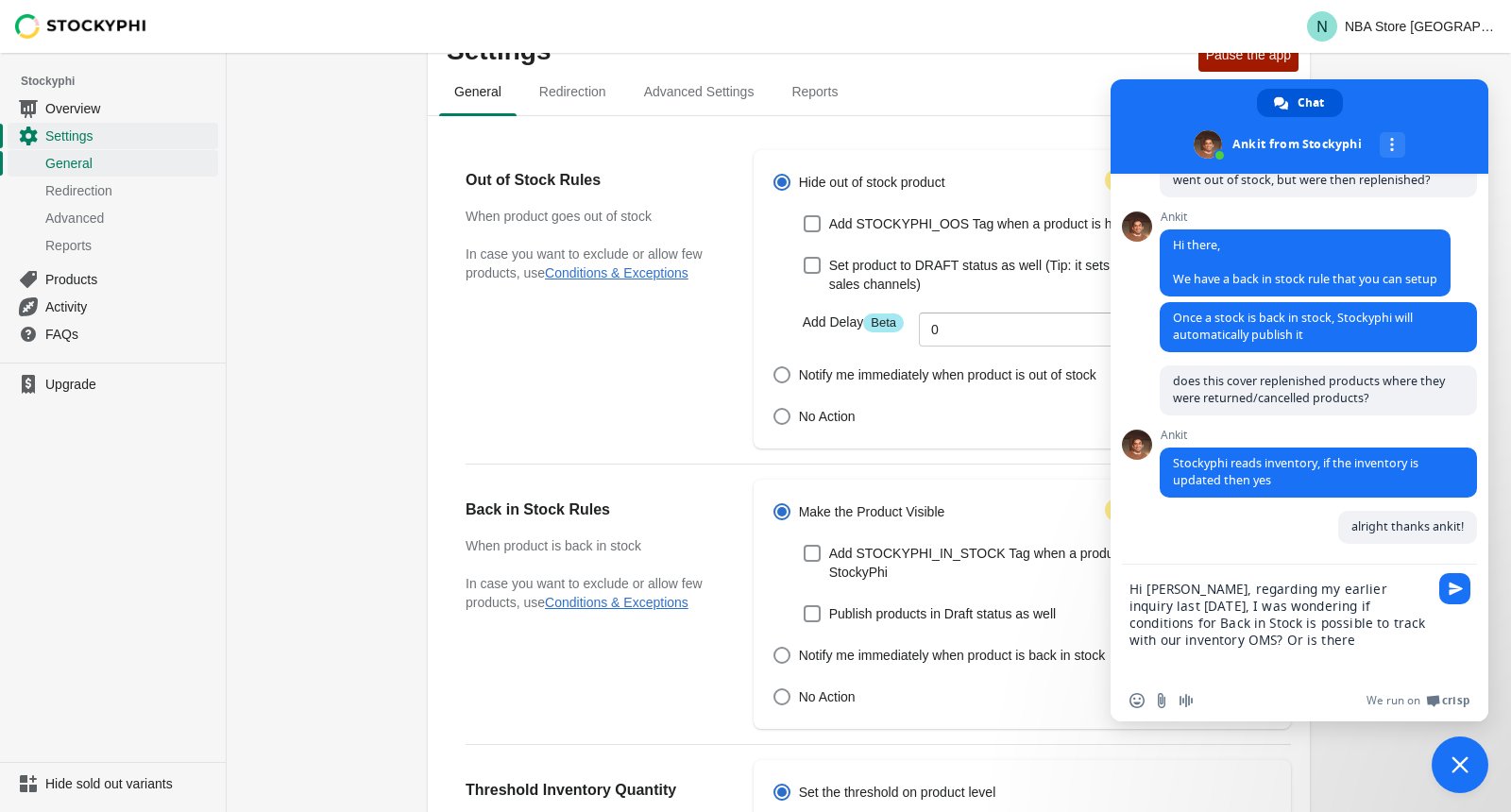 click on "Hi [PERSON_NAME], regarding my earlier inquiry last [DATE], I was wondering if conditions for Back in Stock is possible to track with our inventory OMS? Or is there" at bounding box center (1281, 622) 